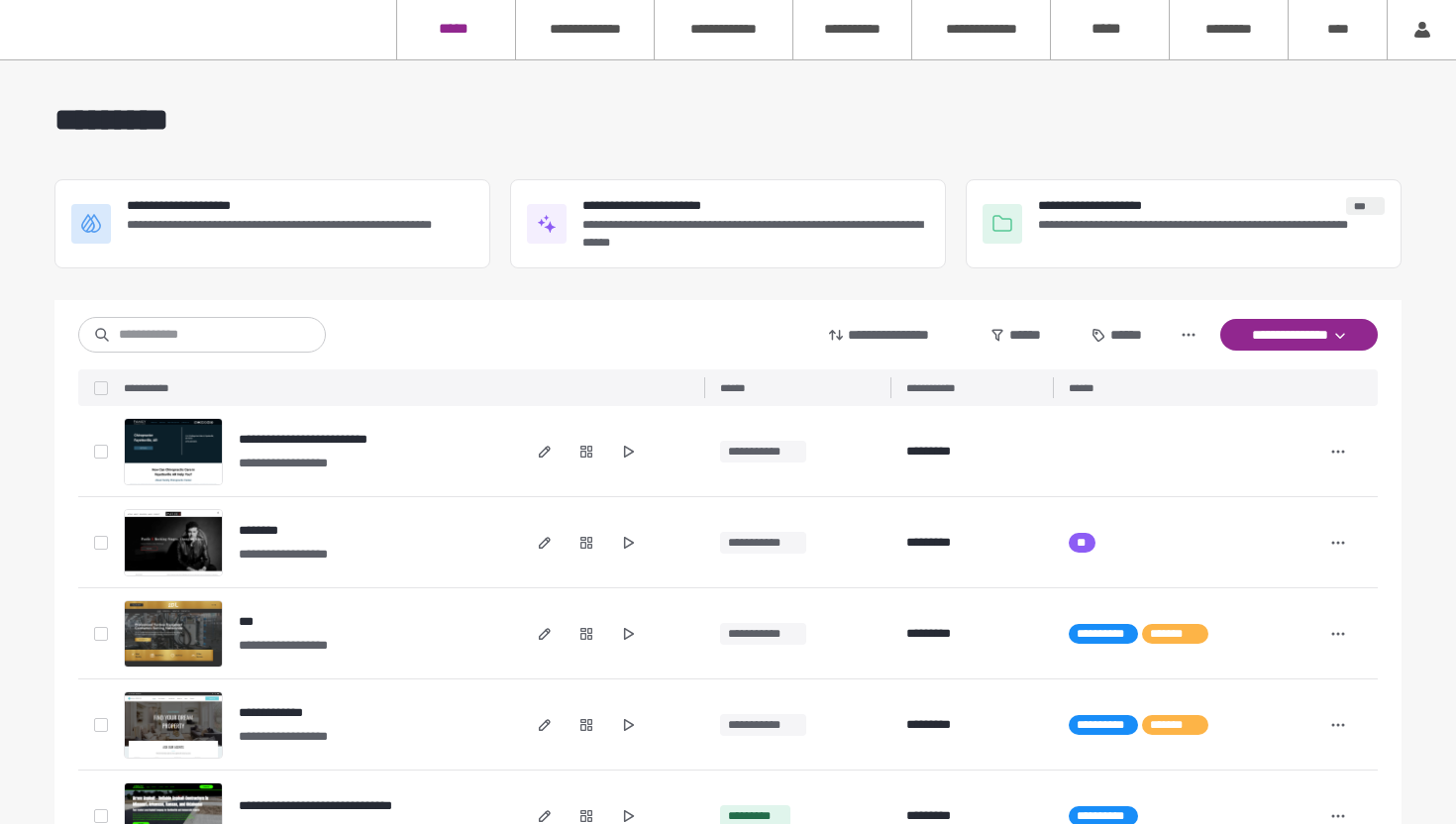 scroll, scrollTop: 0, scrollLeft: 0, axis: both 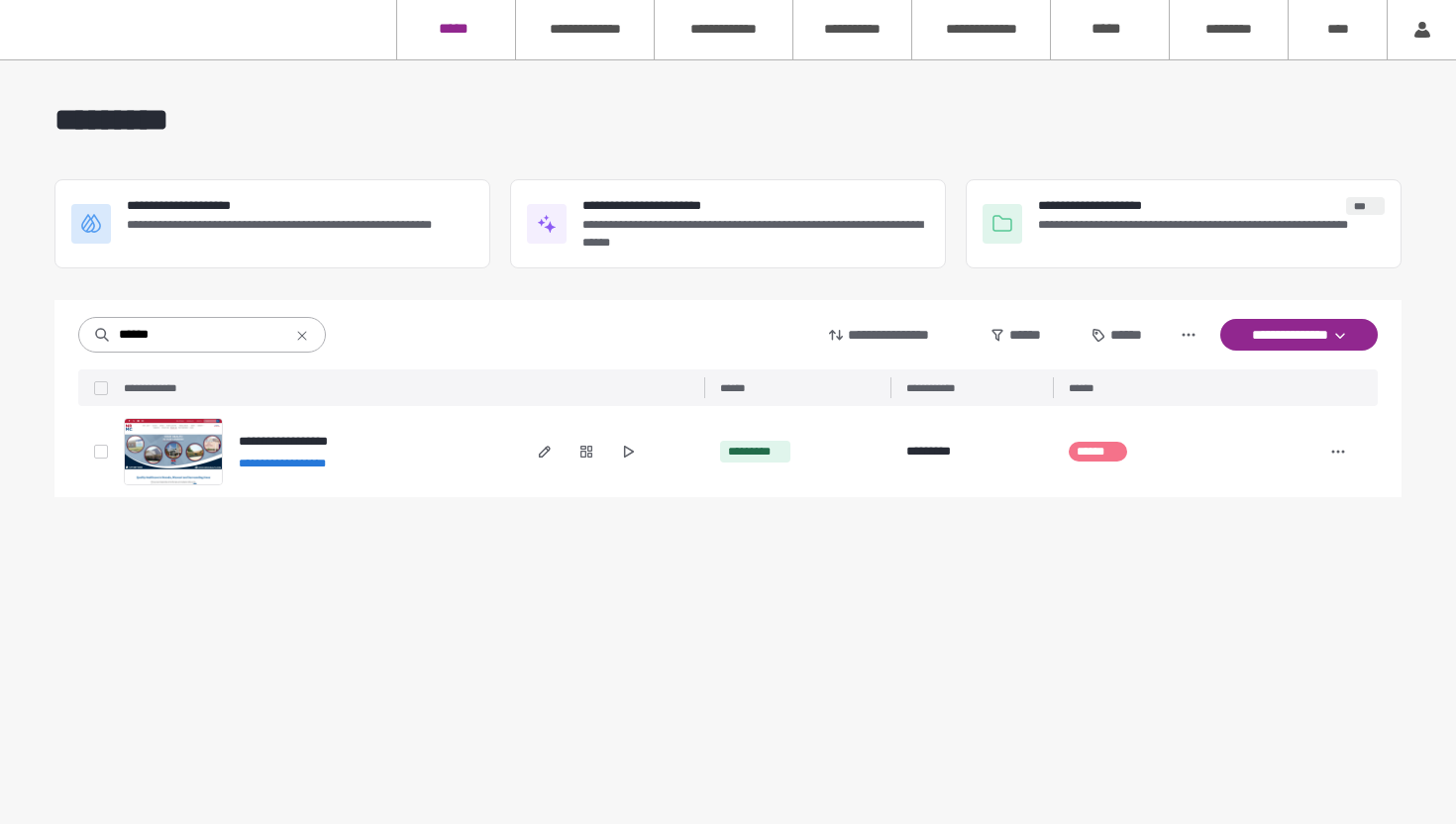 type on "******" 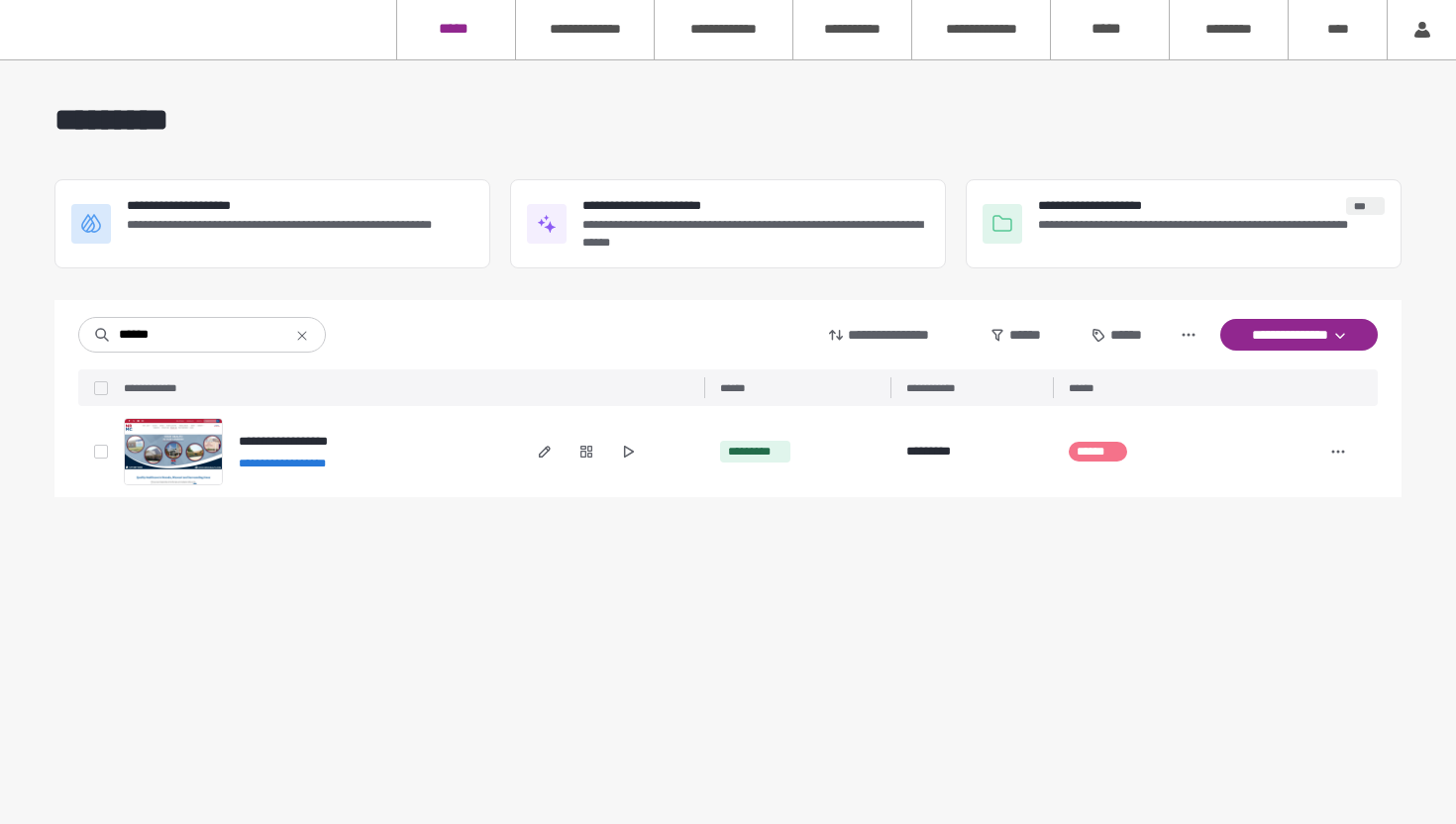 click on "**********" at bounding box center (283, 441) 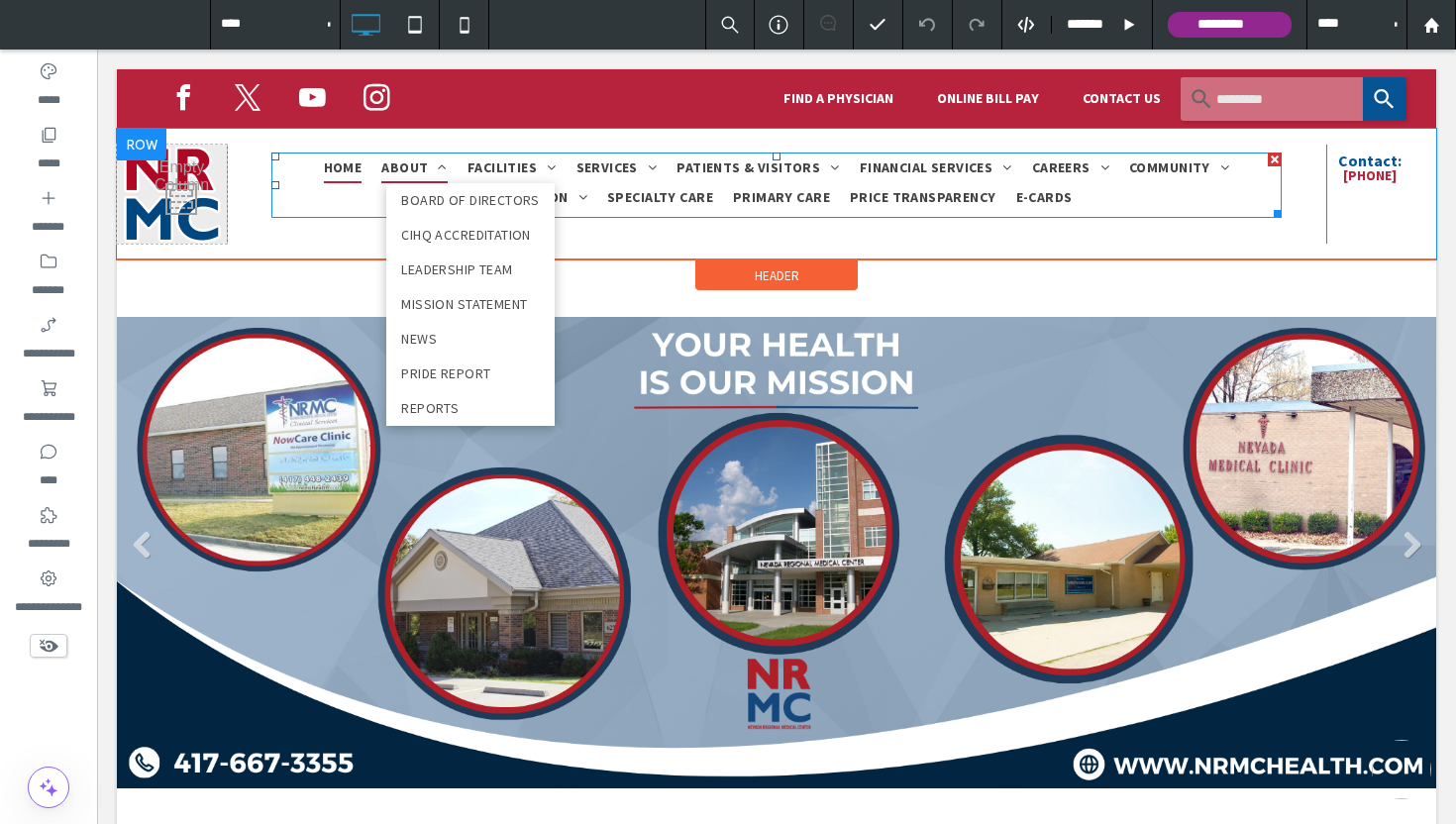 scroll, scrollTop: 0, scrollLeft: 0, axis: both 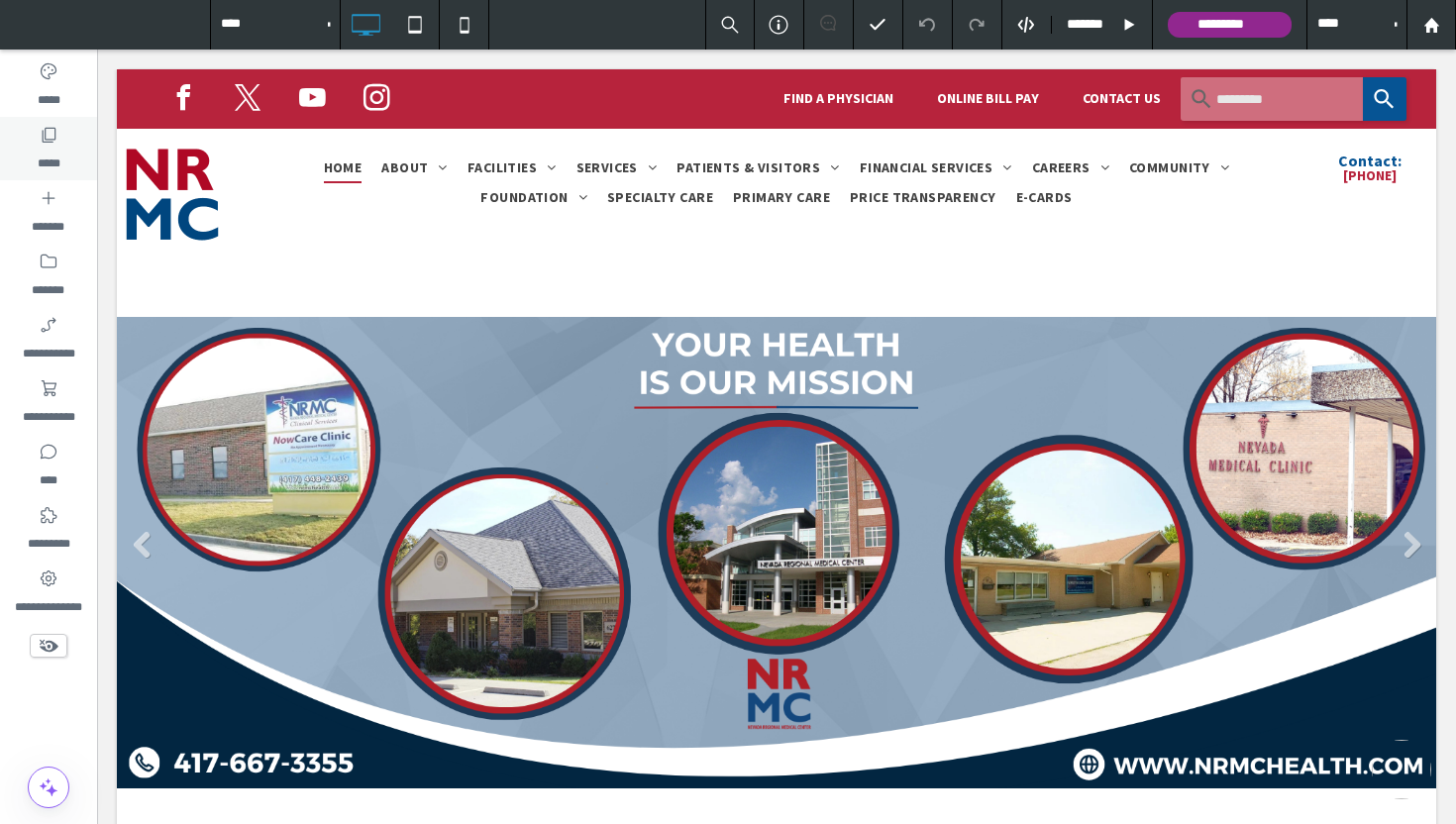 click 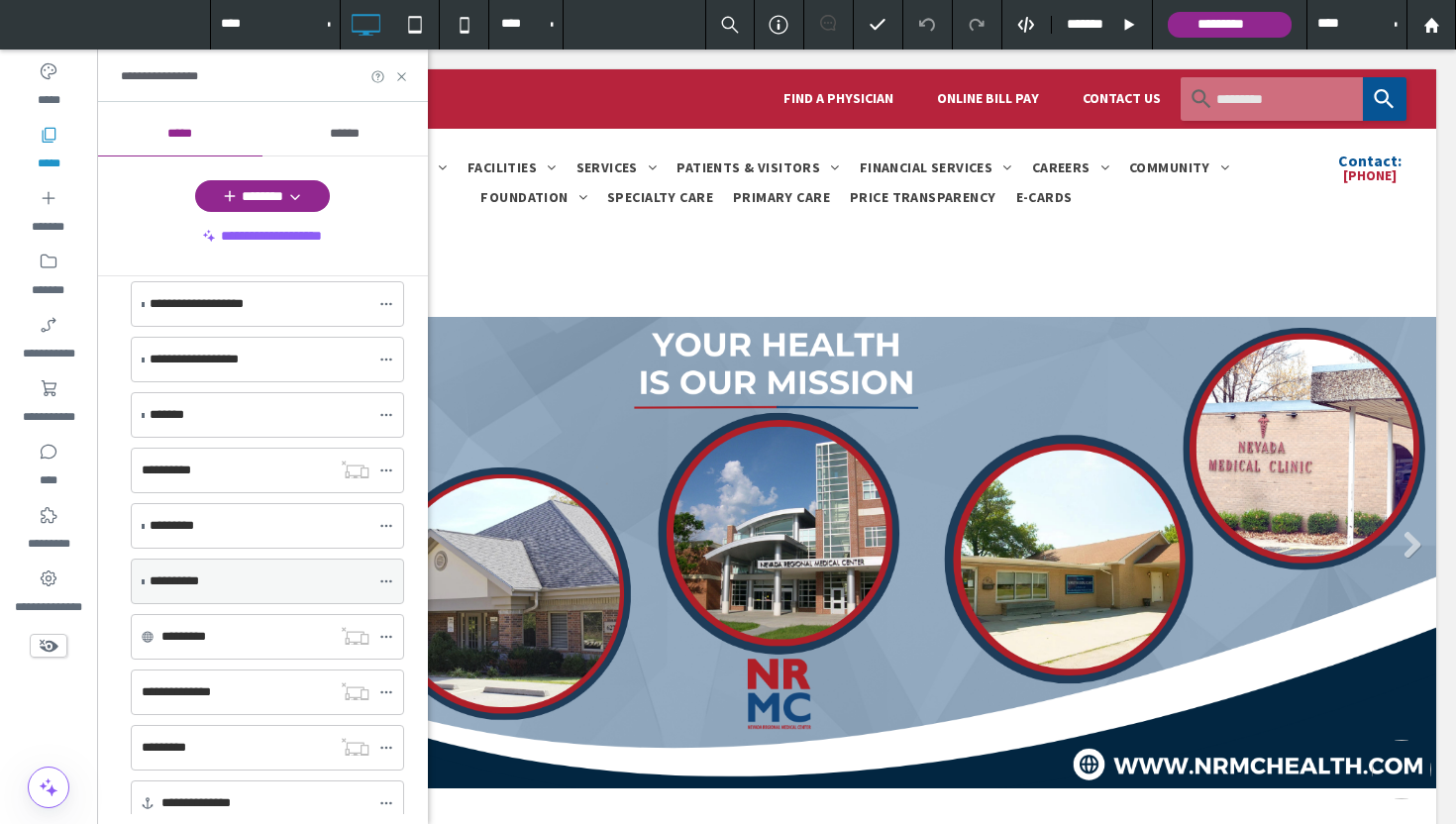 scroll, scrollTop: 310, scrollLeft: 0, axis: vertical 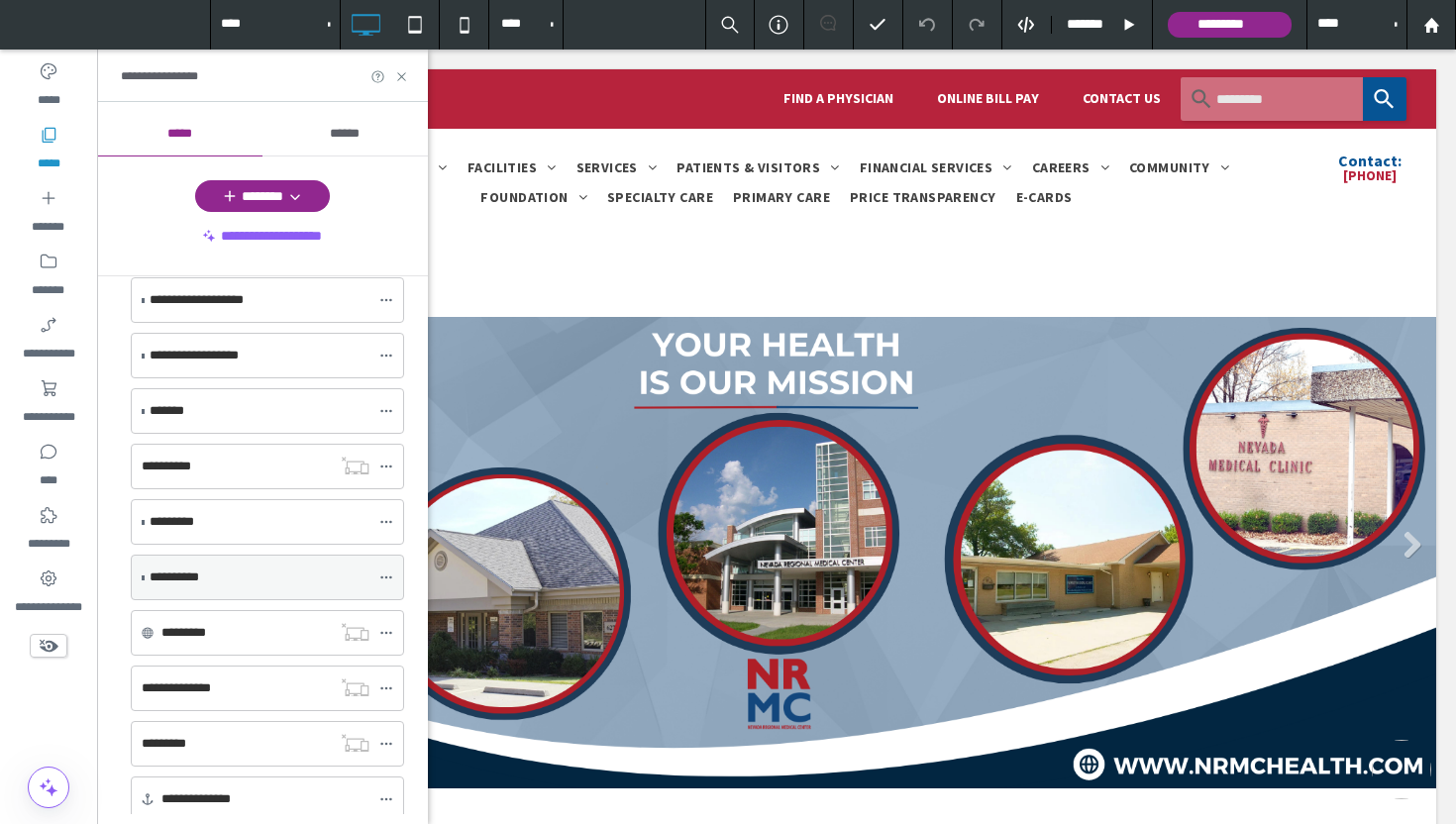 click on "**********" at bounding box center (174, 576) 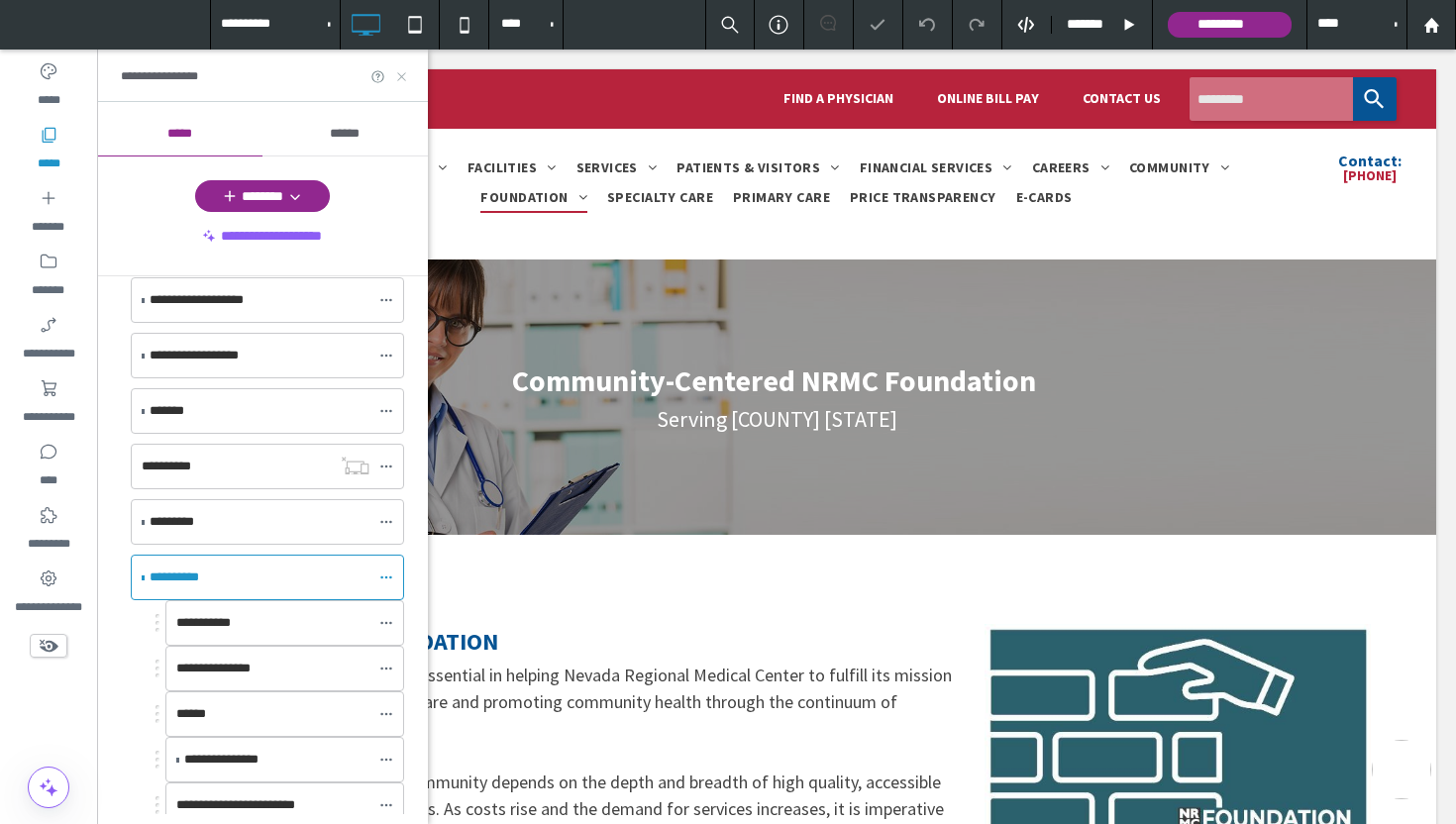 scroll, scrollTop: 0, scrollLeft: 0, axis: both 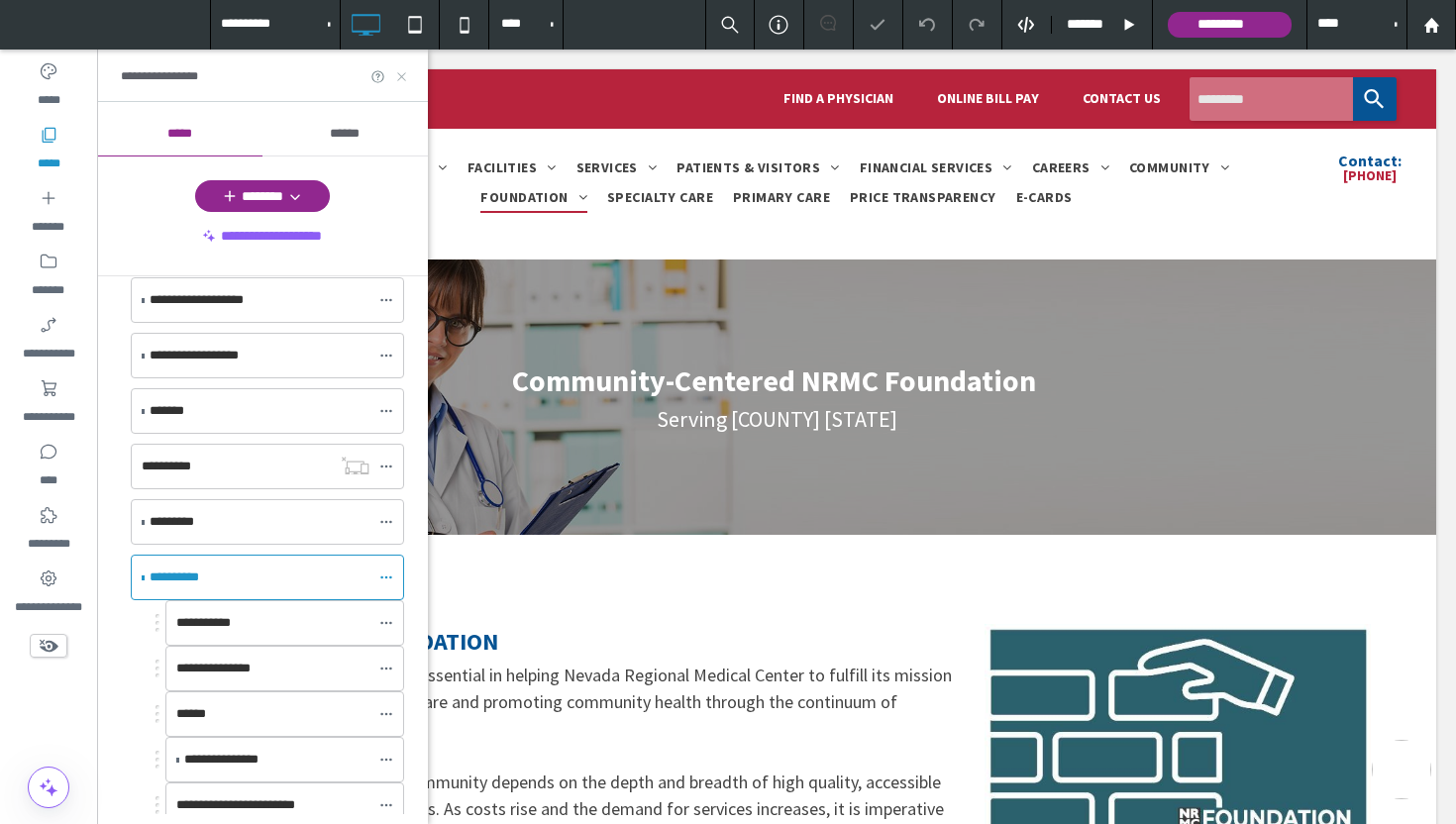 click 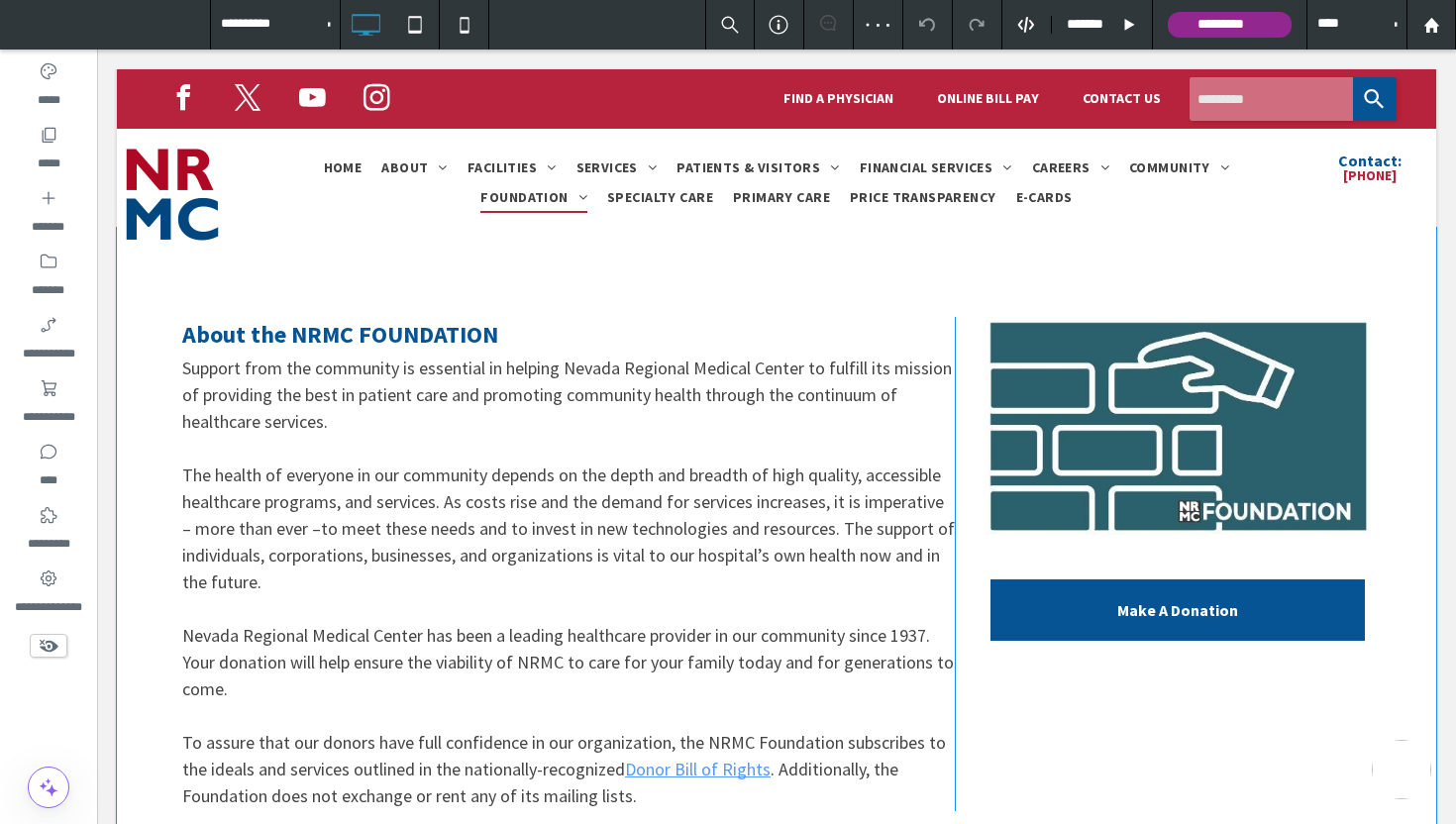 scroll, scrollTop: 441, scrollLeft: 0, axis: vertical 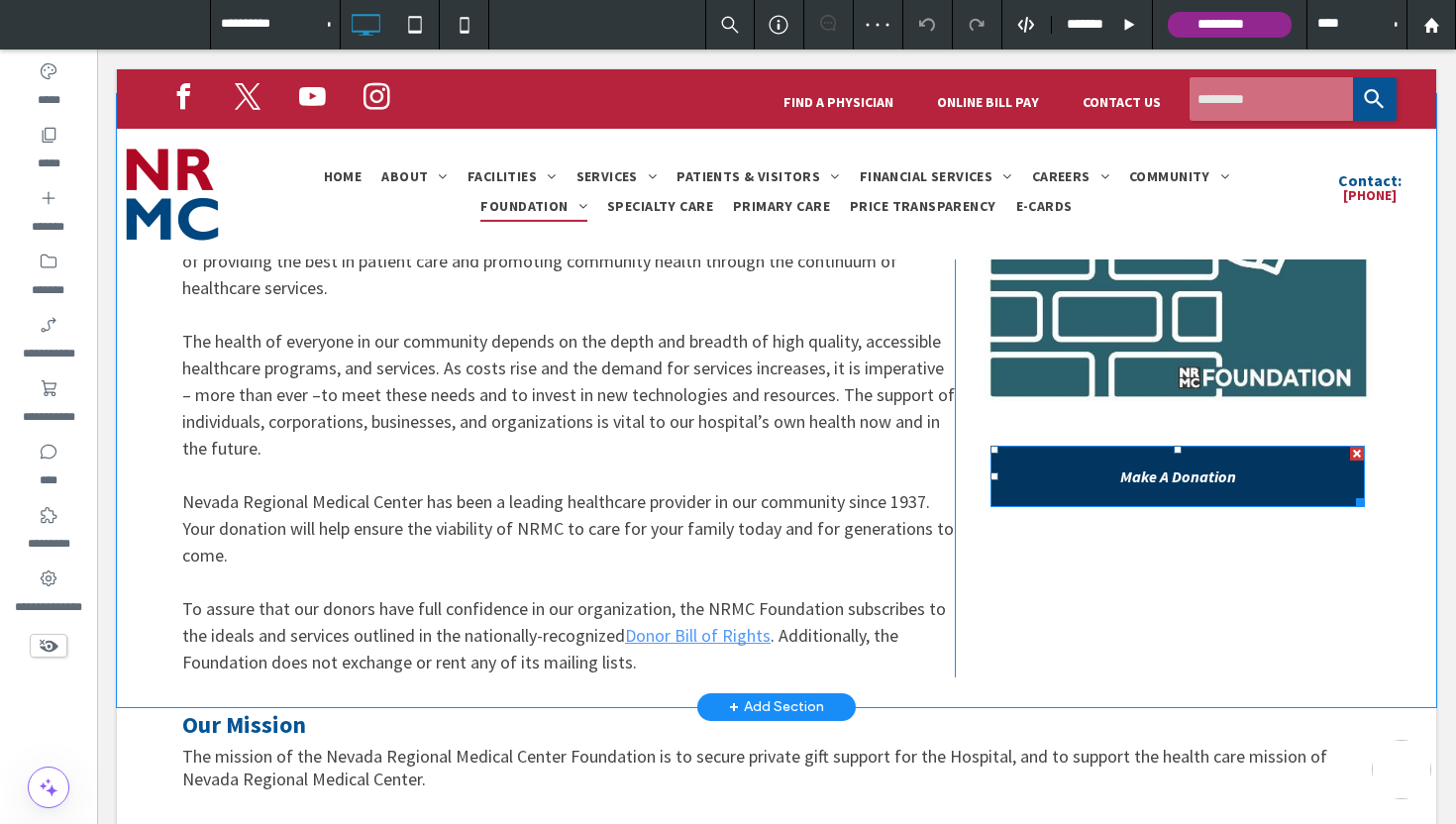 click on "Make A Donation" at bounding box center (1178, 476) 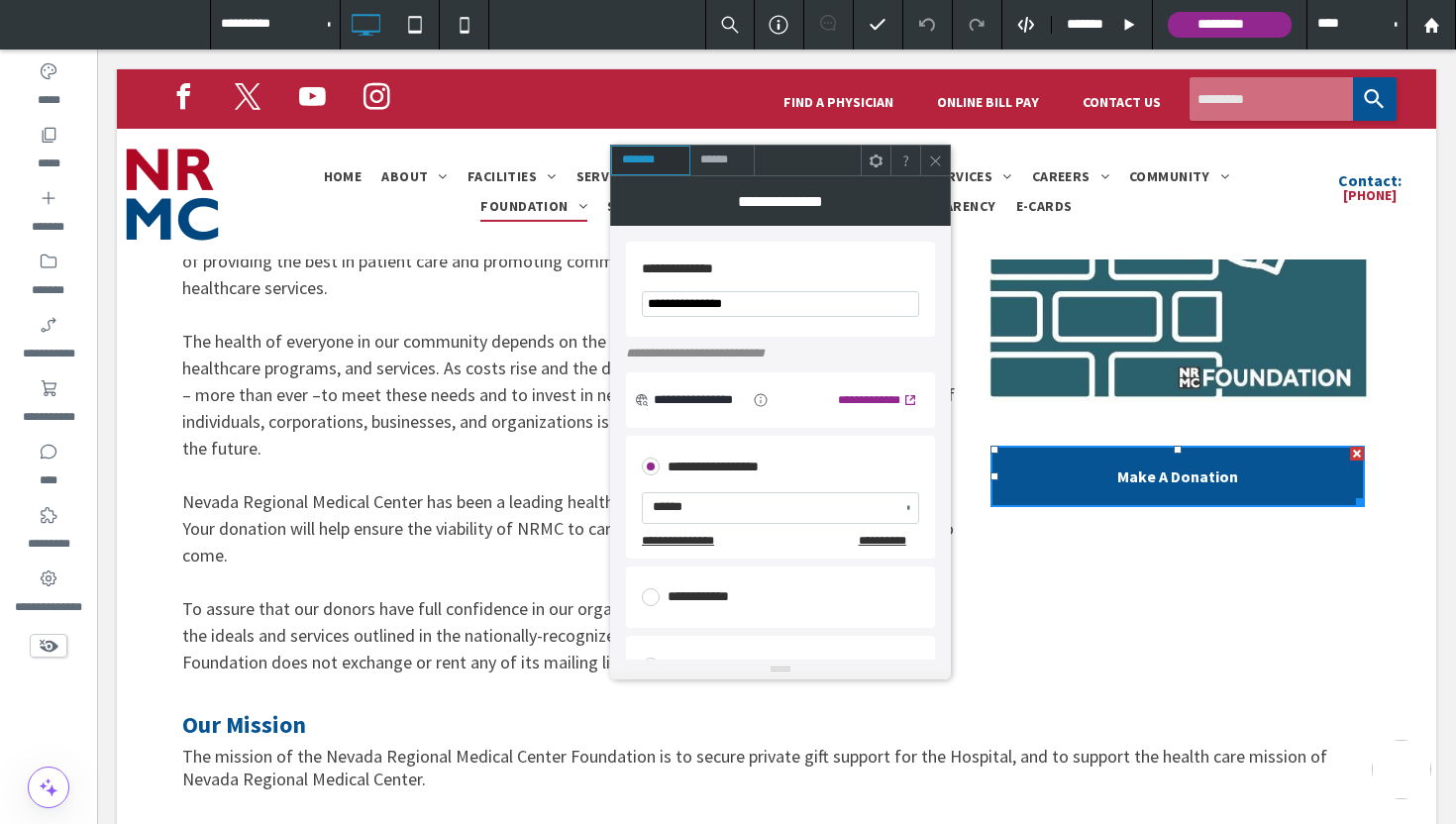 click 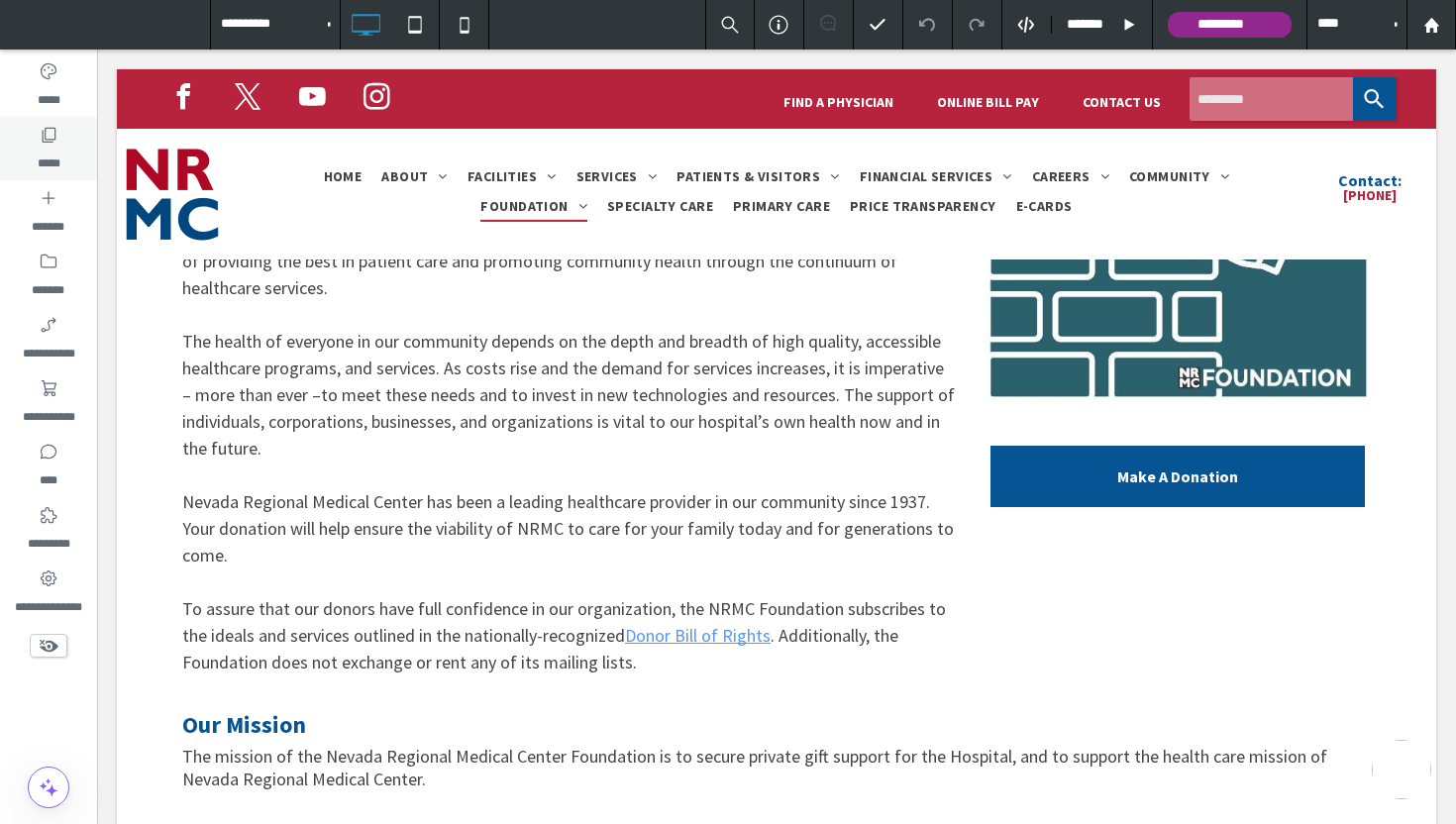 click on "*****" at bounding box center [49, 158] 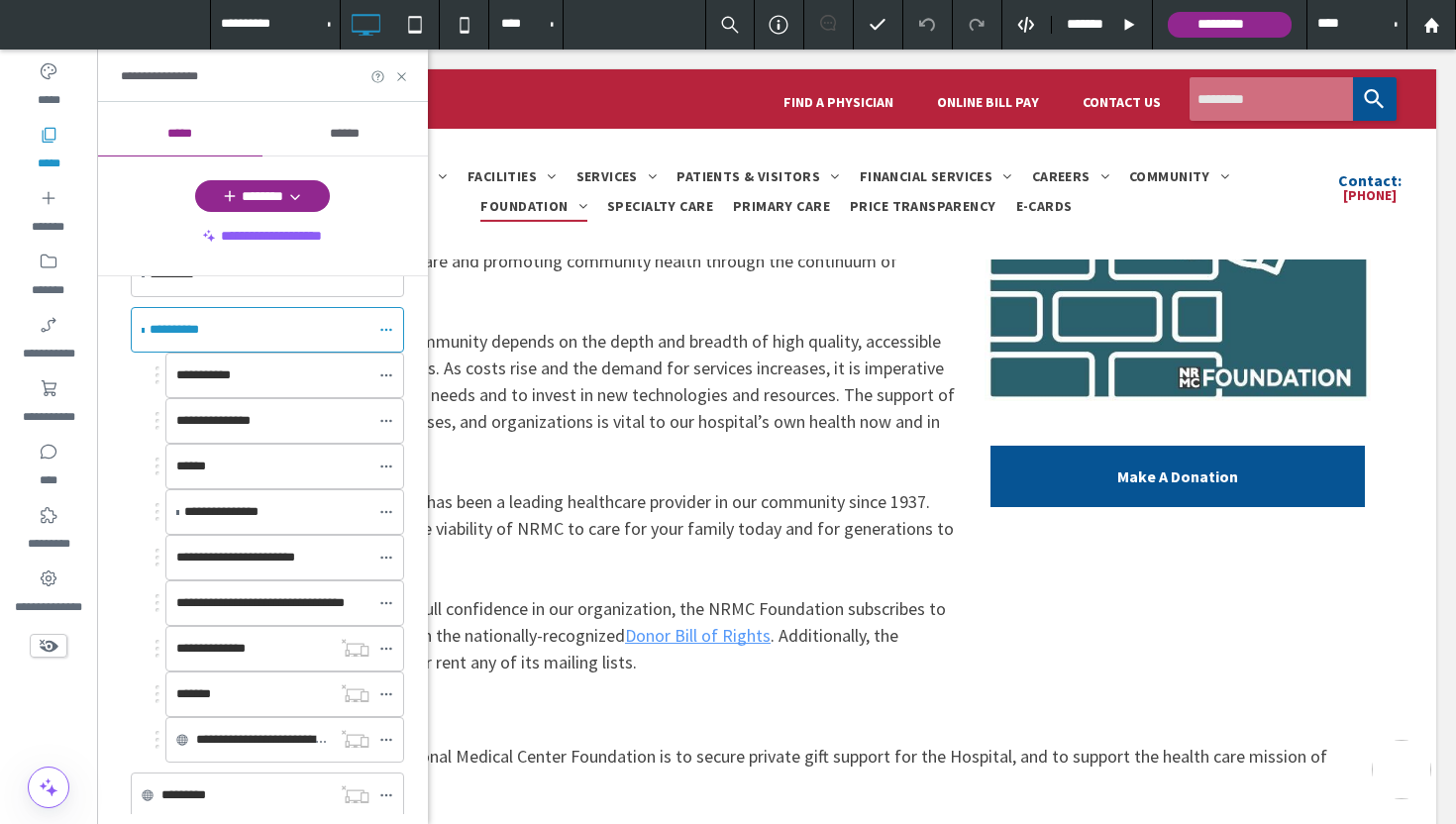 scroll, scrollTop: 567, scrollLeft: 0, axis: vertical 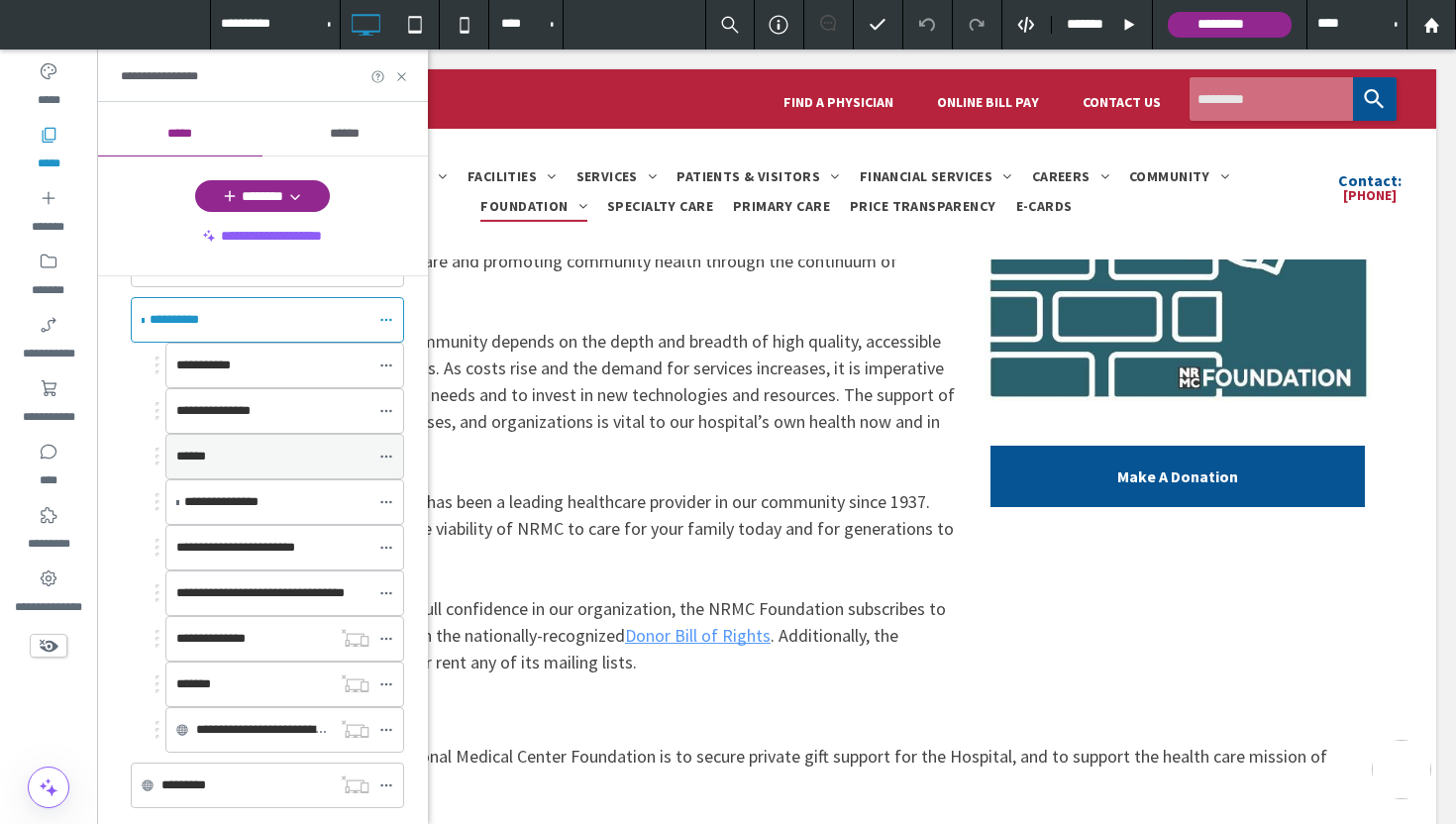 click on "******" at bounding box center [272, 457] 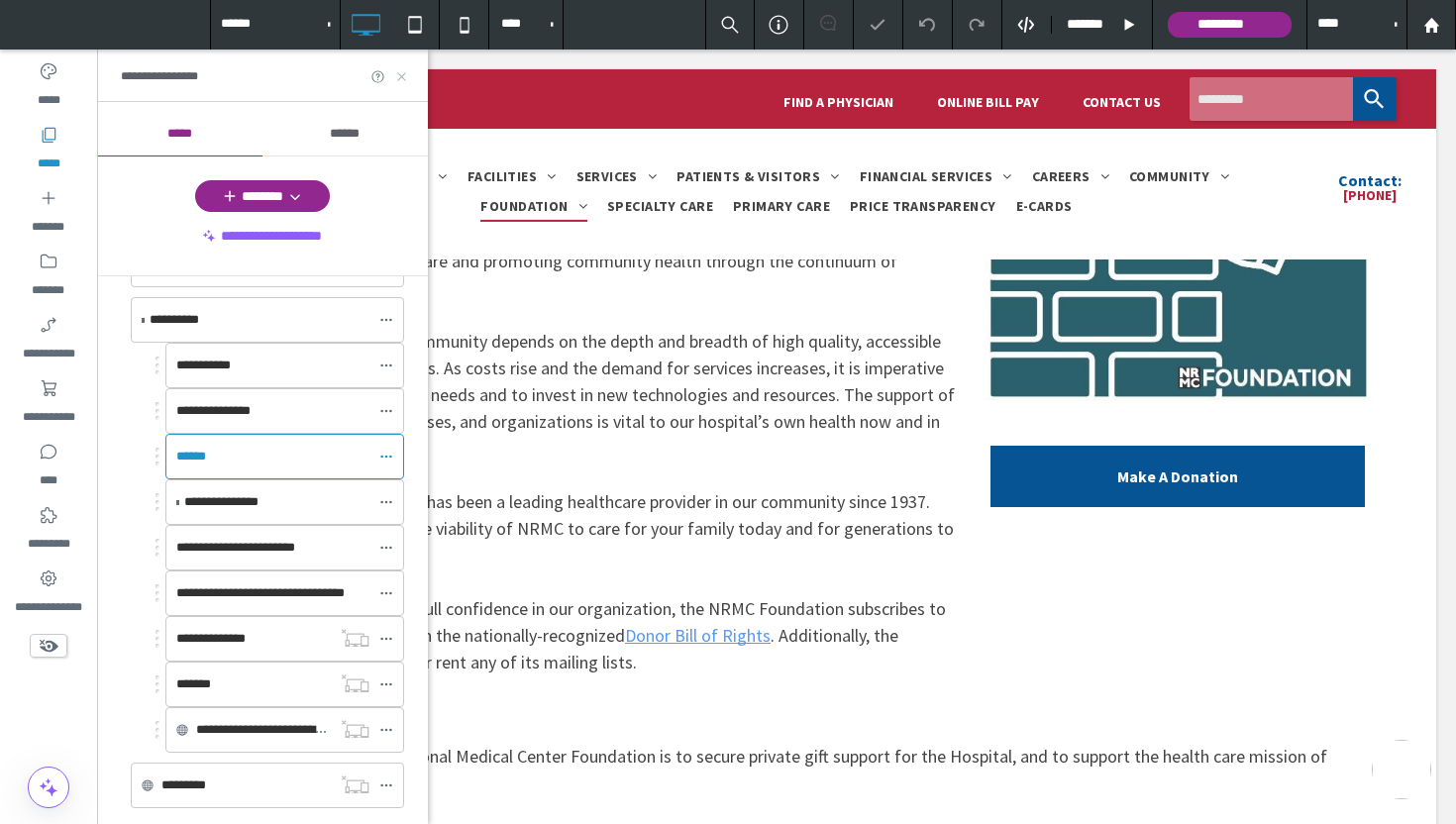 click 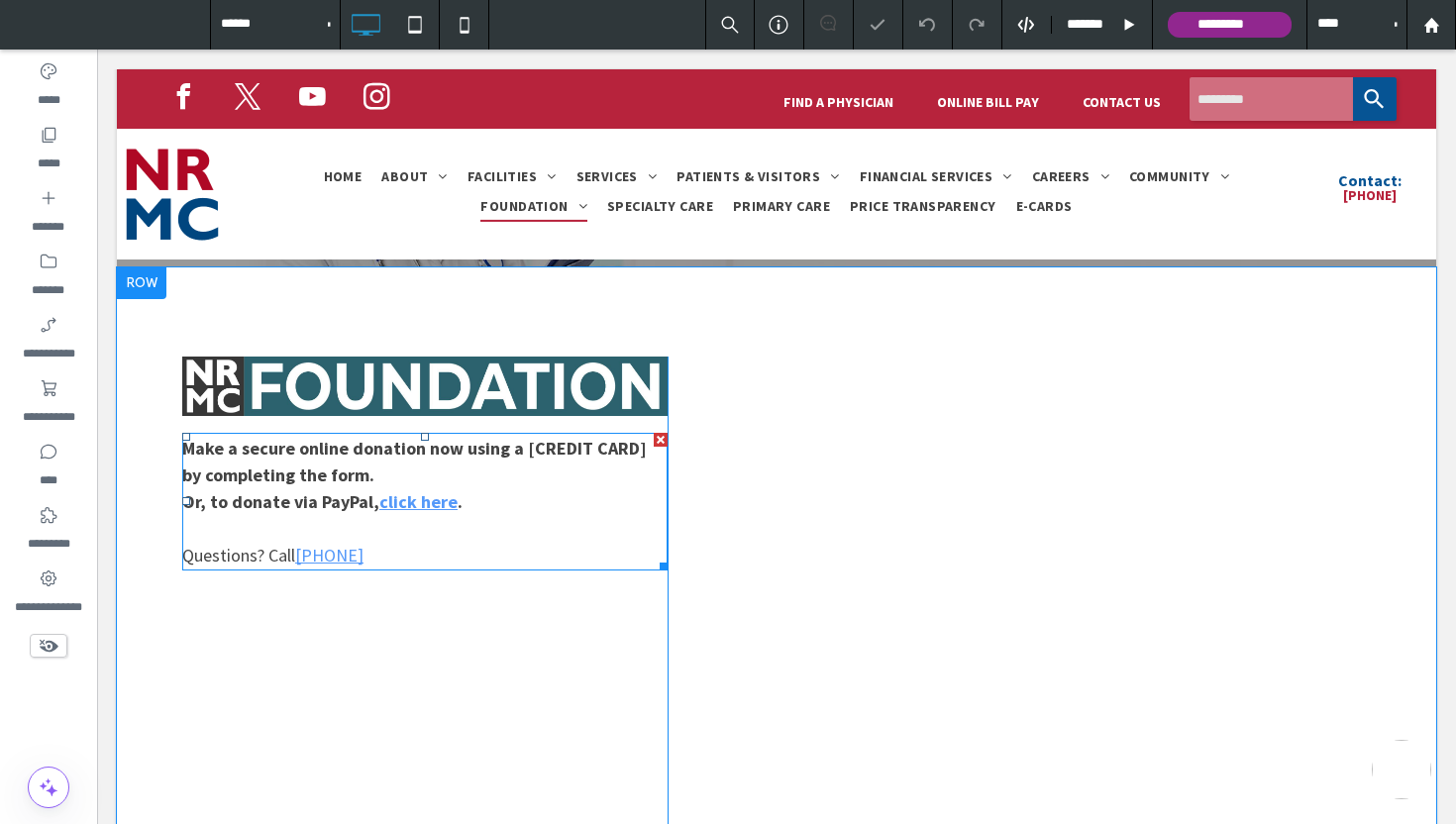scroll, scrollTop: 0, scrollLeft: 0, axis: both 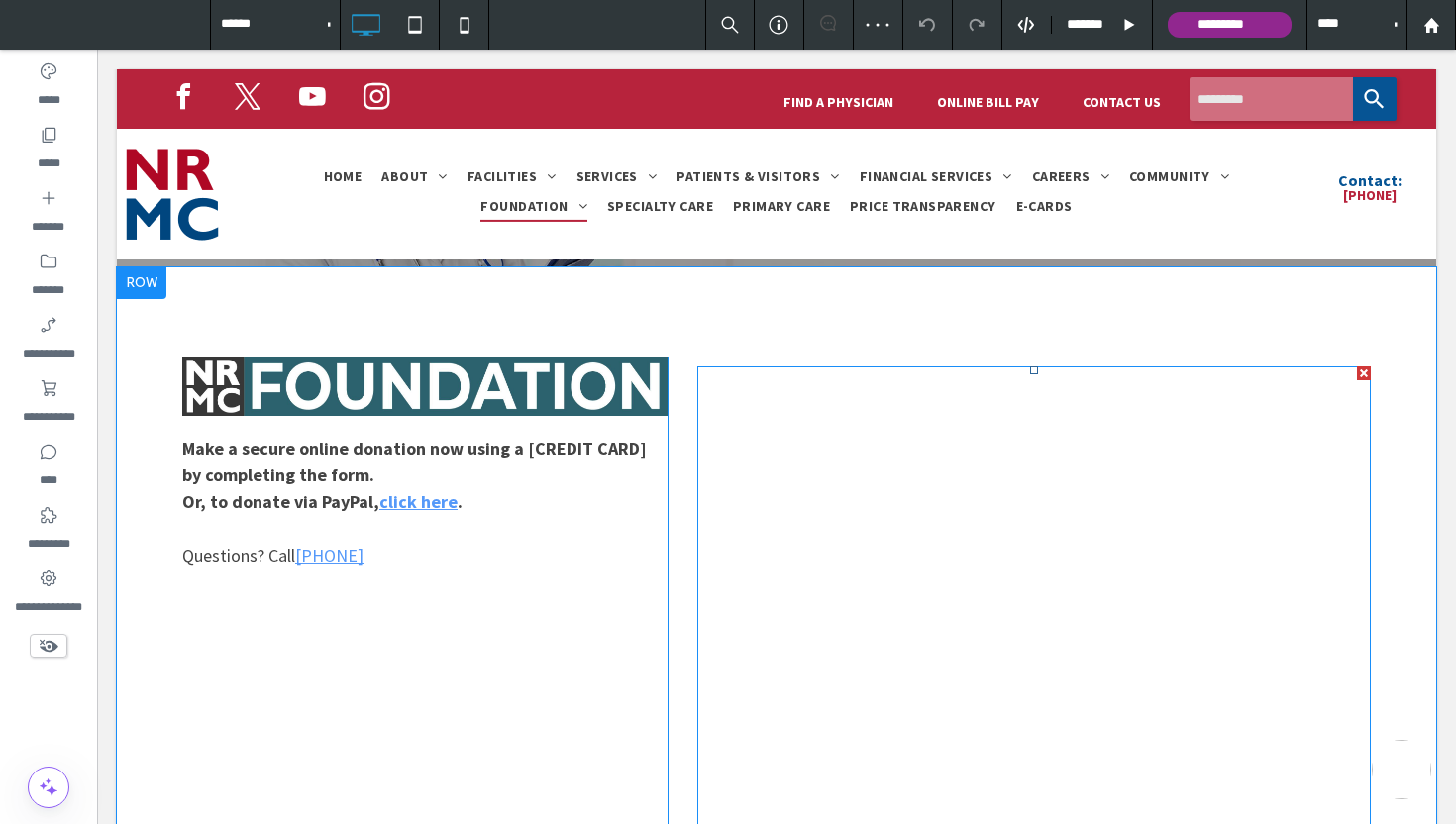 click at bounding box center (1034, 633) 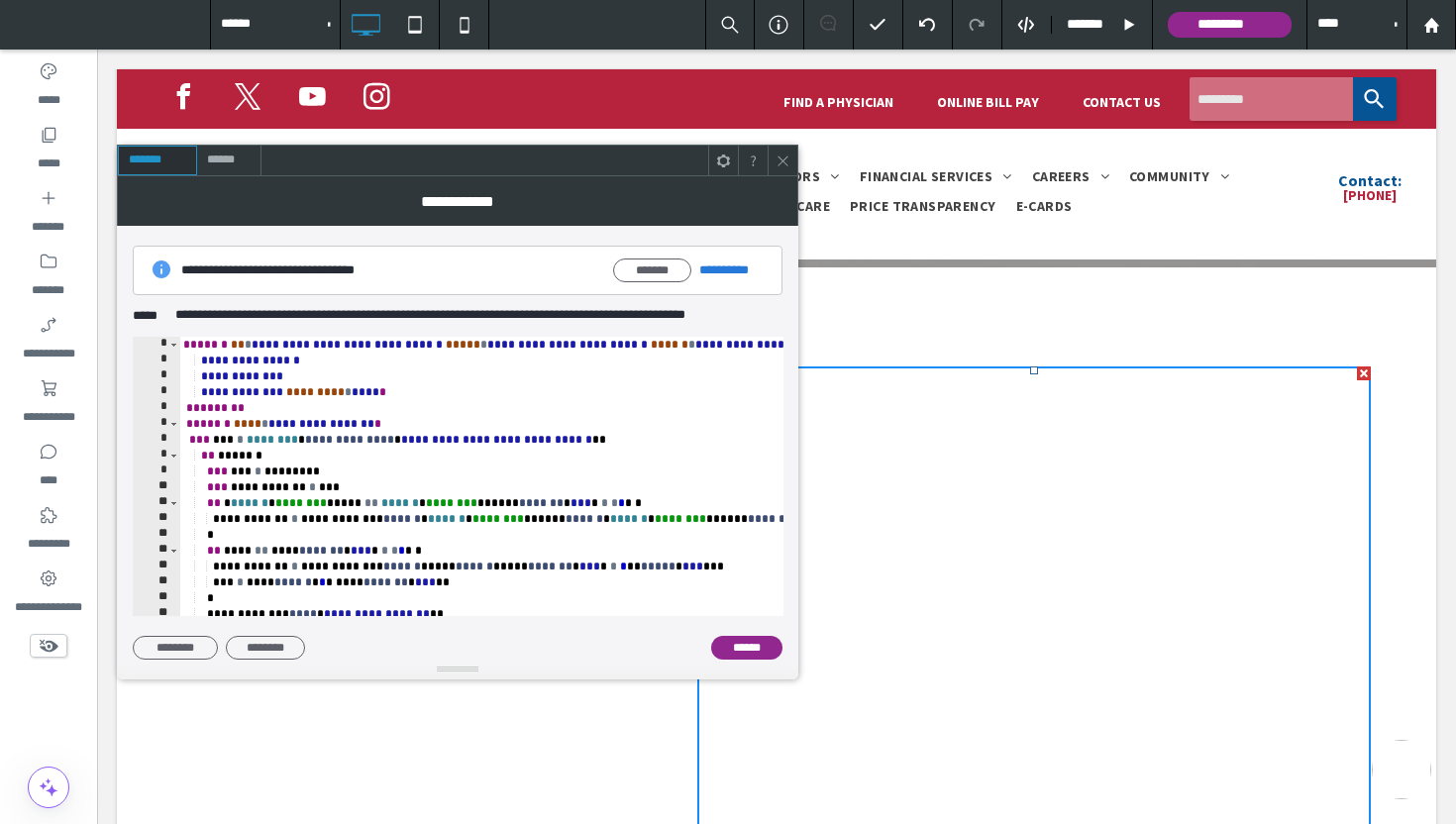 click 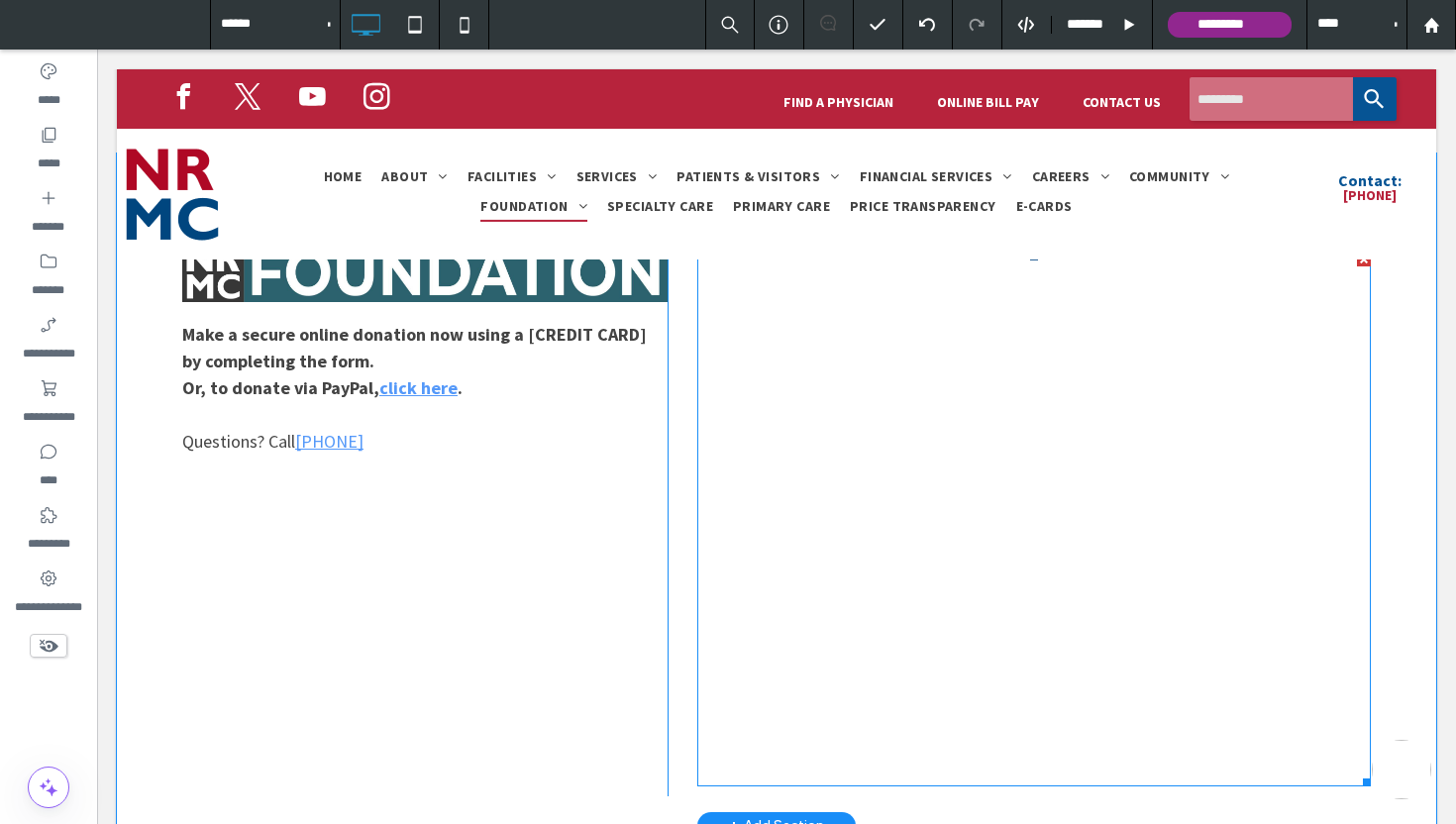 scroll, scrollTop: 317, scrollLeft: 0, axis: vertical 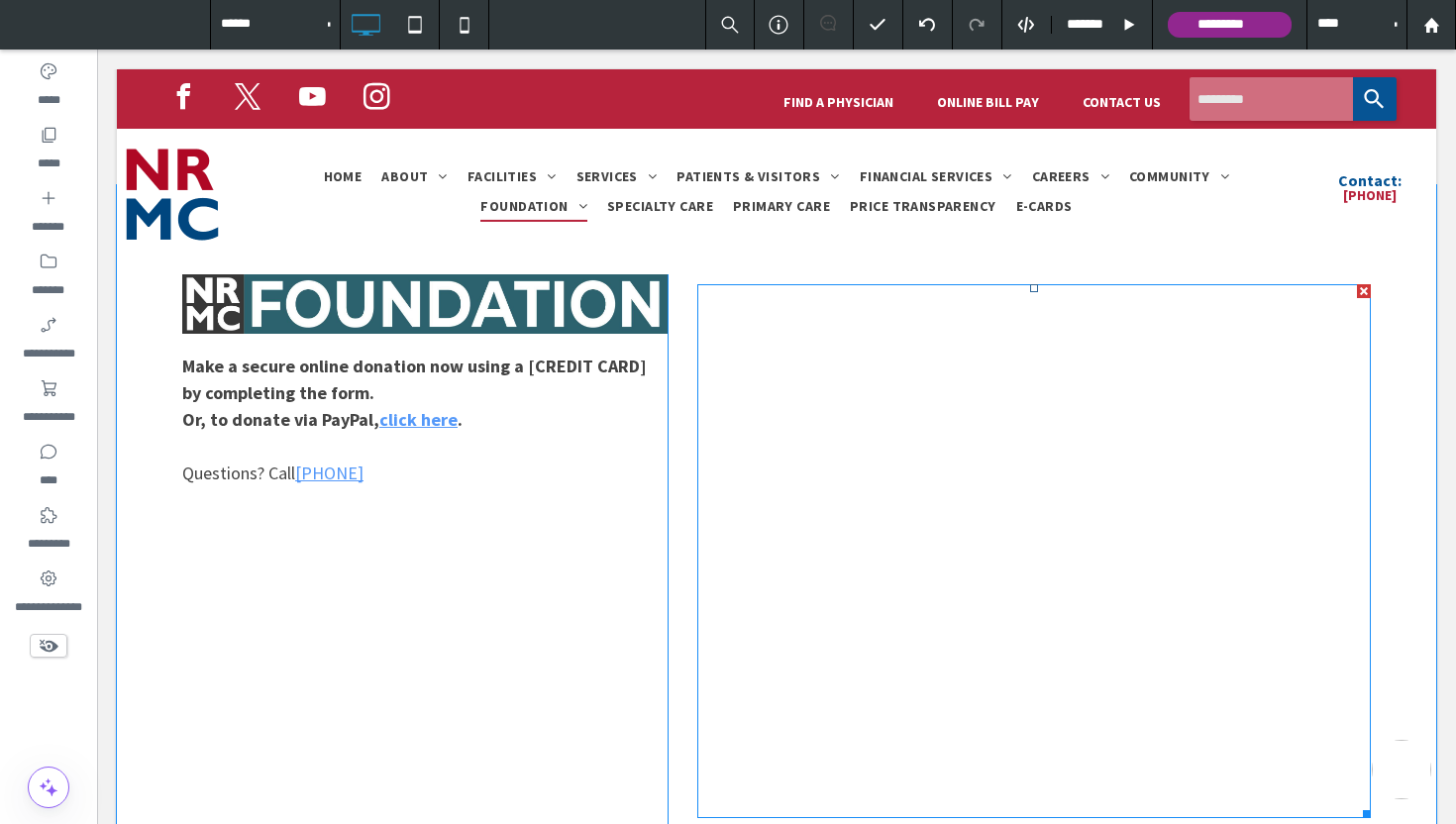 click at bounding box center [1034, 551] 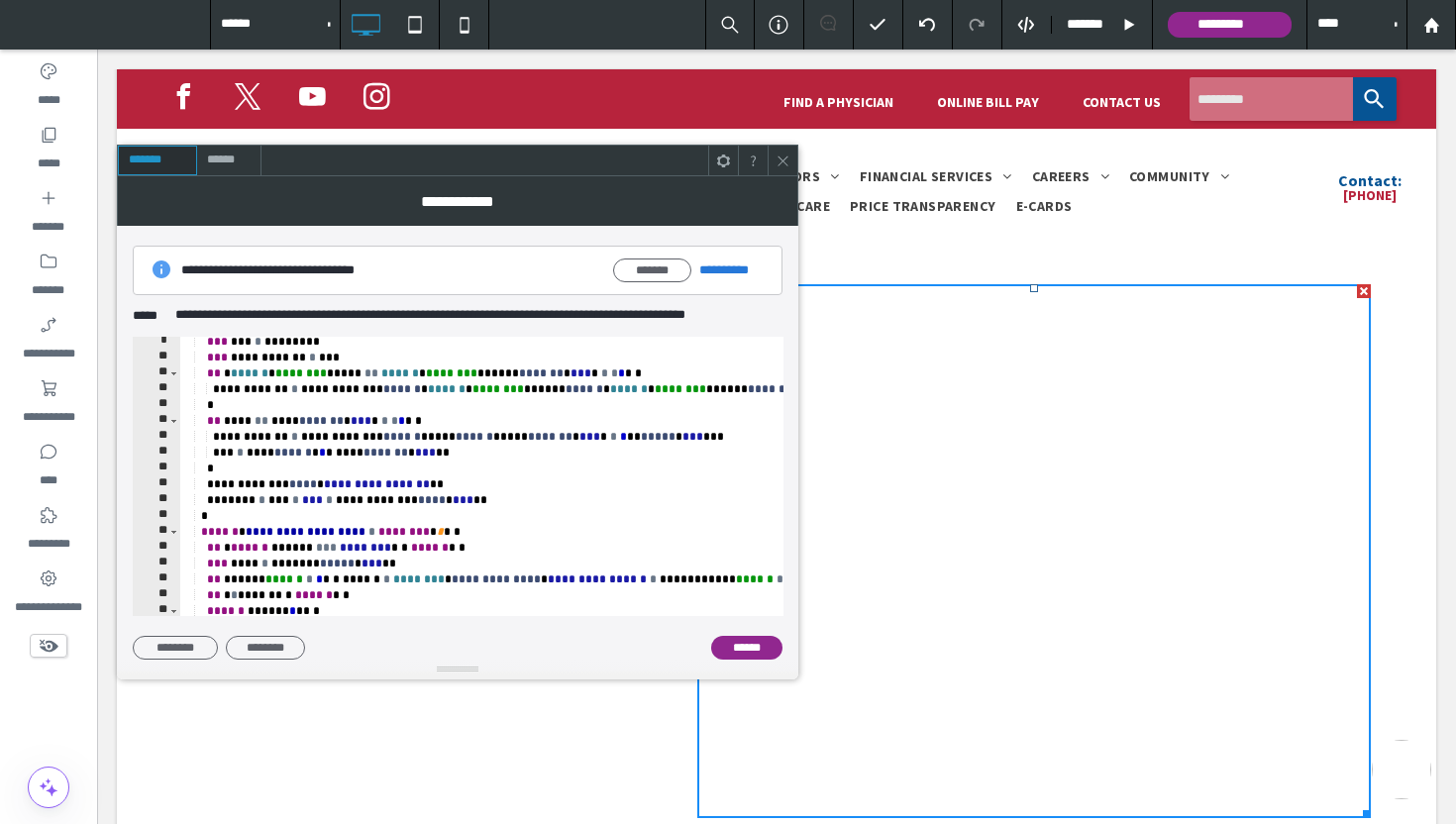 scroll, scrollTop: 0, scrollLeft: 0, axis: both 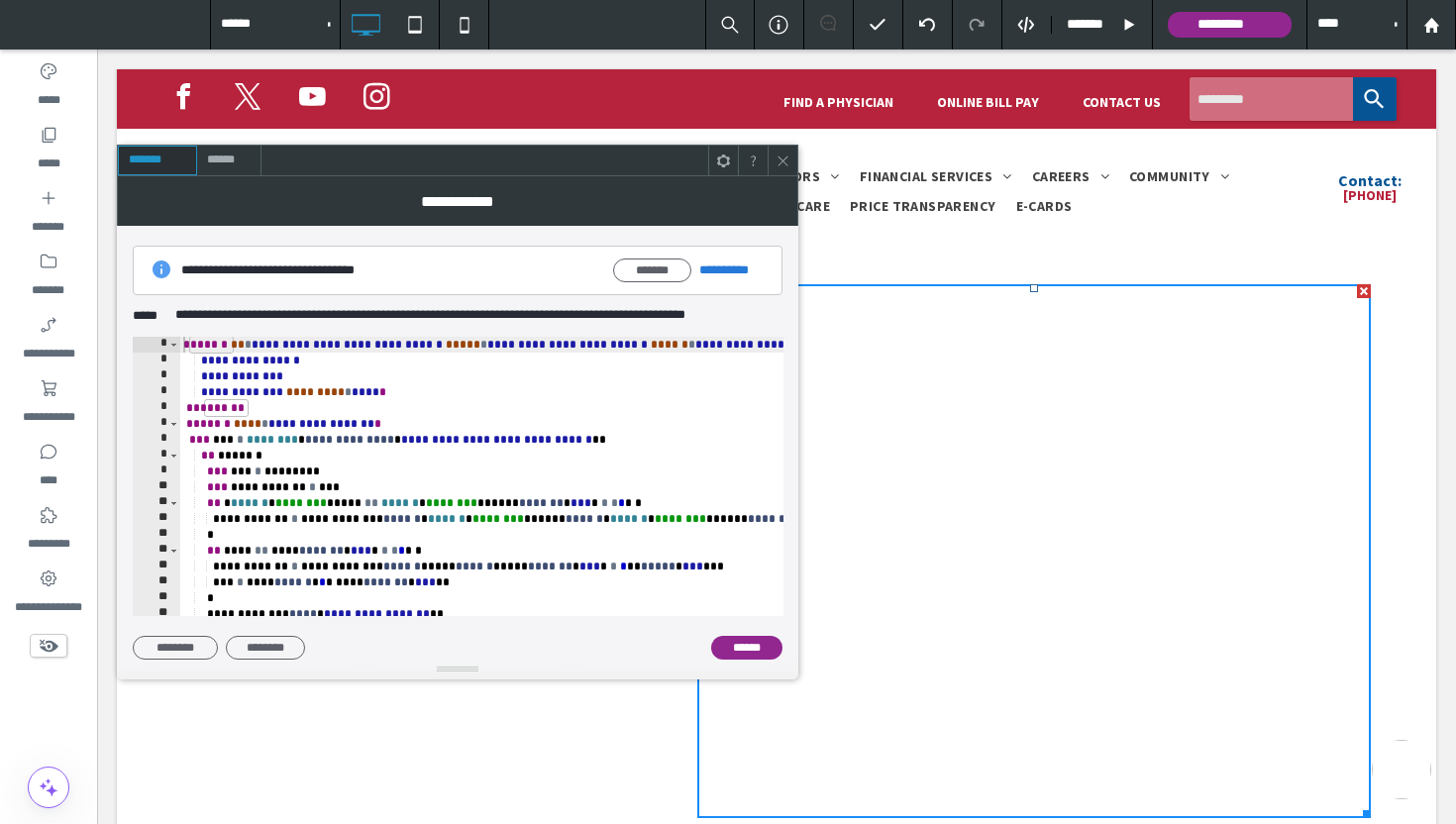 click 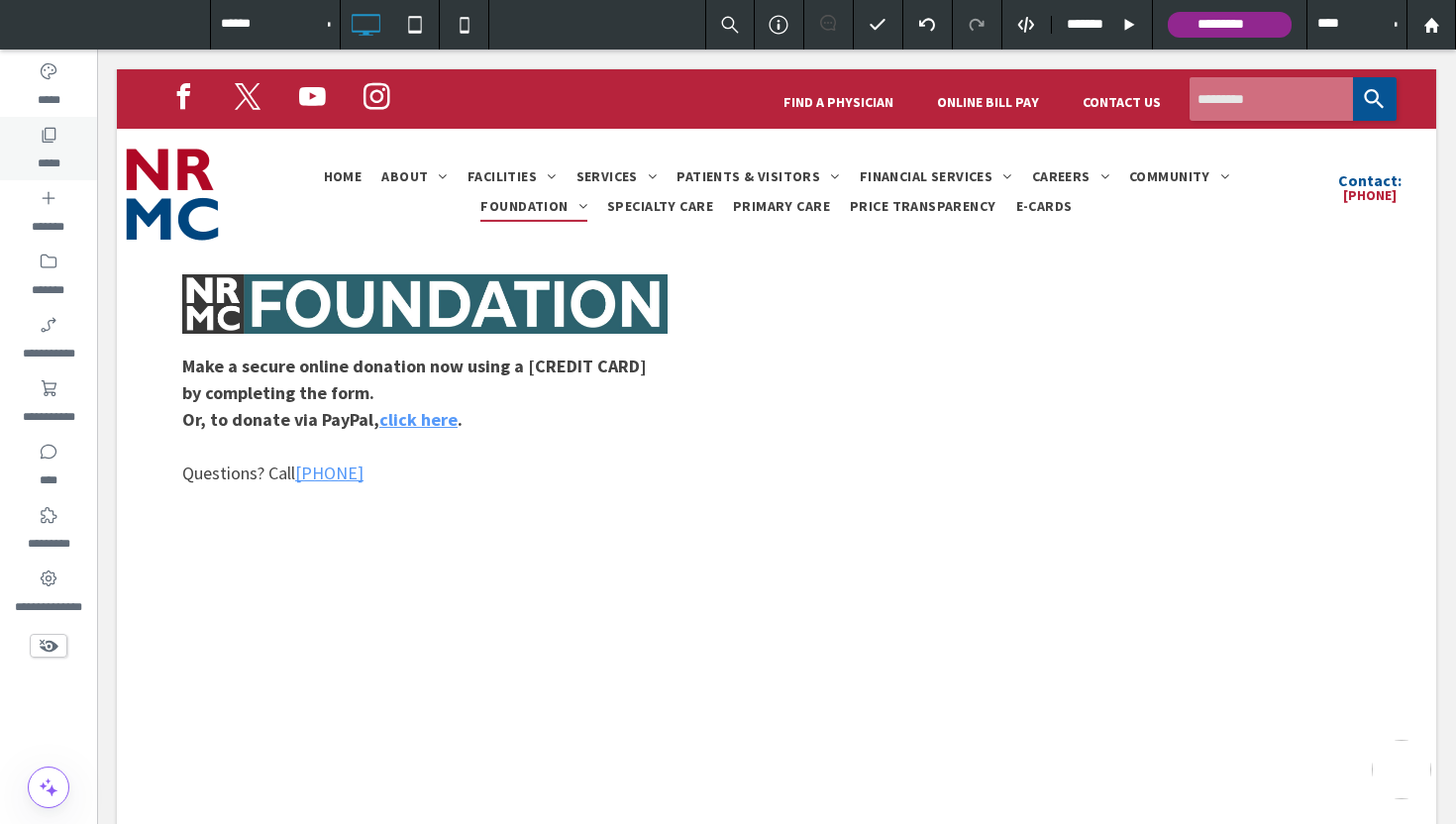 click on "*****" at bounding box center (49, 149) 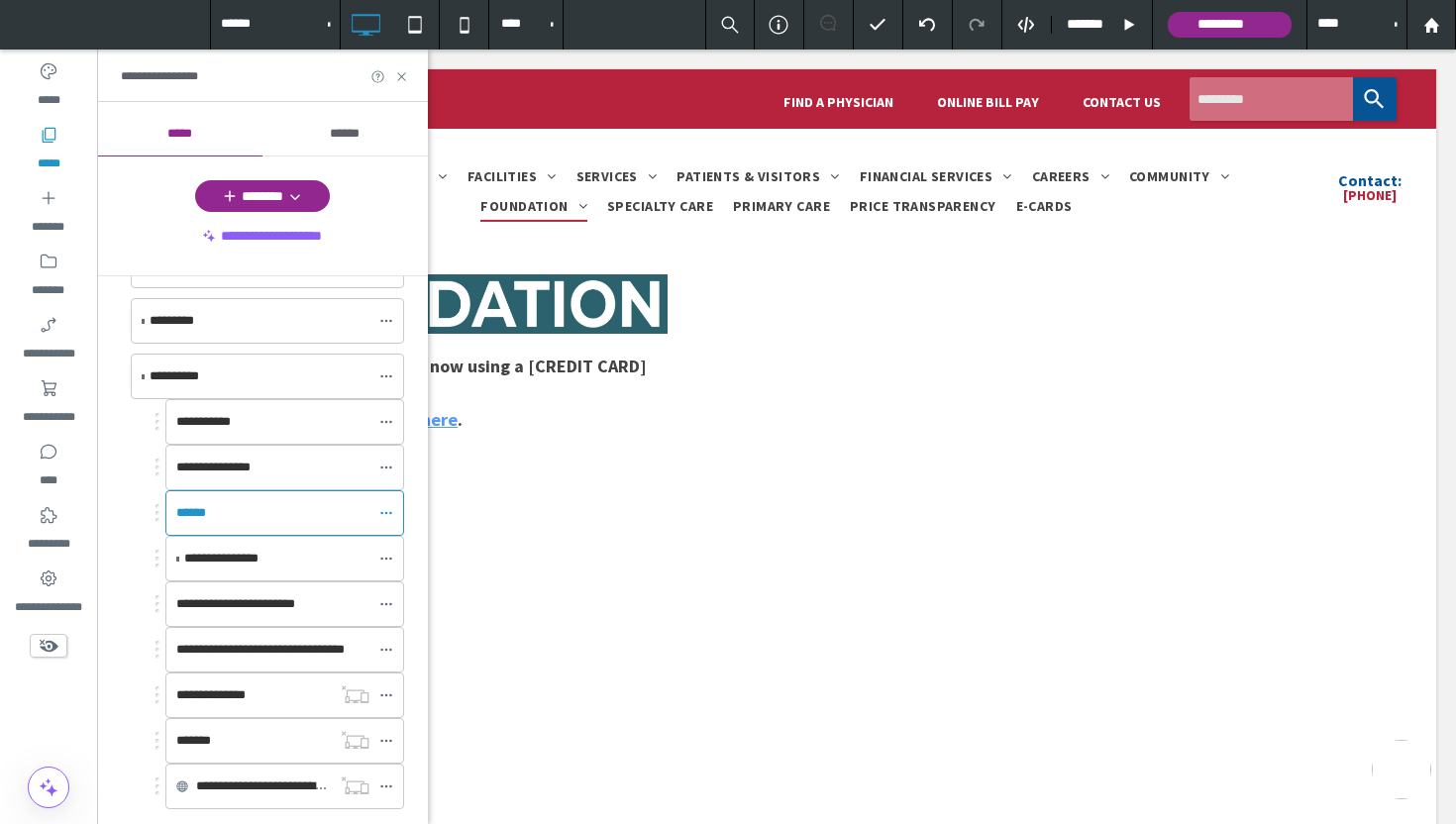 scroll, scrollTop: 541, scrollLeft: 0, axis: vertical 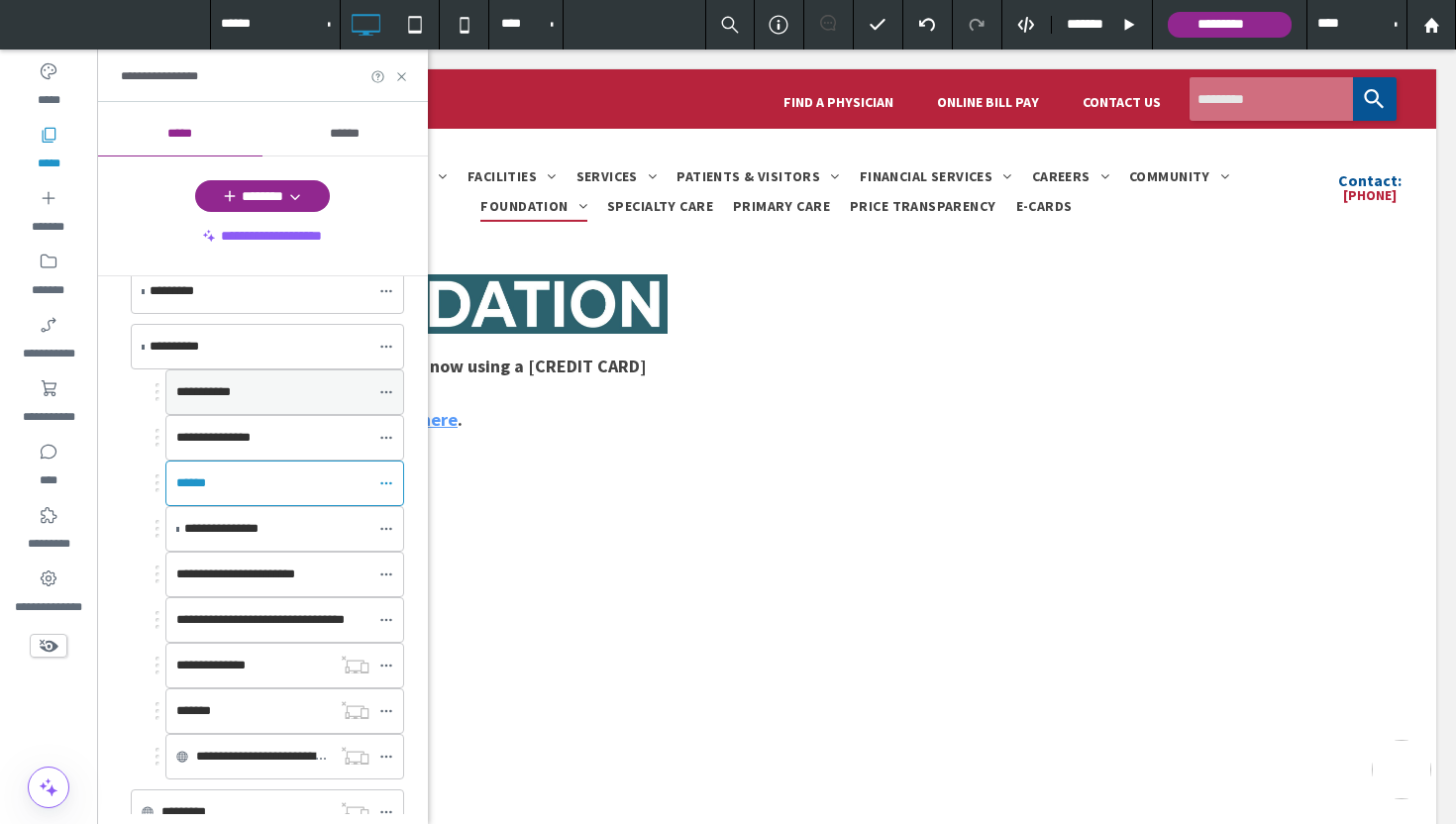 click on "**********" at bounding box center [272, 392] 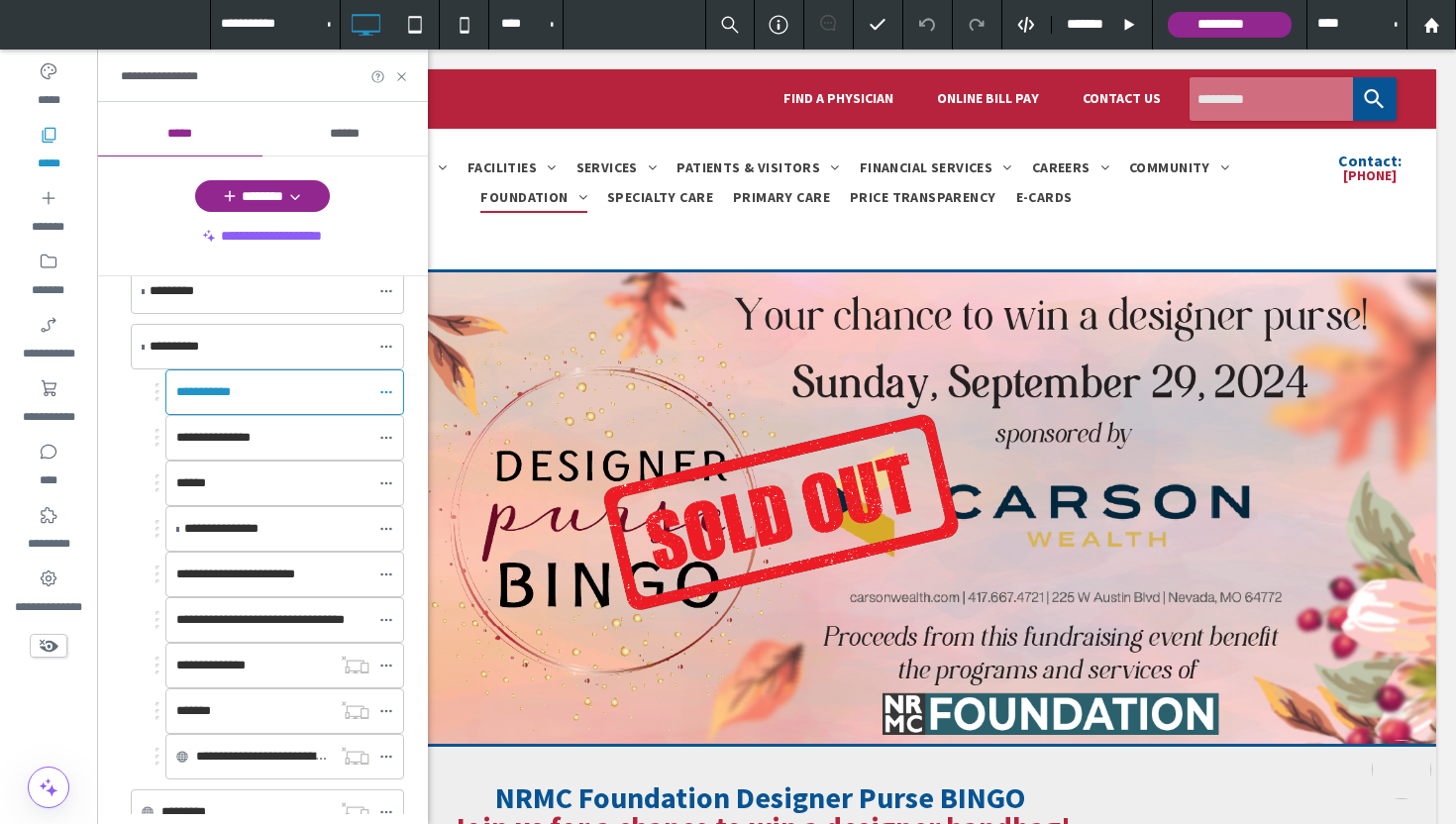 scroll, scrollTop: 0, scrollLeft: 0, axis: both 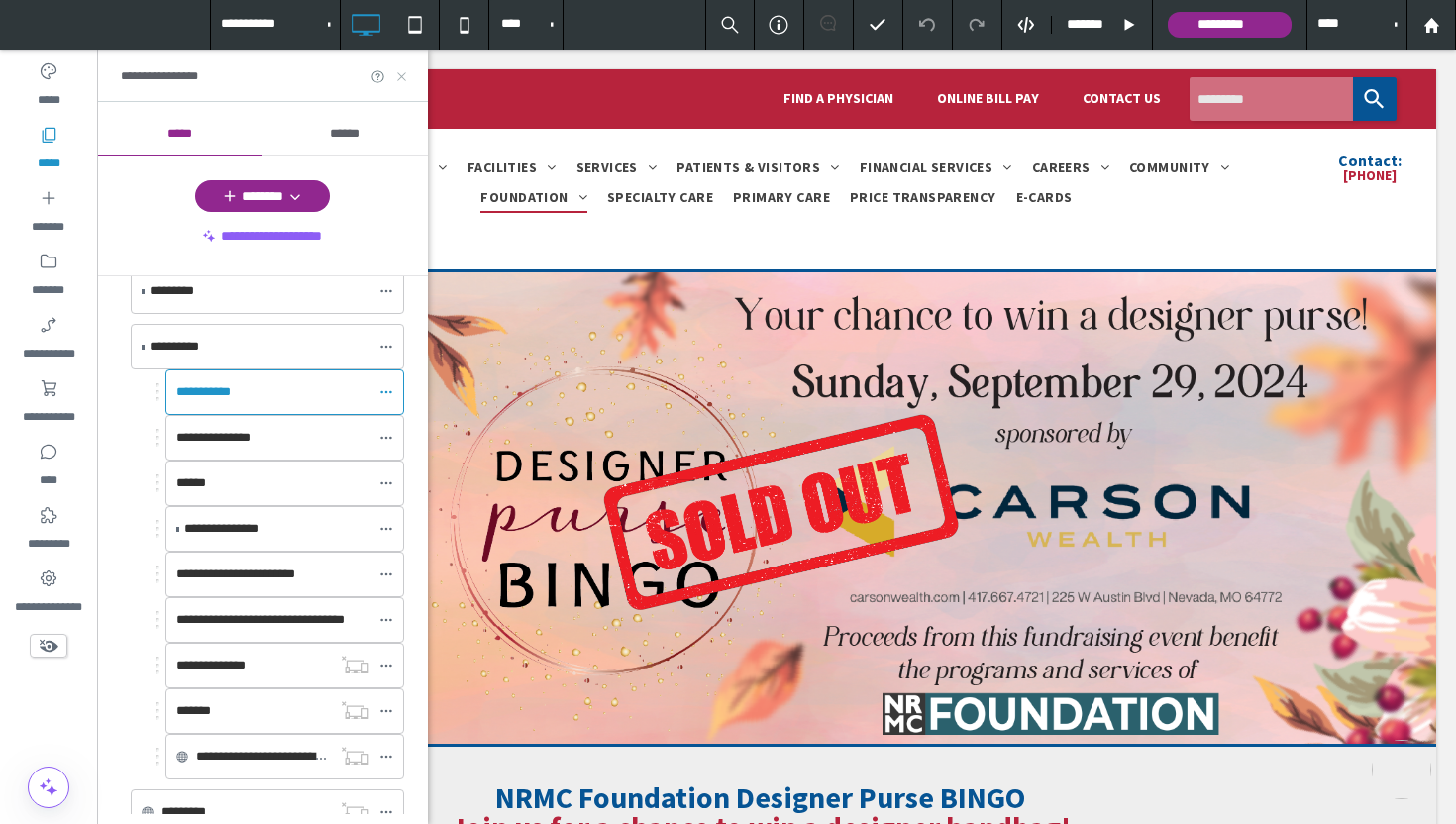 click 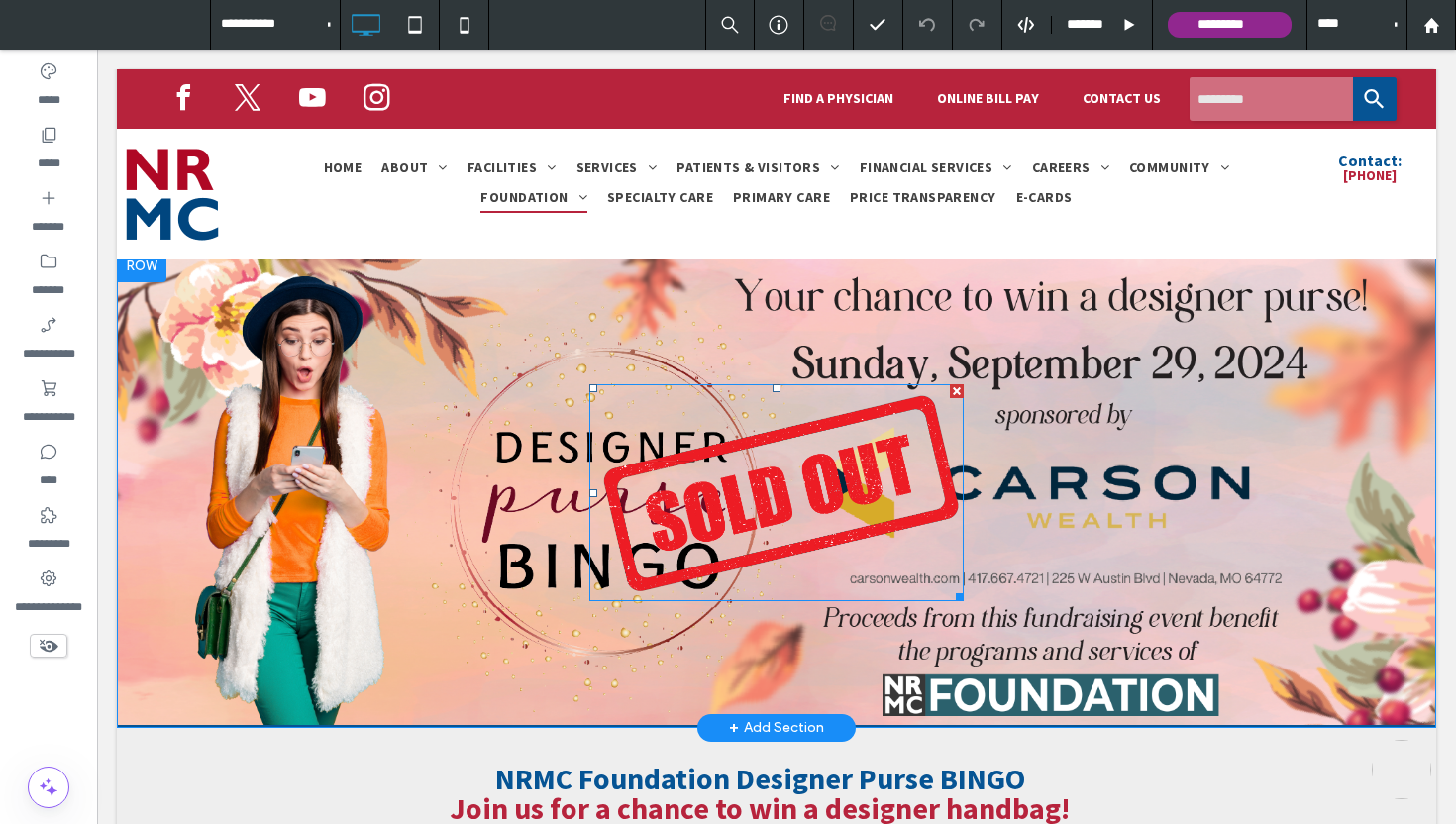 scroll, scrollTop: 0, scrollLeft: 0, axis: both 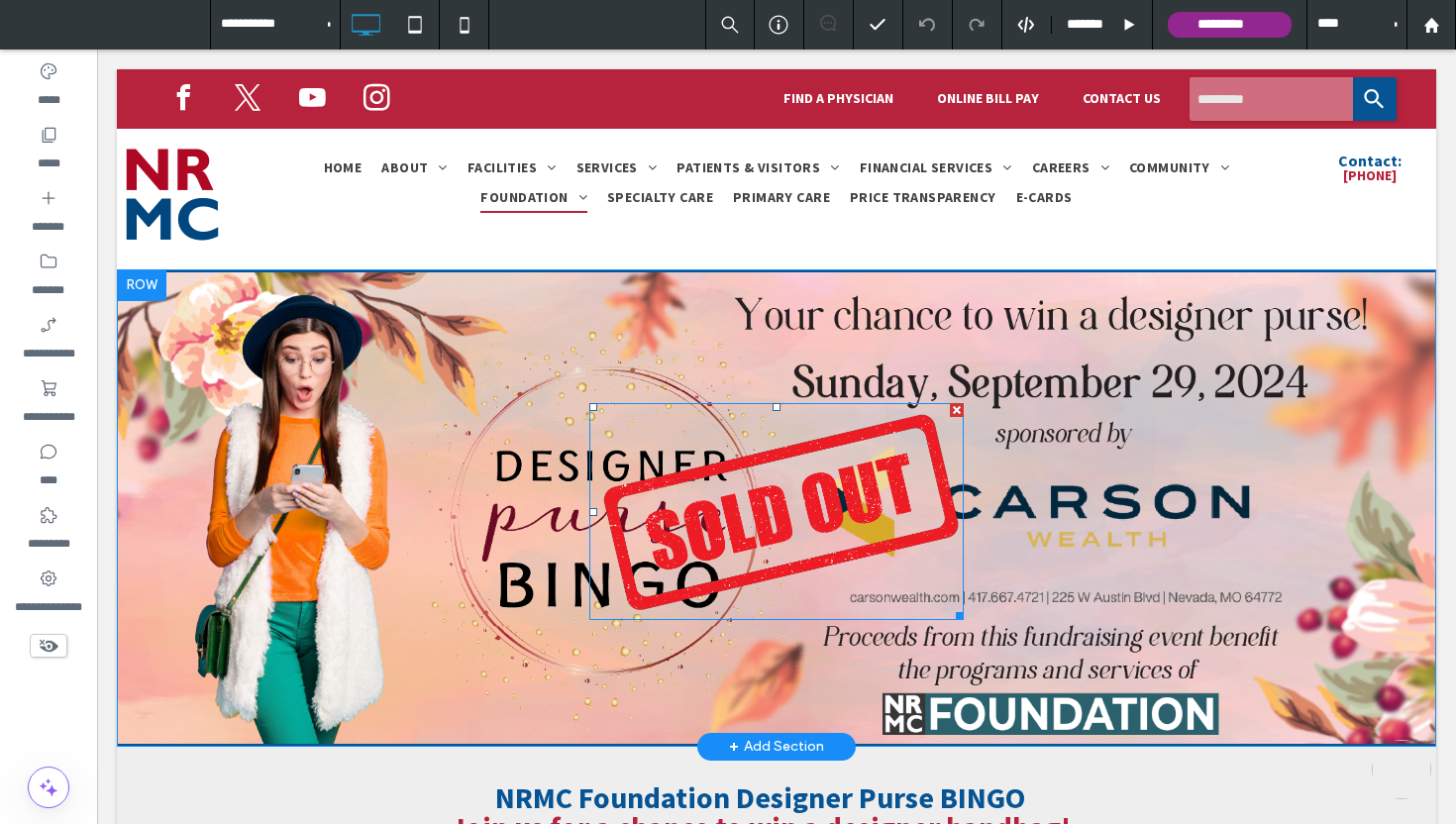 click at bounding box center (957, 410) 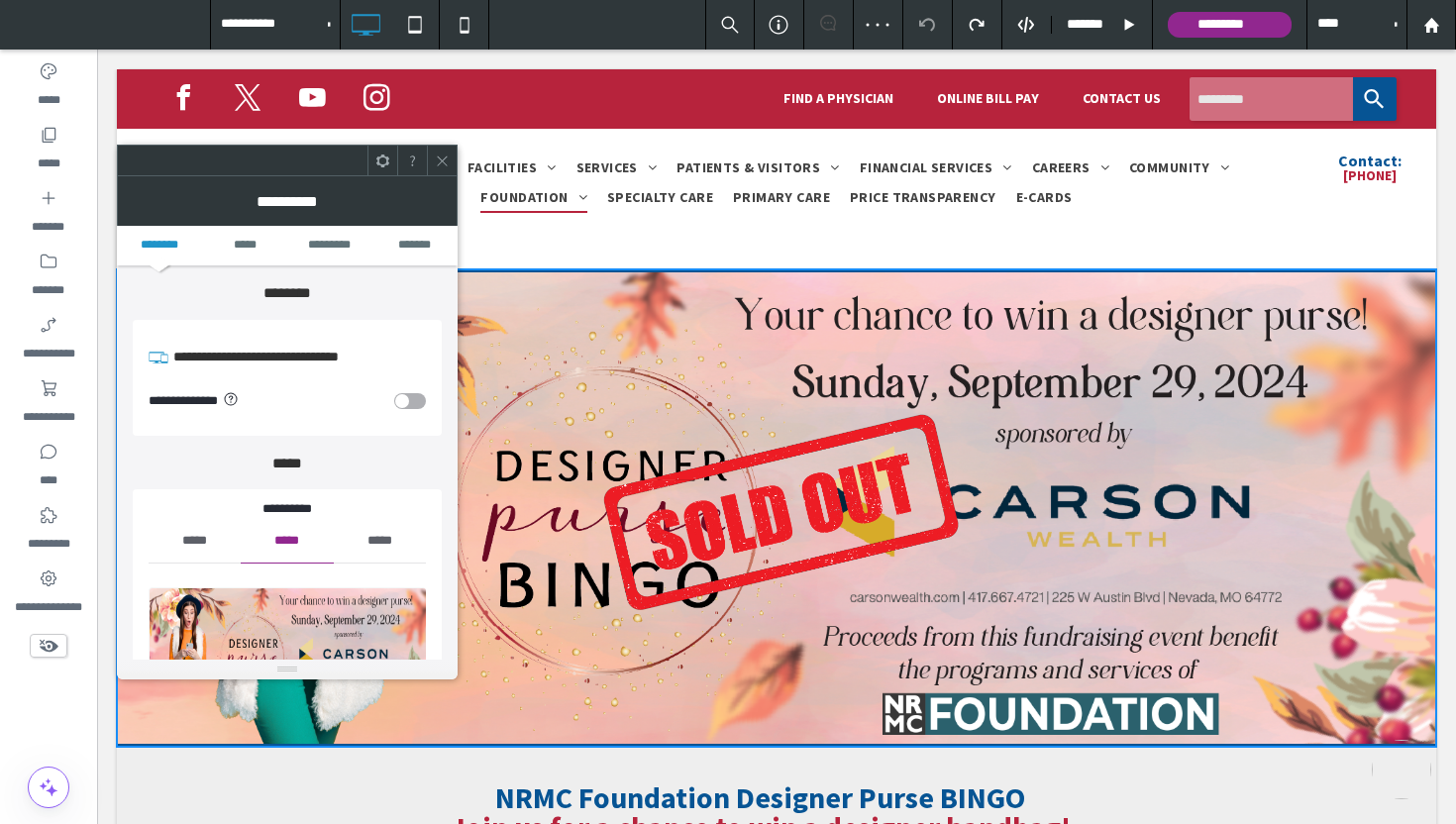 scroll, scrollTop: 0, scrollLeft: 0, axis: both 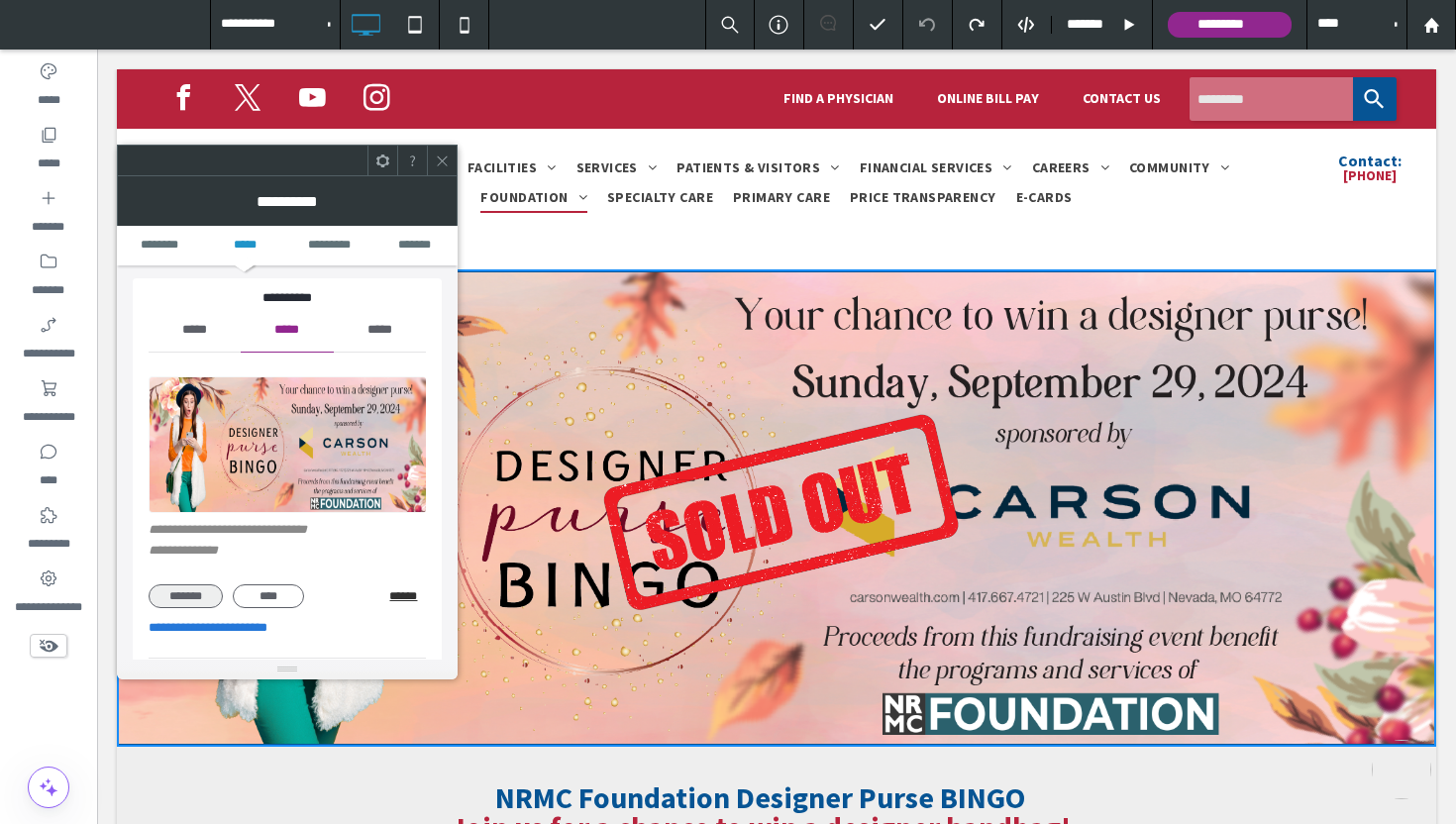 click on "*******" at bounding box center (185, 596) 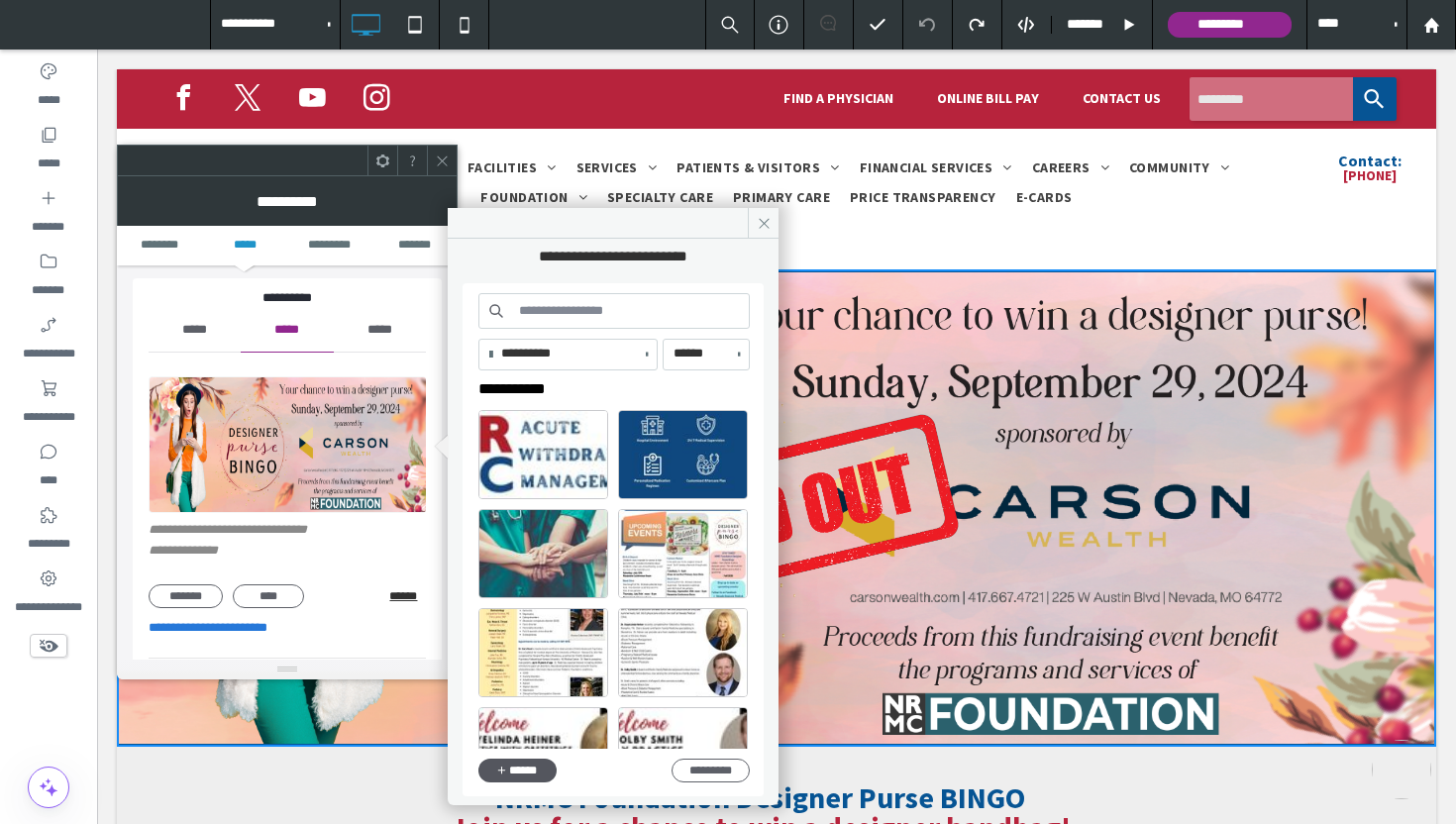 click on "******" at bounding box center [517, 771] 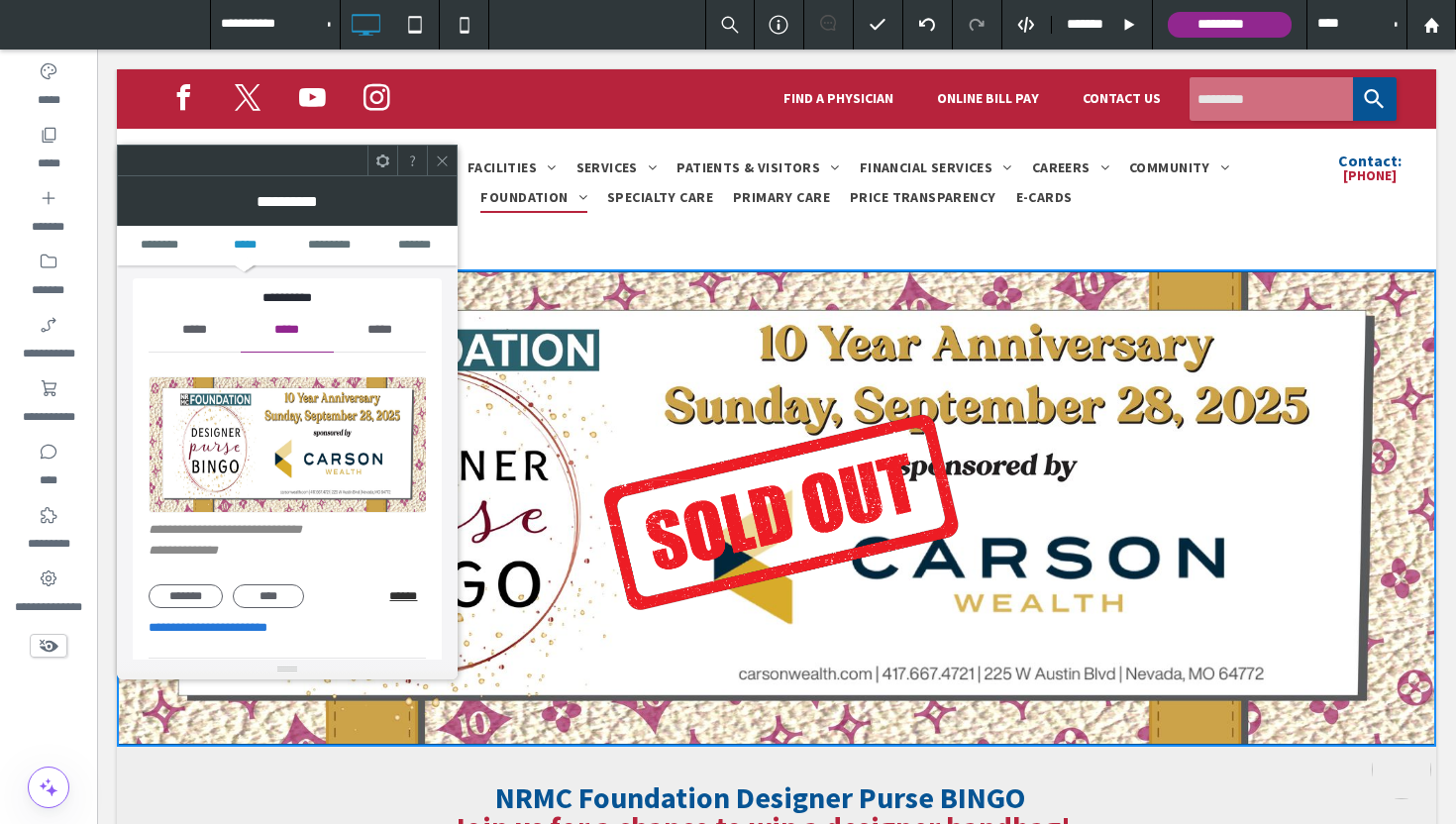 click 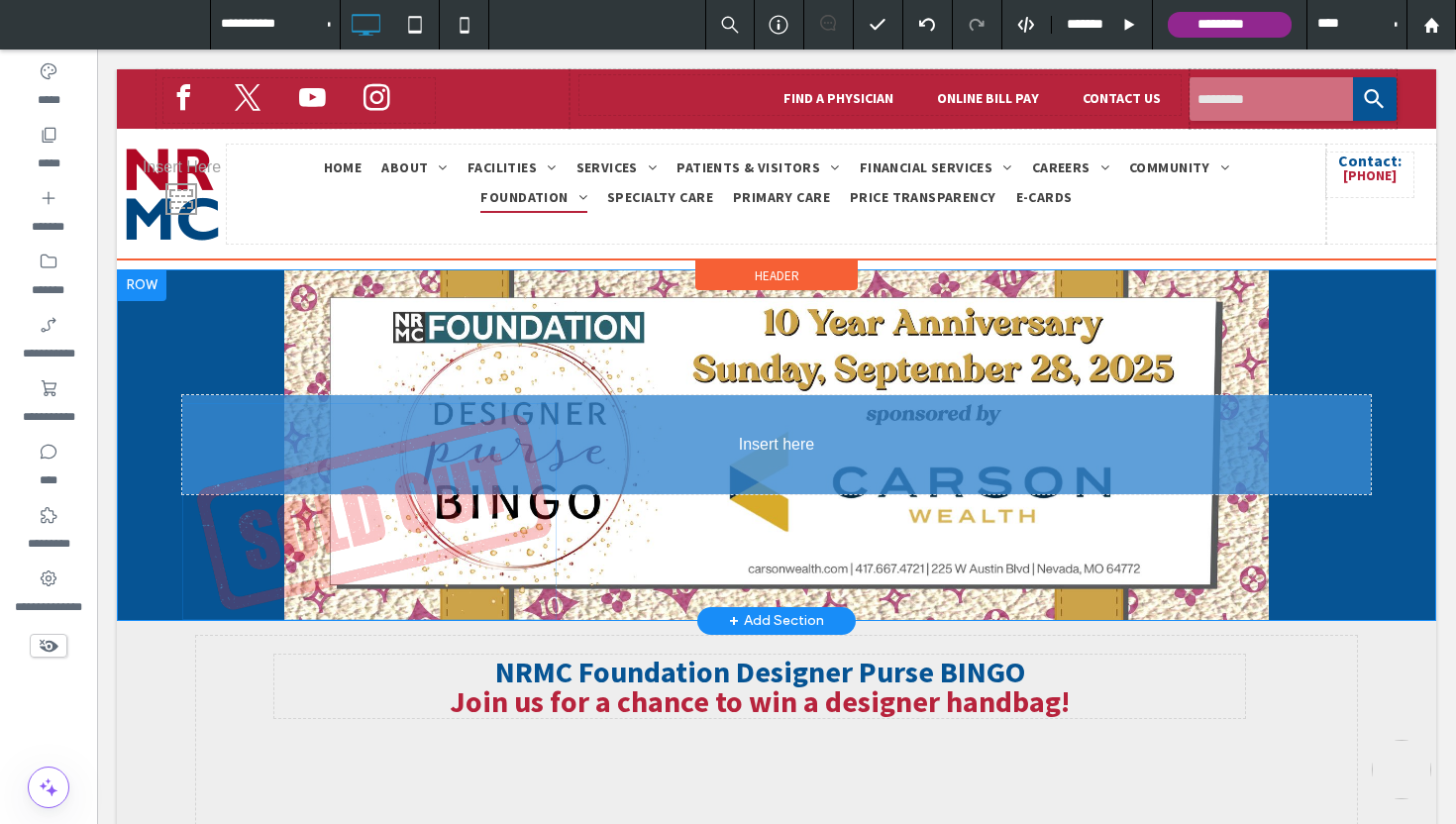 drag, startPoint x: 899, startPoint y: 438, endPoint x: 912, endPoint y: 415, distance: 26.41969 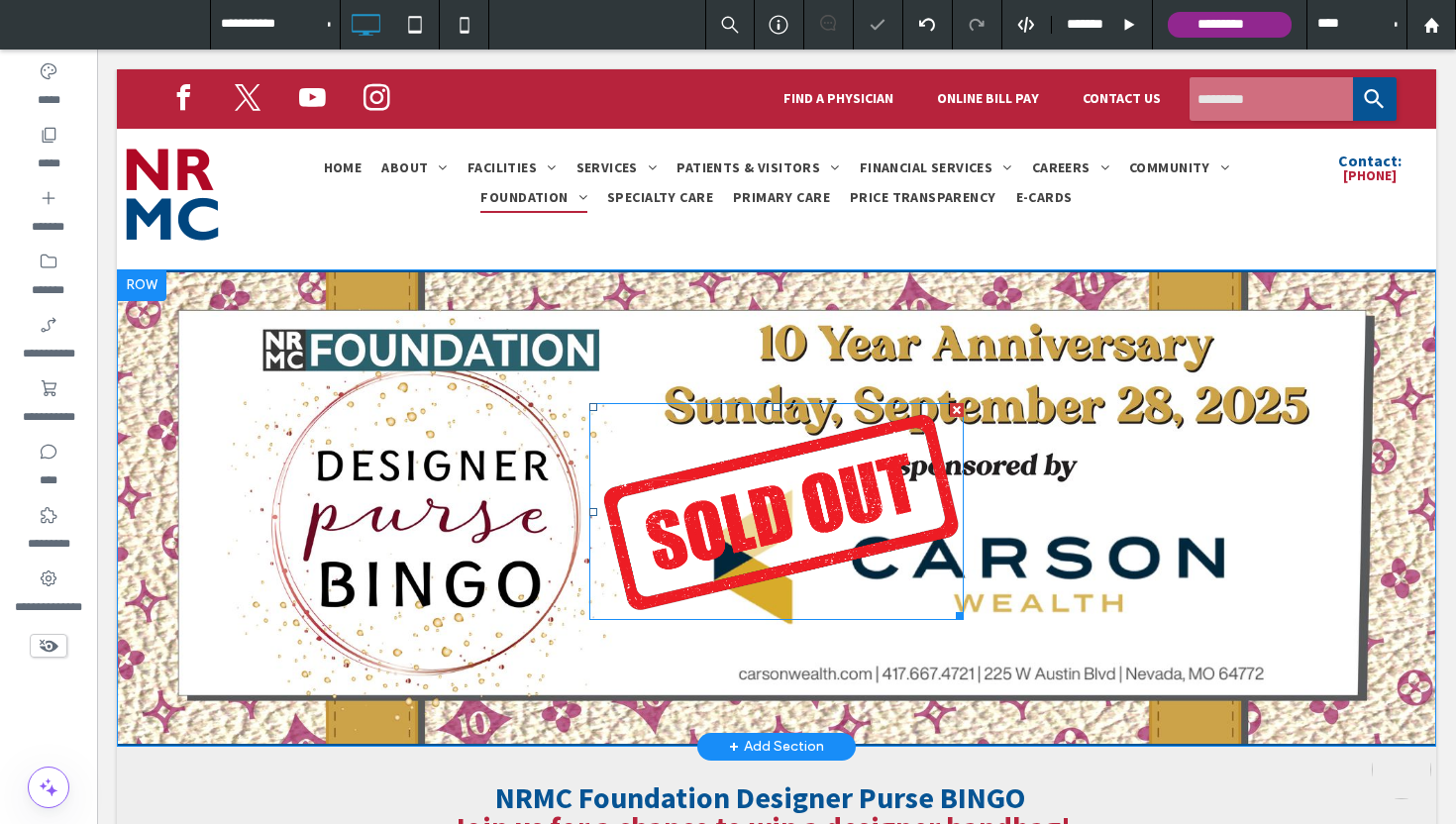 click at bounding box center [957, 410] 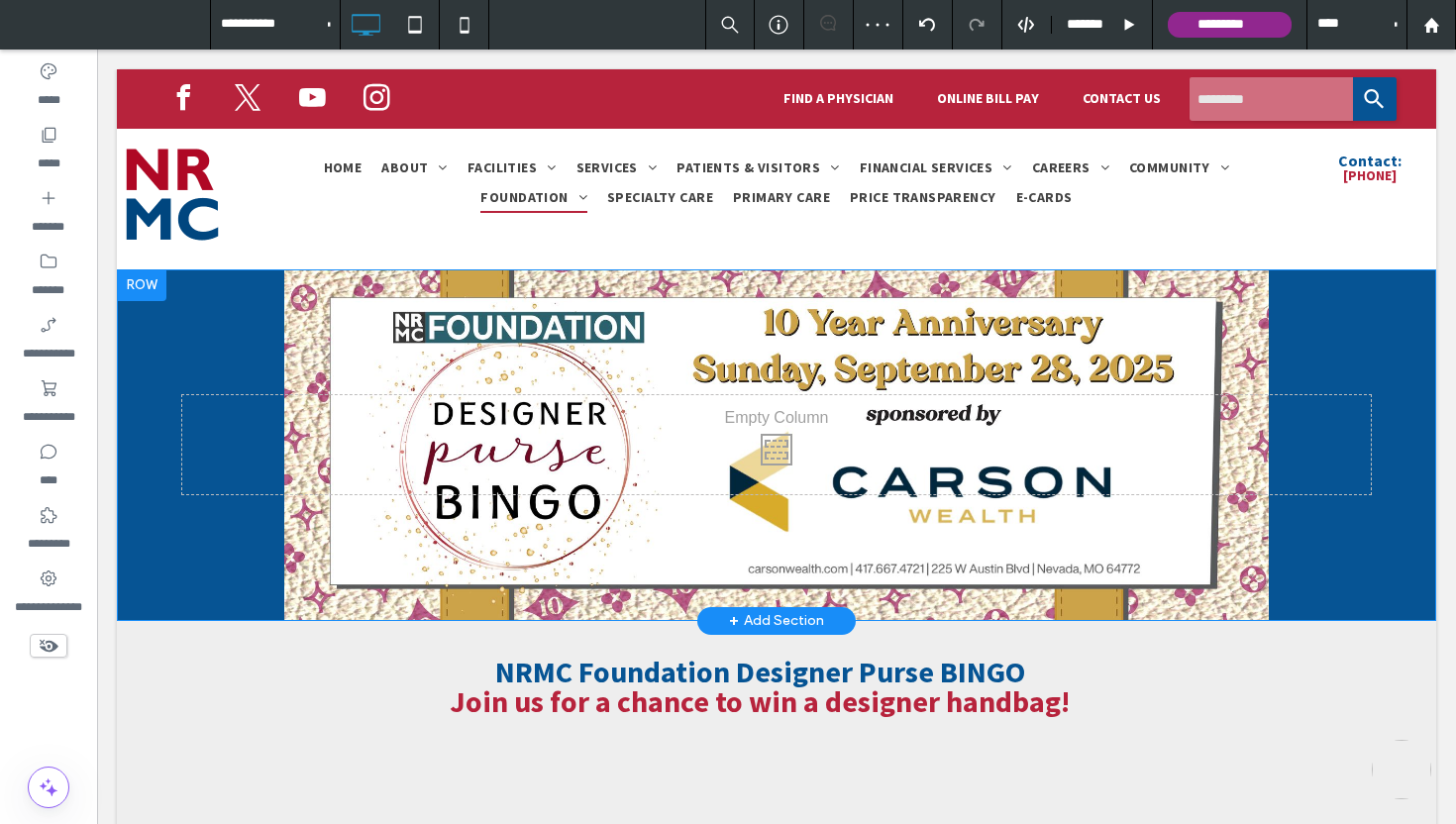 click on "Click To Paste
Row + Add Section" at bounding box center (777, 445) 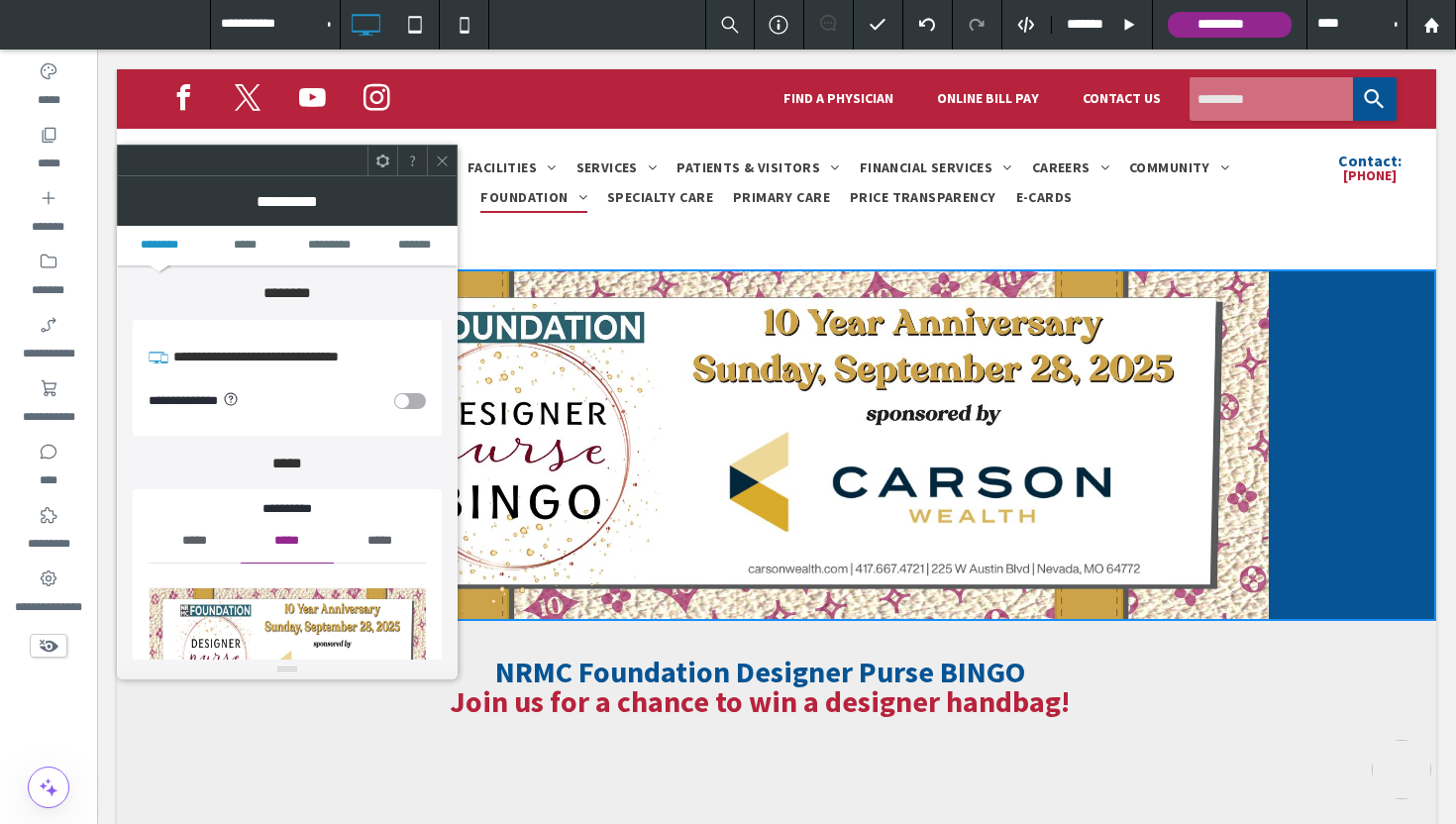 click 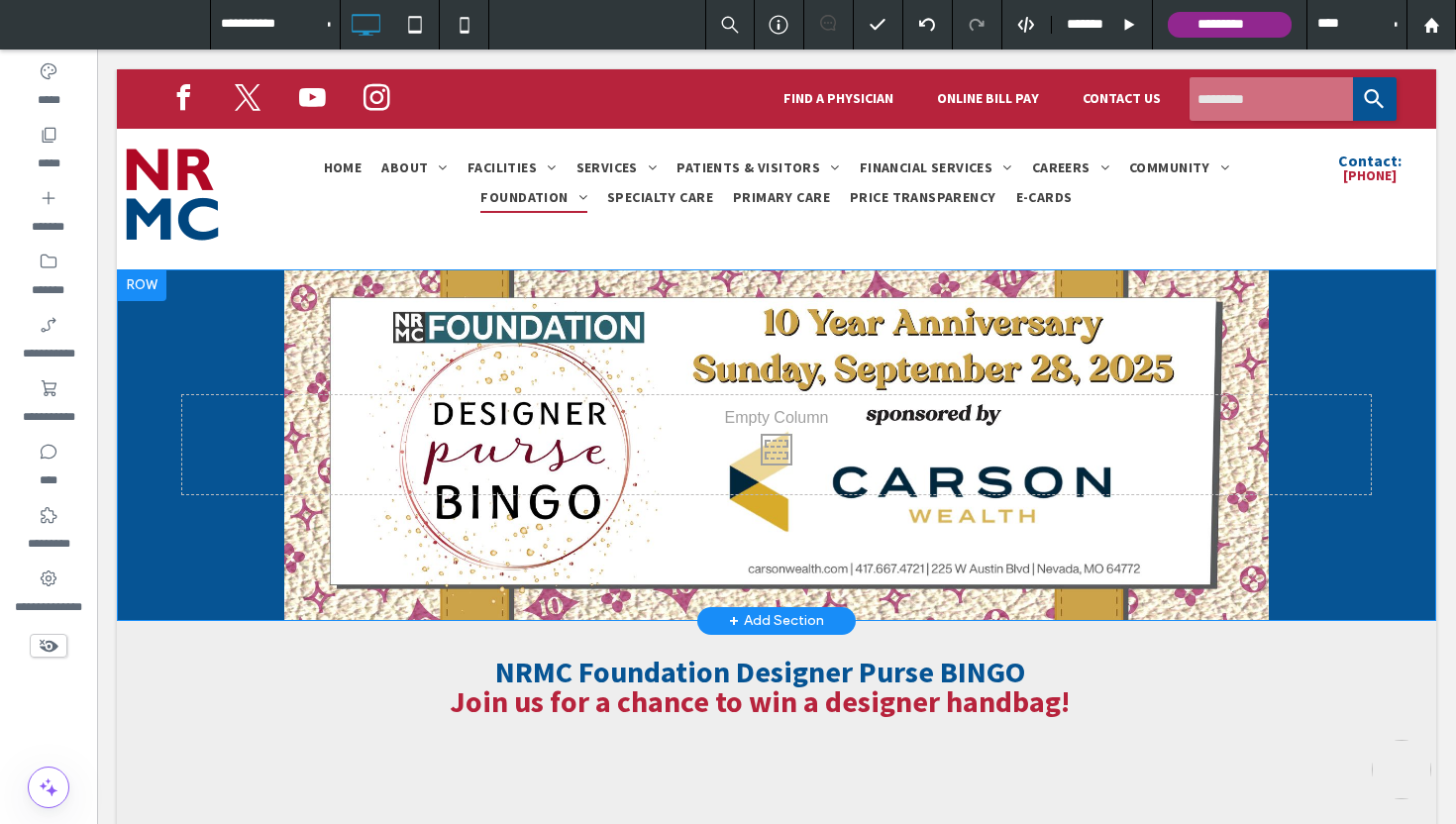 click on "Click To Paste
Row + Add Section" at bounding box center [777, 445] 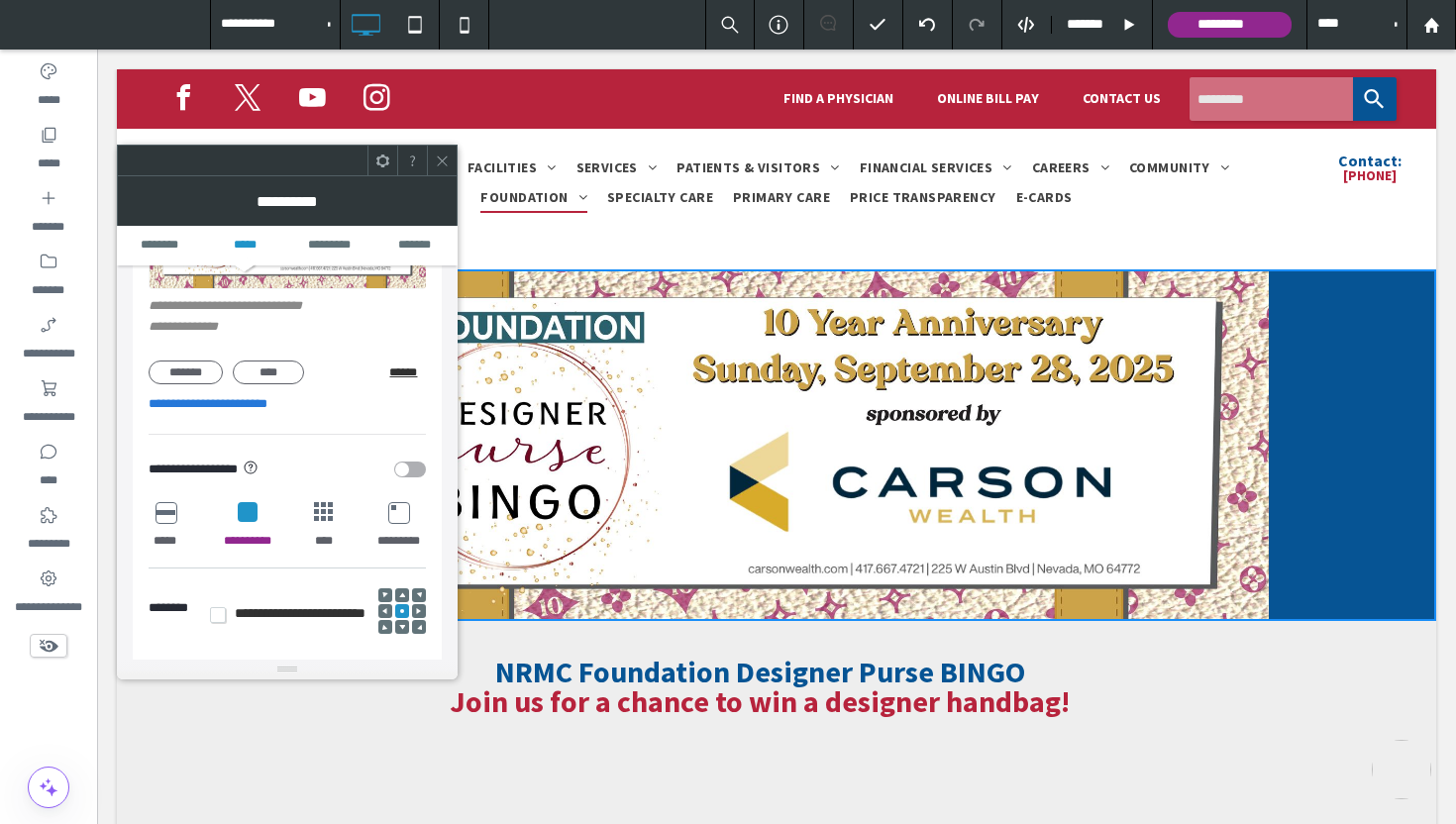 scroll, scrollTop: 437, scrollLeft: 0, axis: vertical 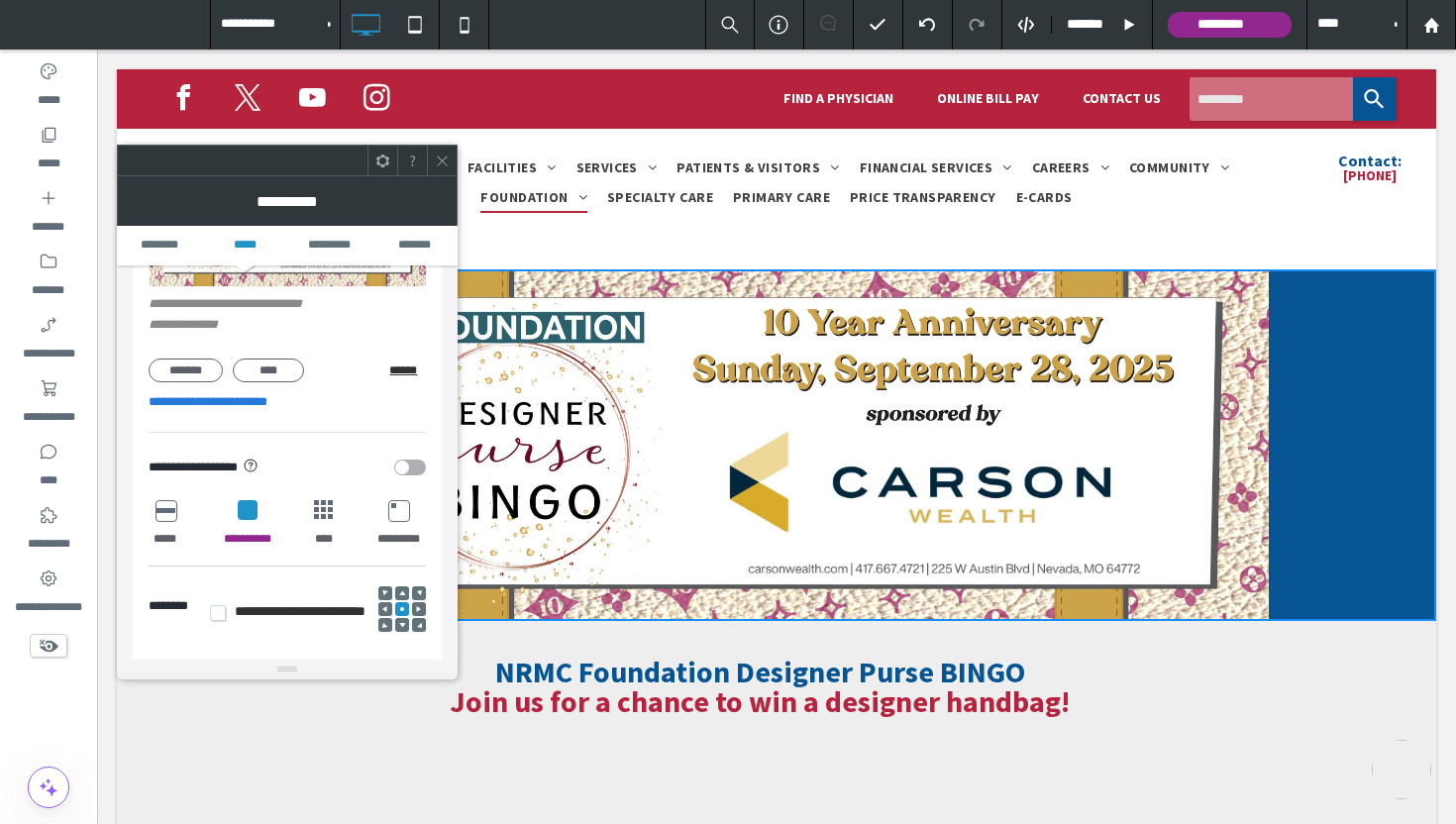 click at bounding box center (165, 510) 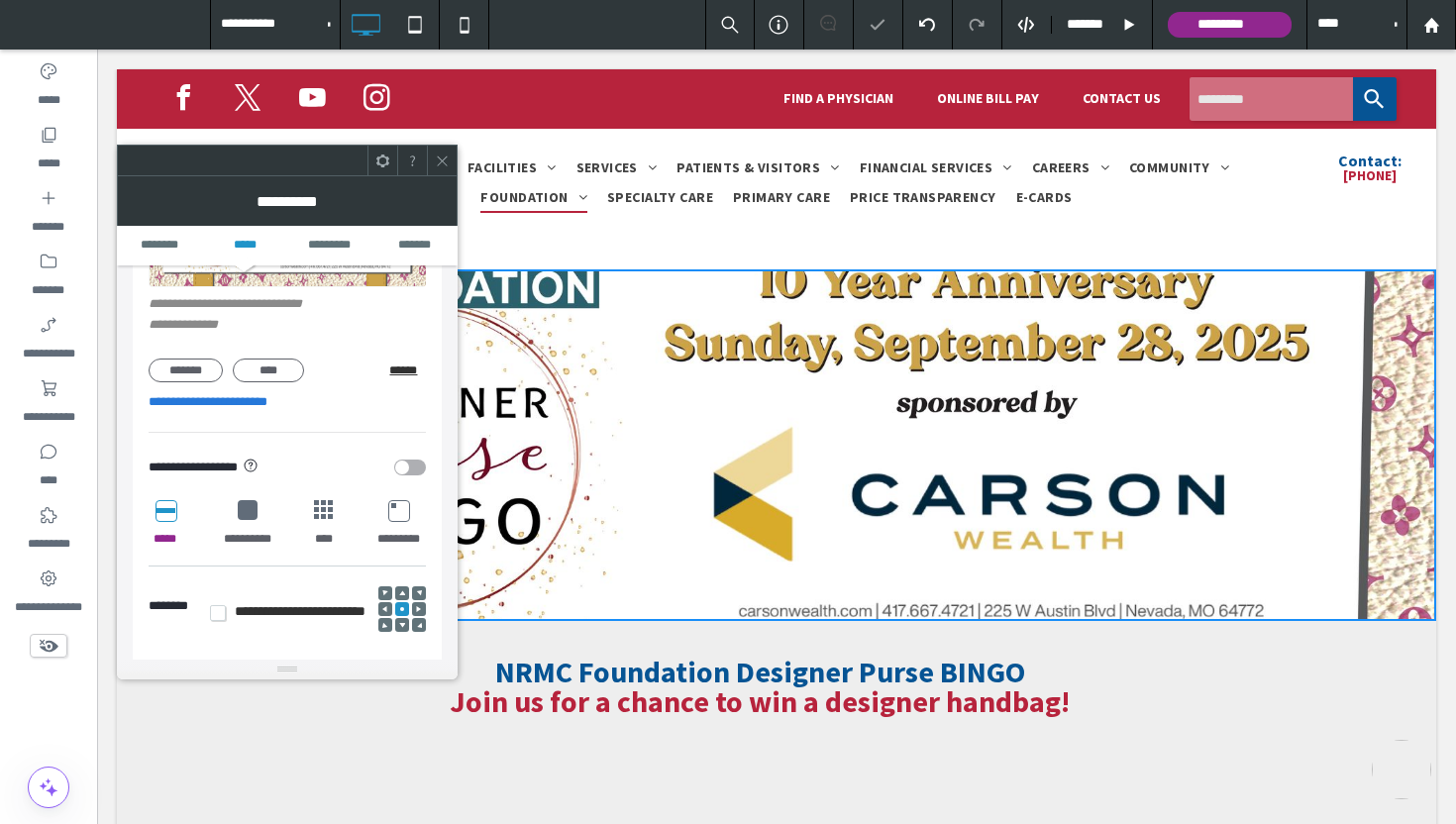 click at bounding box center [248, 510] 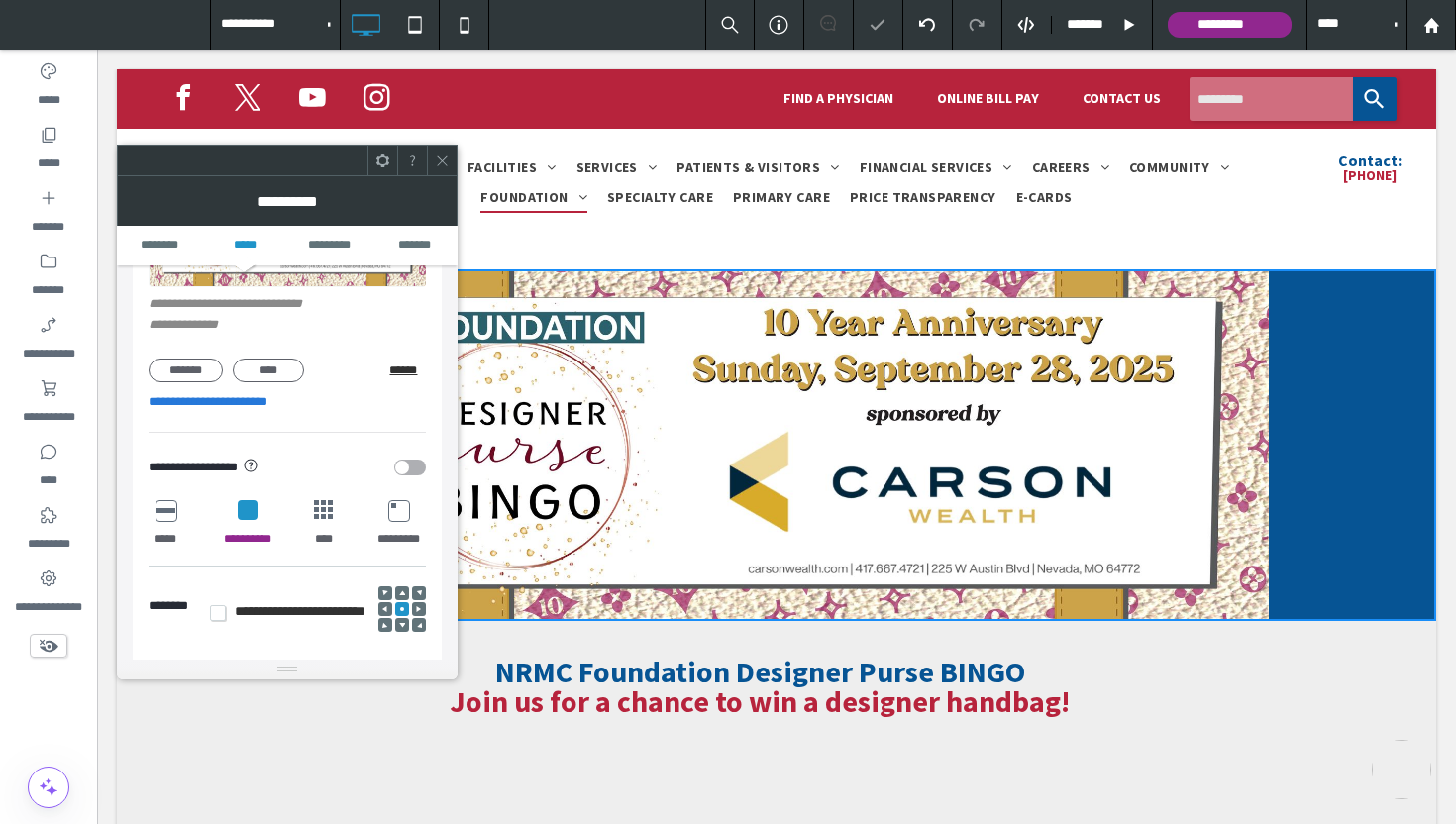 click at bounding box center [324, 510] 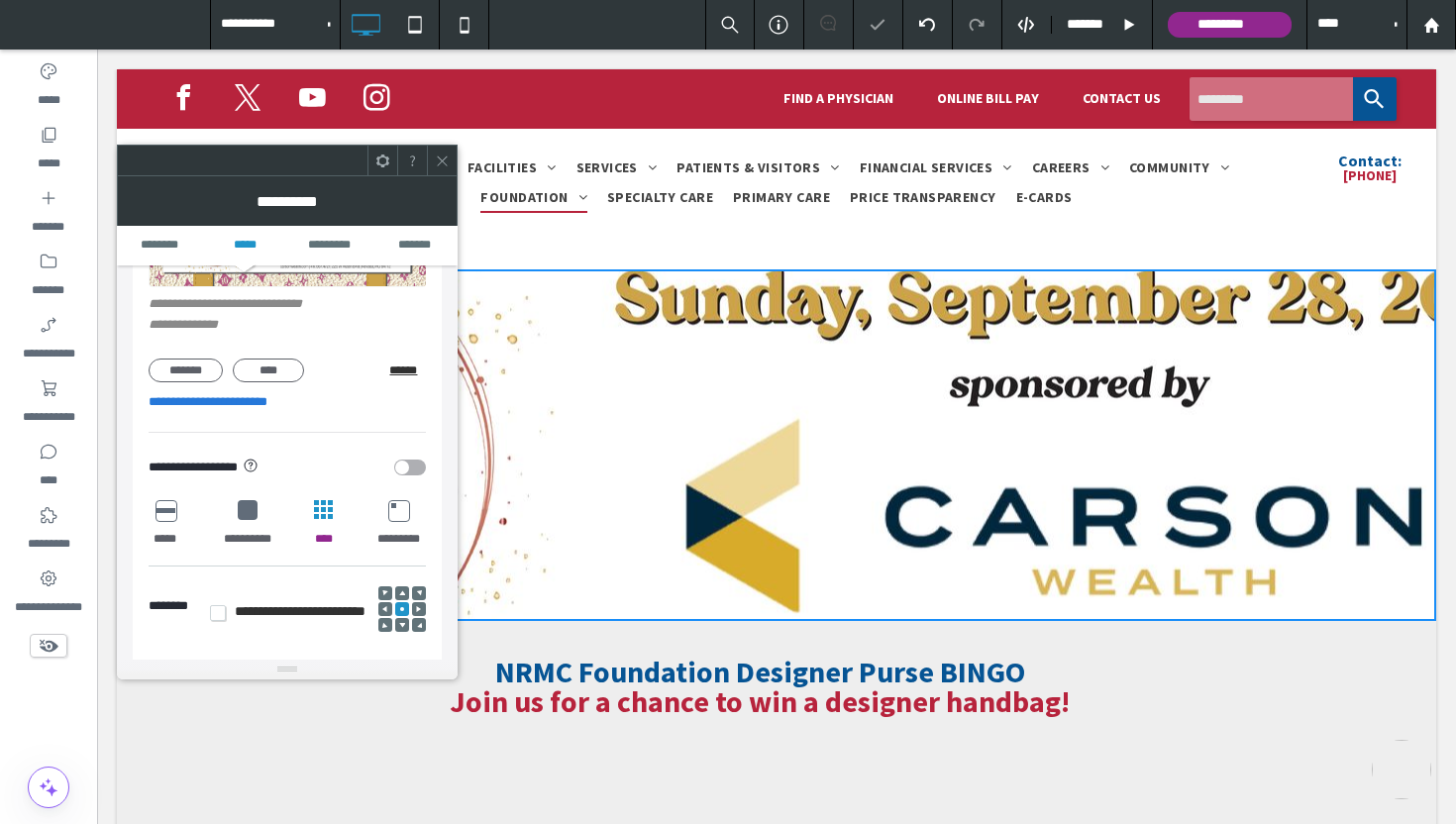click at bounding box center [398, 510] 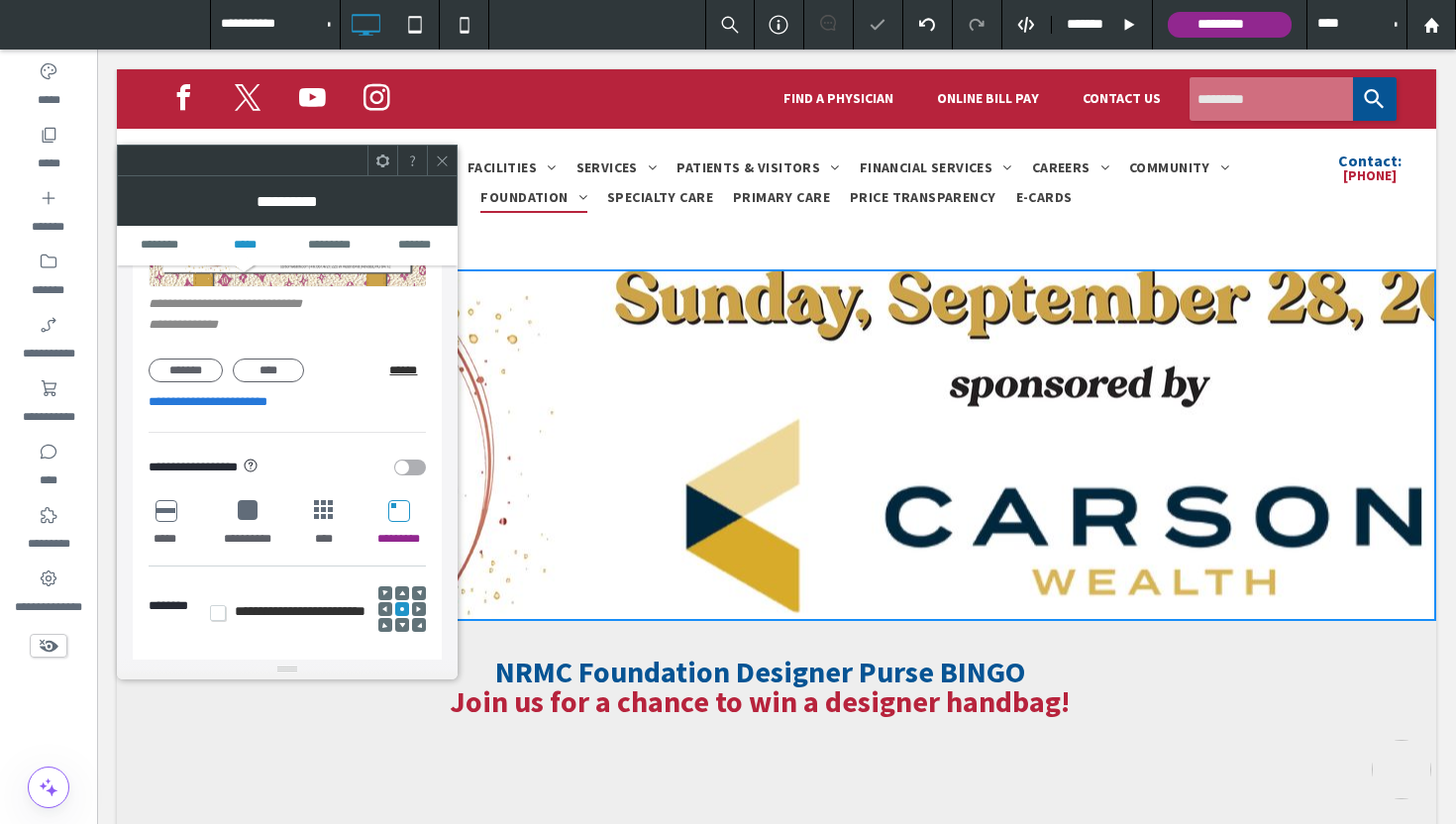 click on "**********" at bounding box center [287, 524] 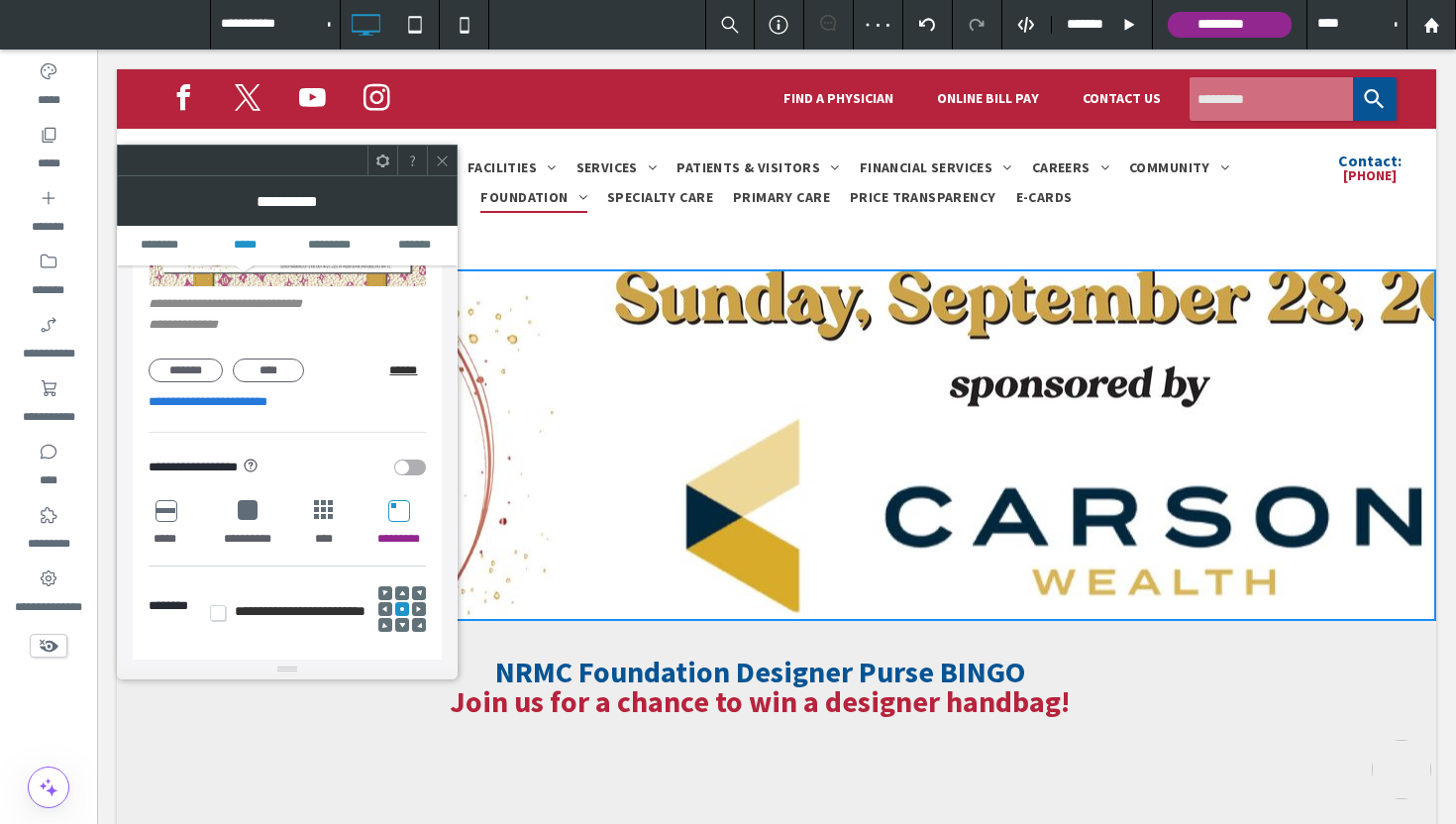 click at bounding box center [248, 510] 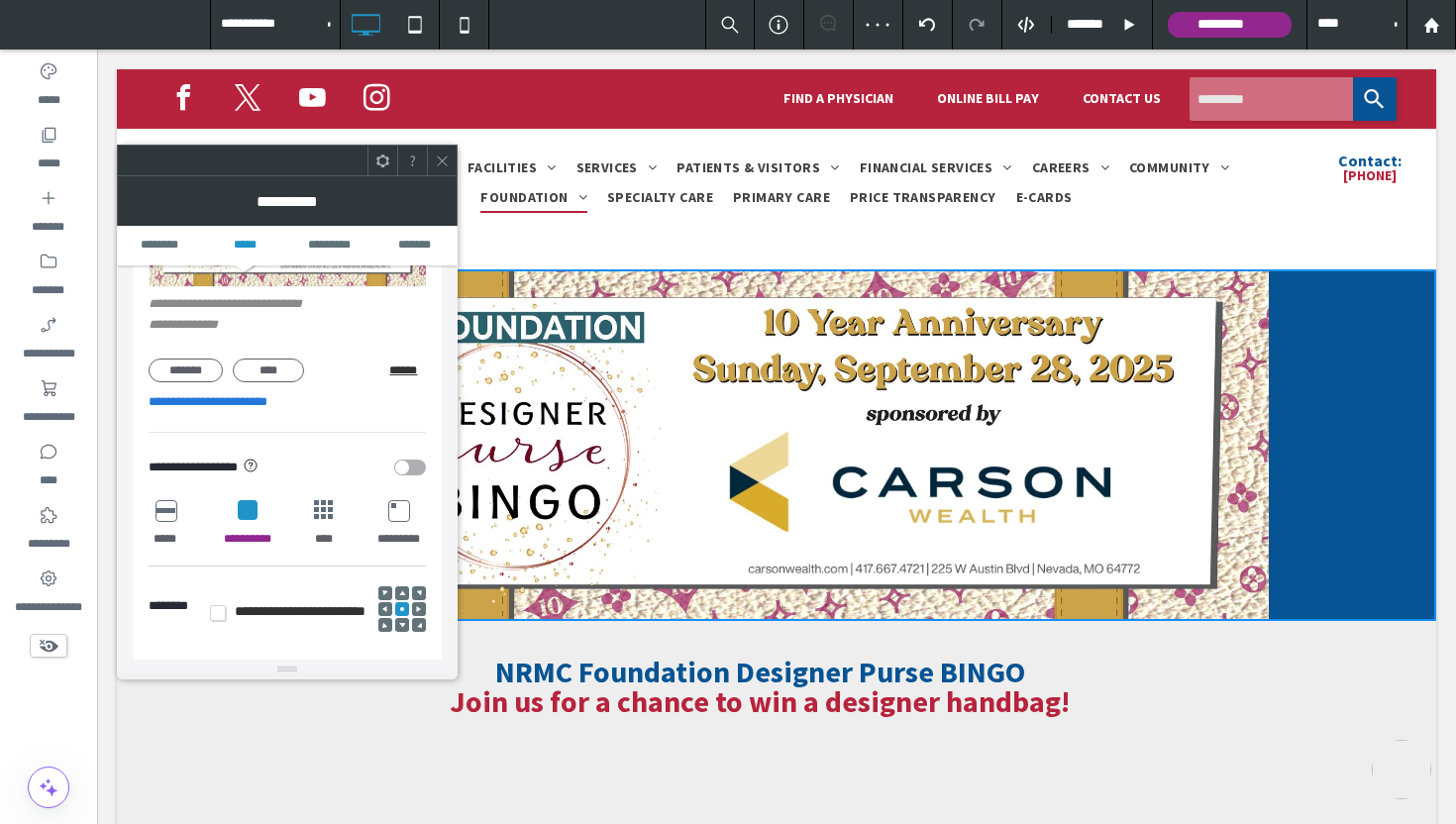 click at bounding box center (165, 510) 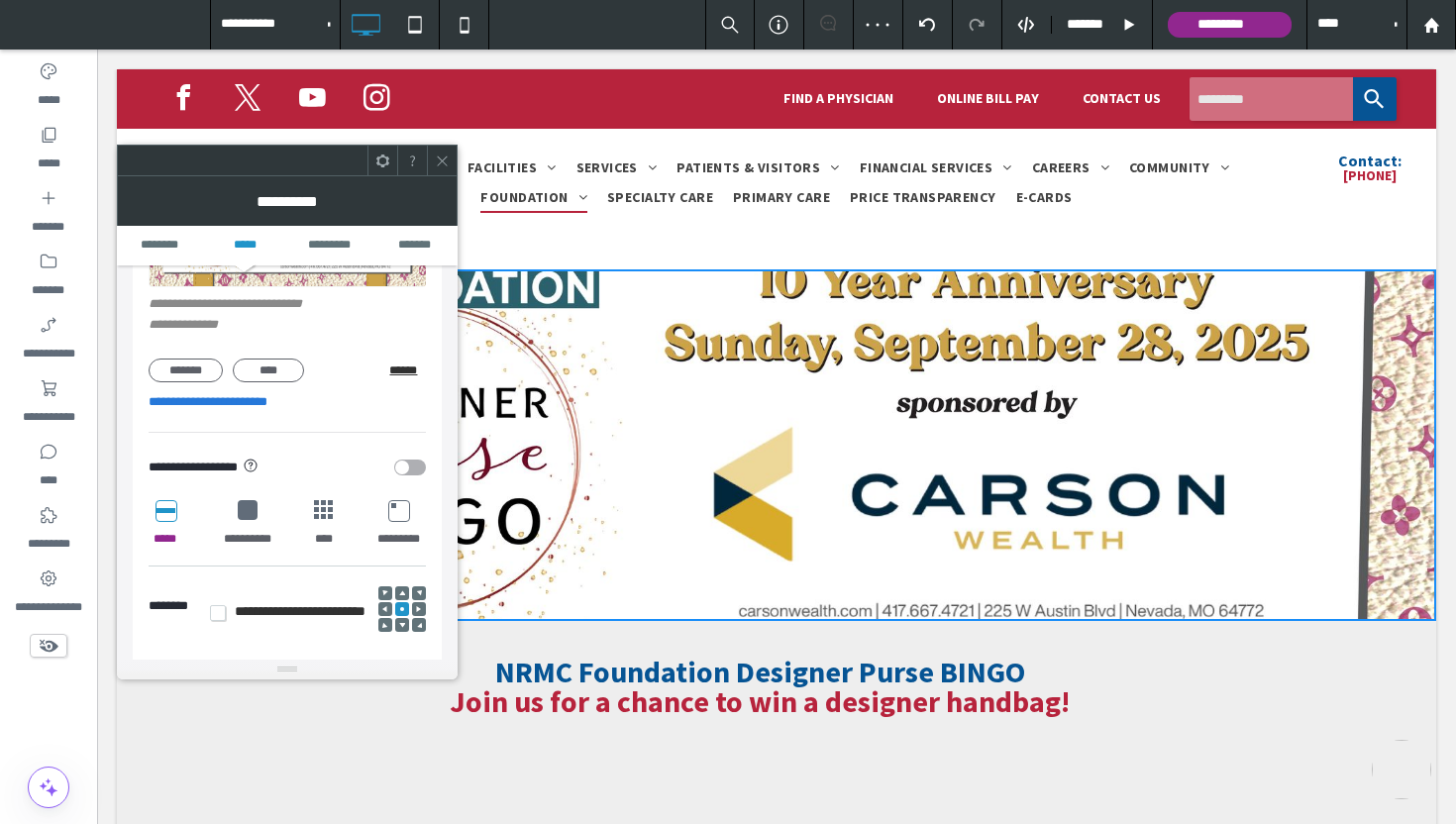 click at bounding box center (248, 510) 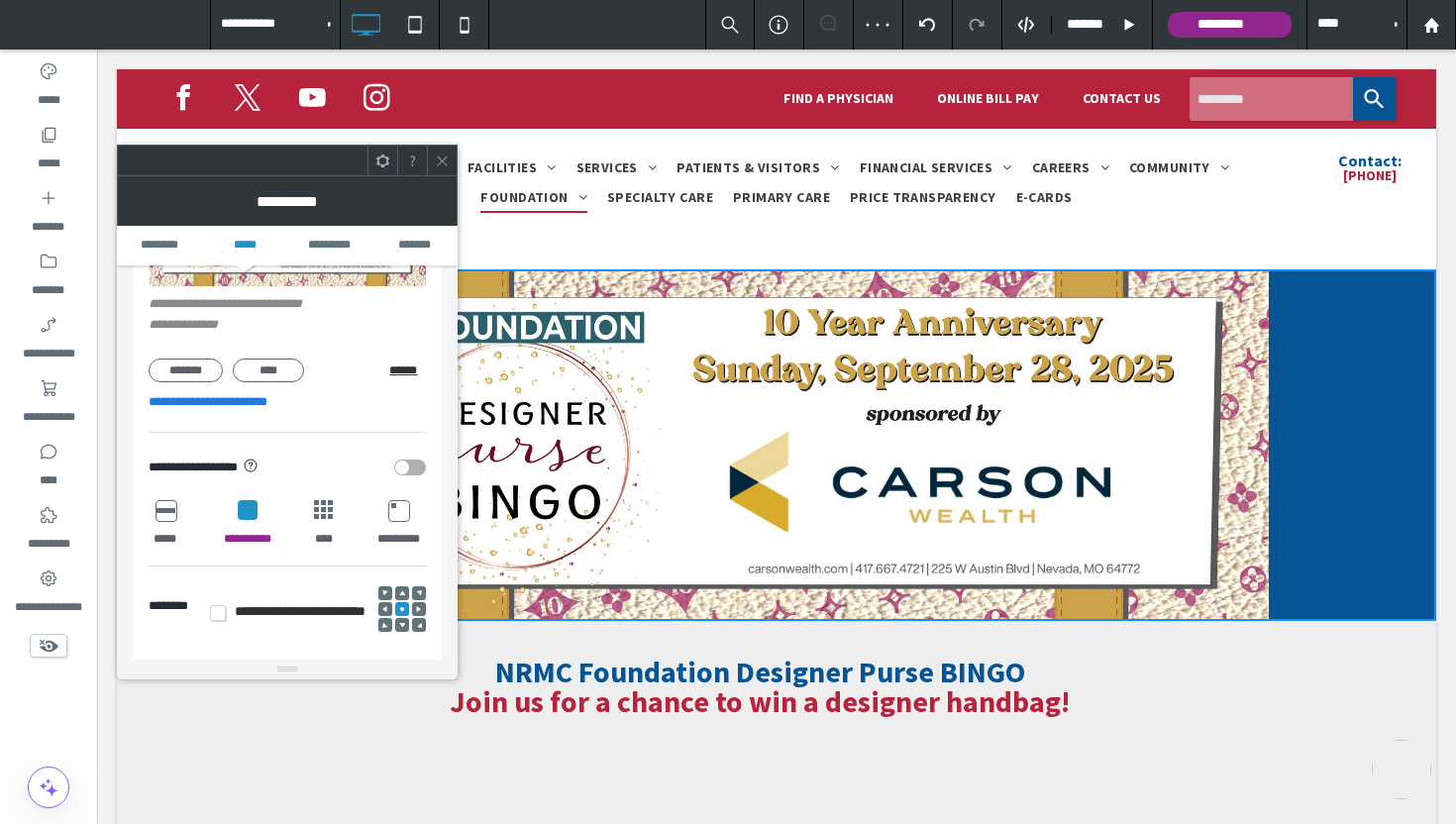 click 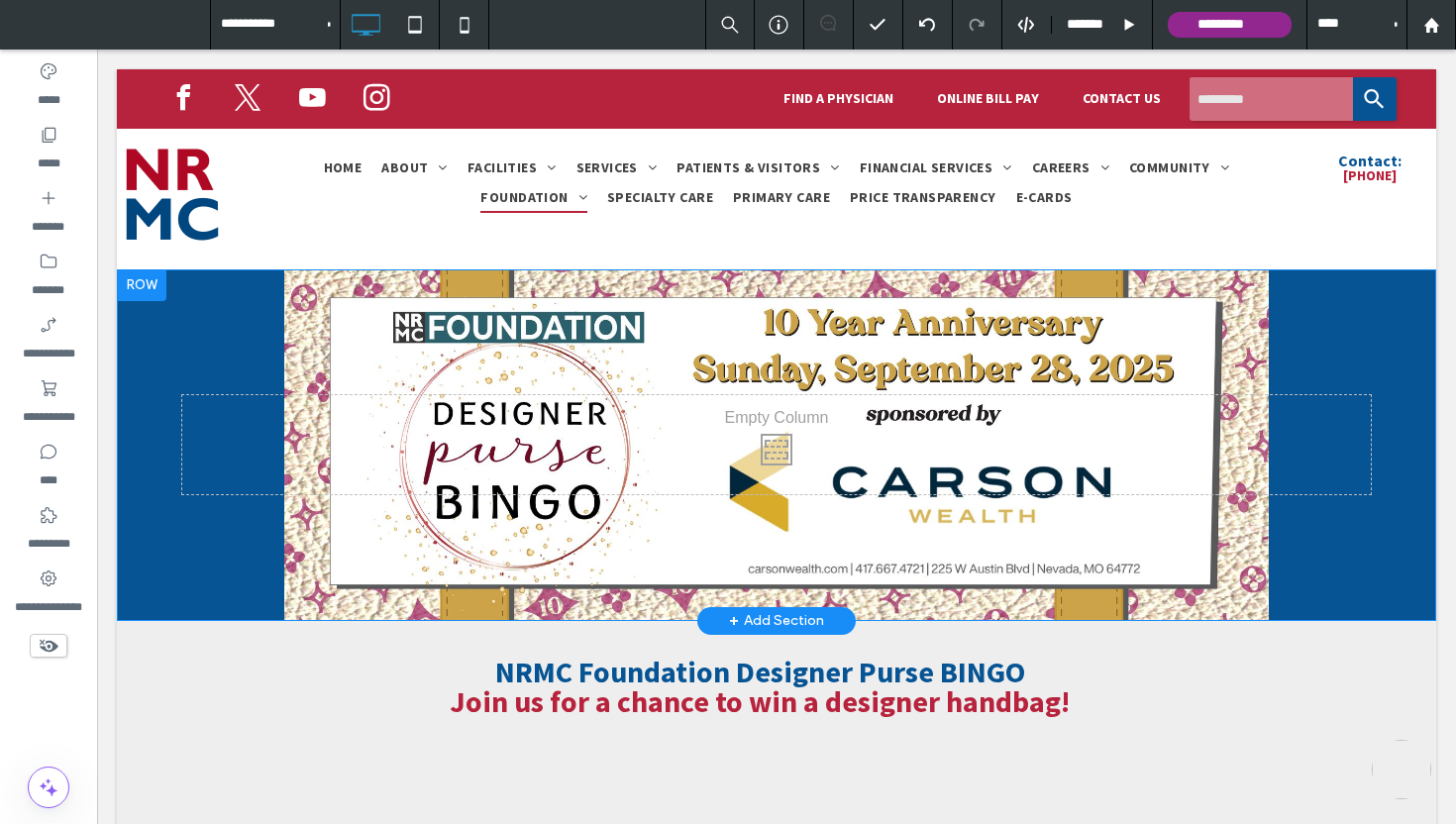 click on "Click To Paste
Row + Add Section" at bounding box center (777, 445) 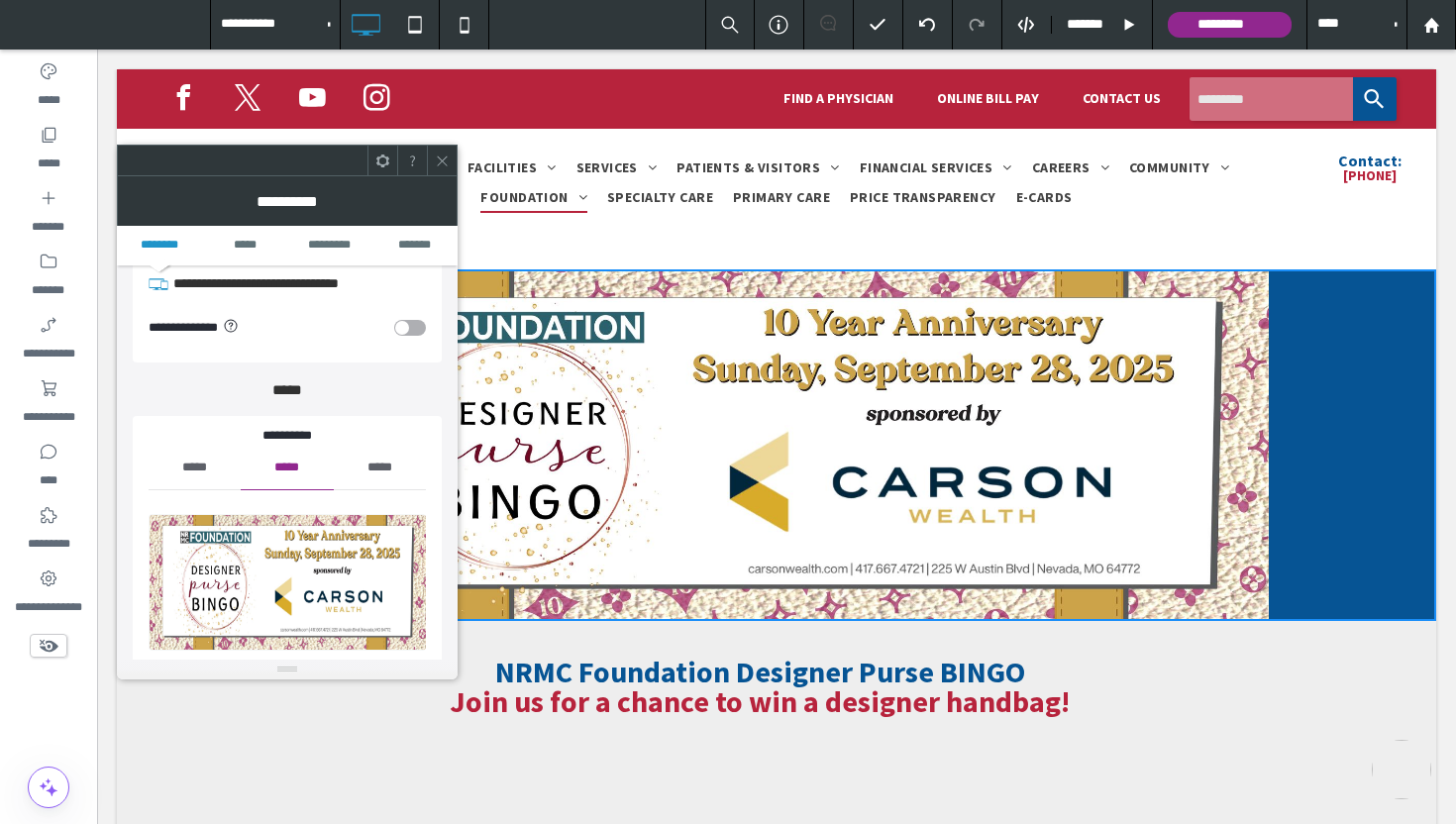 scroll, scrollTop: 102, scrollLeft: 0, axis: vertical 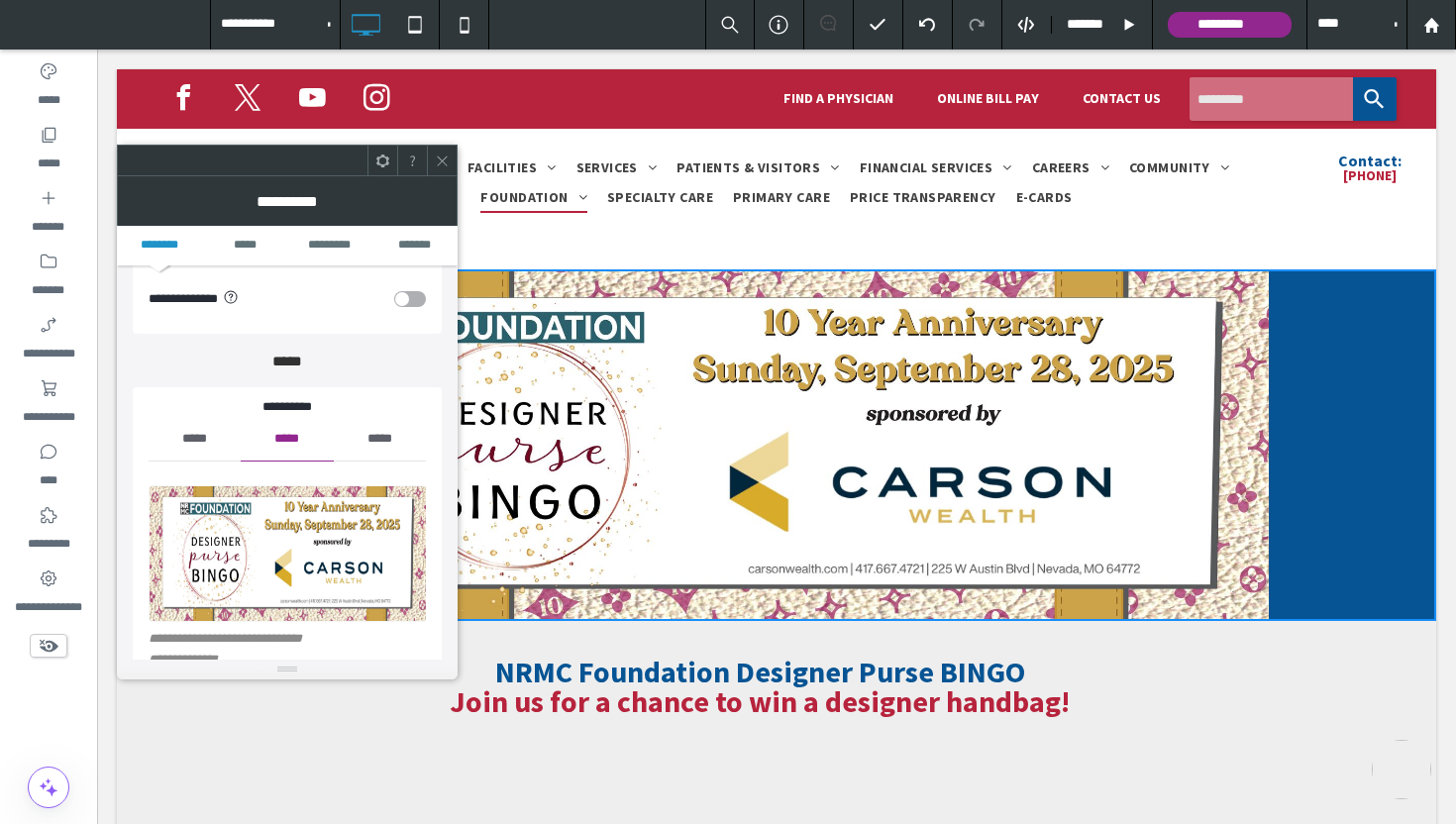 click on "*****" at bounding box center [194, 439] 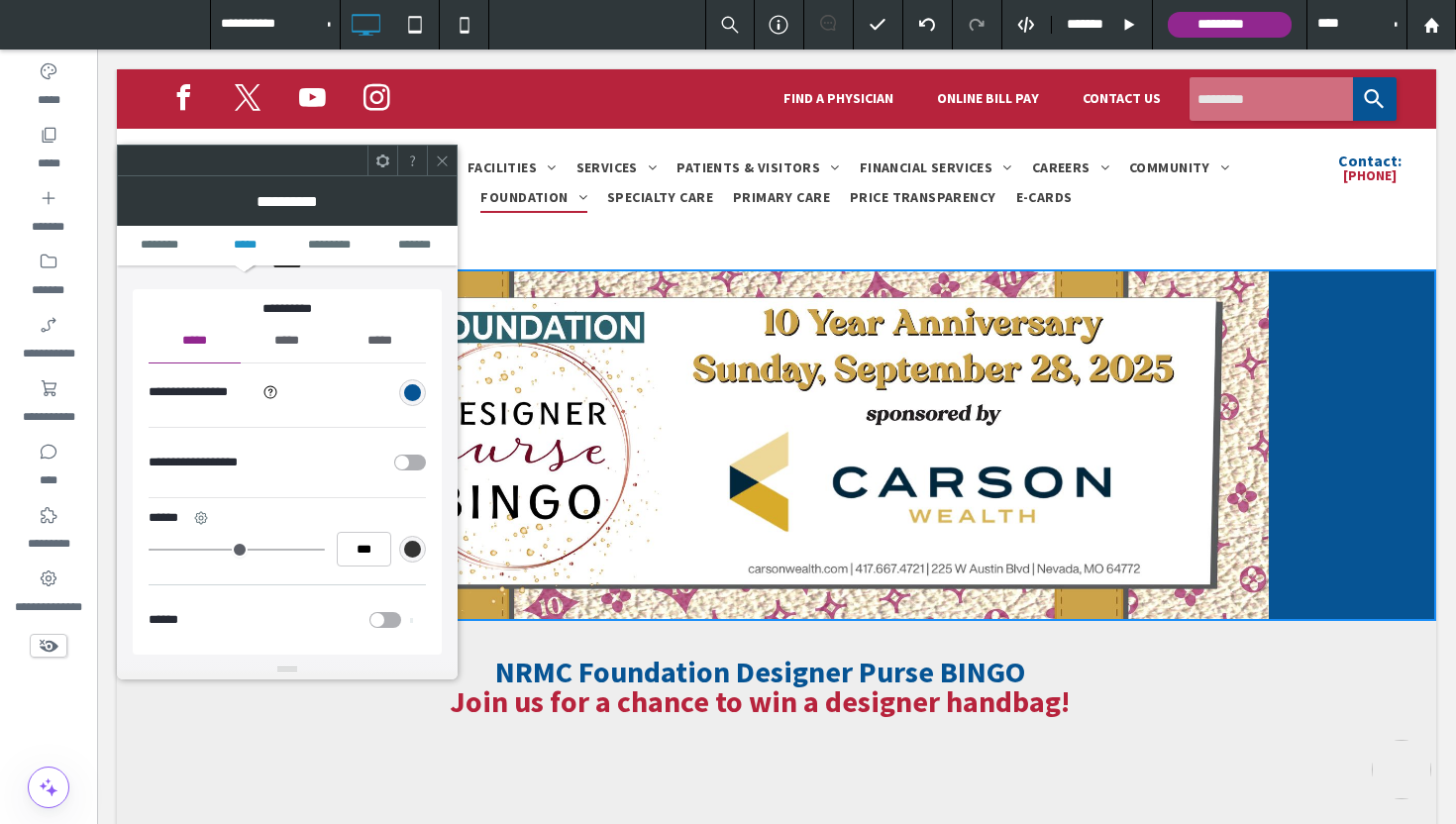 scroll, scrollTop: 181, scrollLeft: 0, axis: vertical 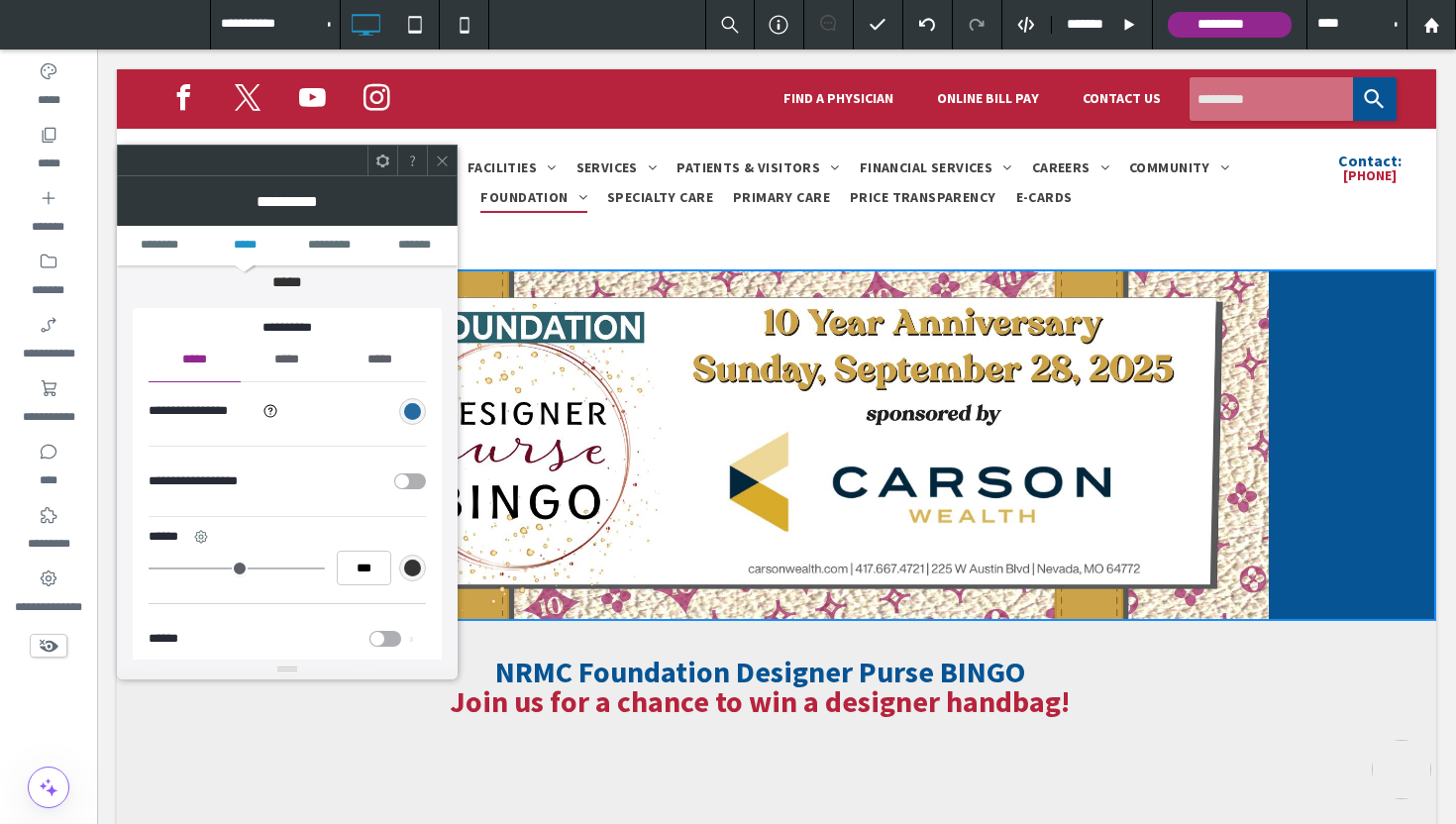 click at bounding box center [412, 411] 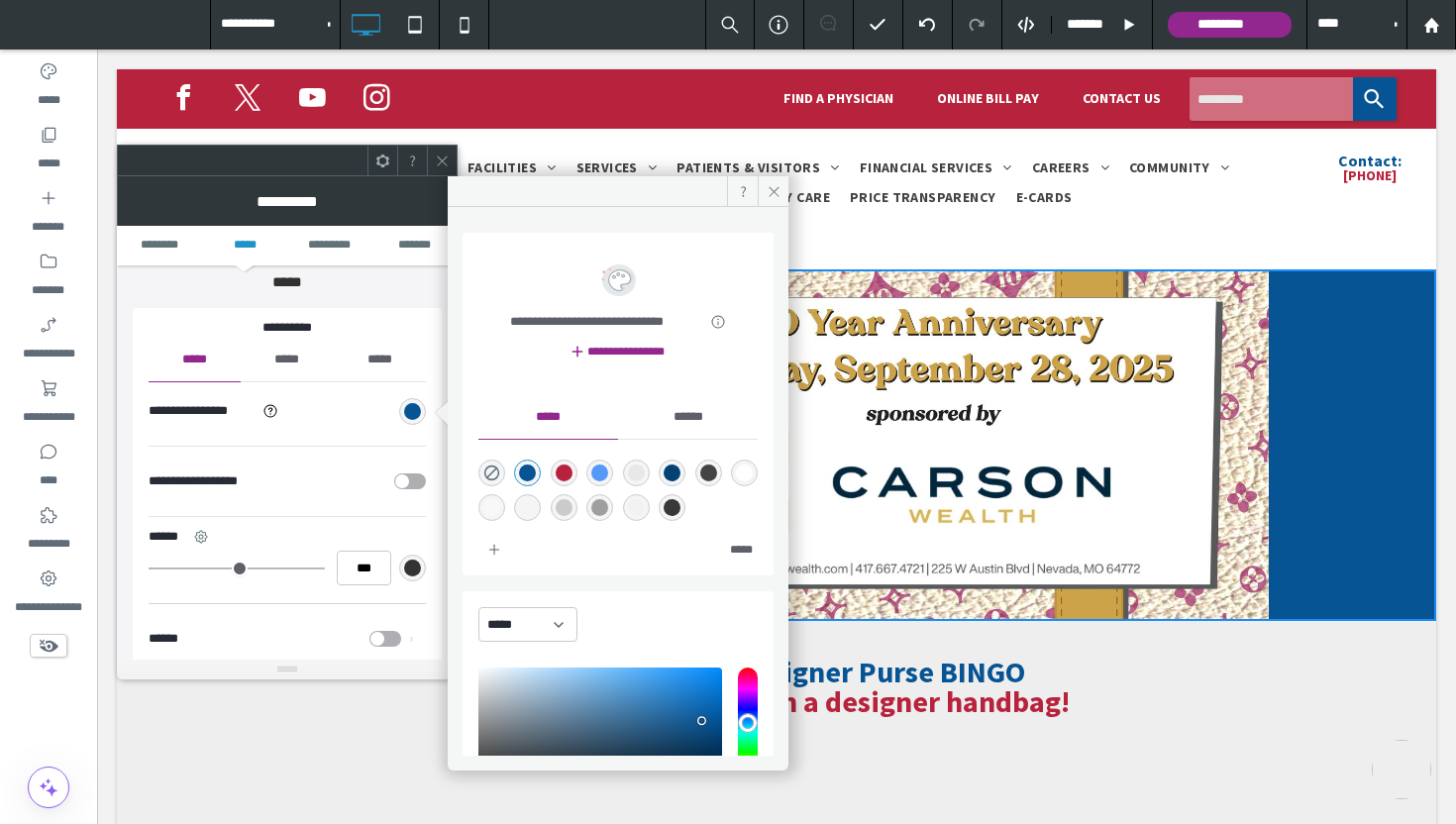 click at bounding box center (744, 472) 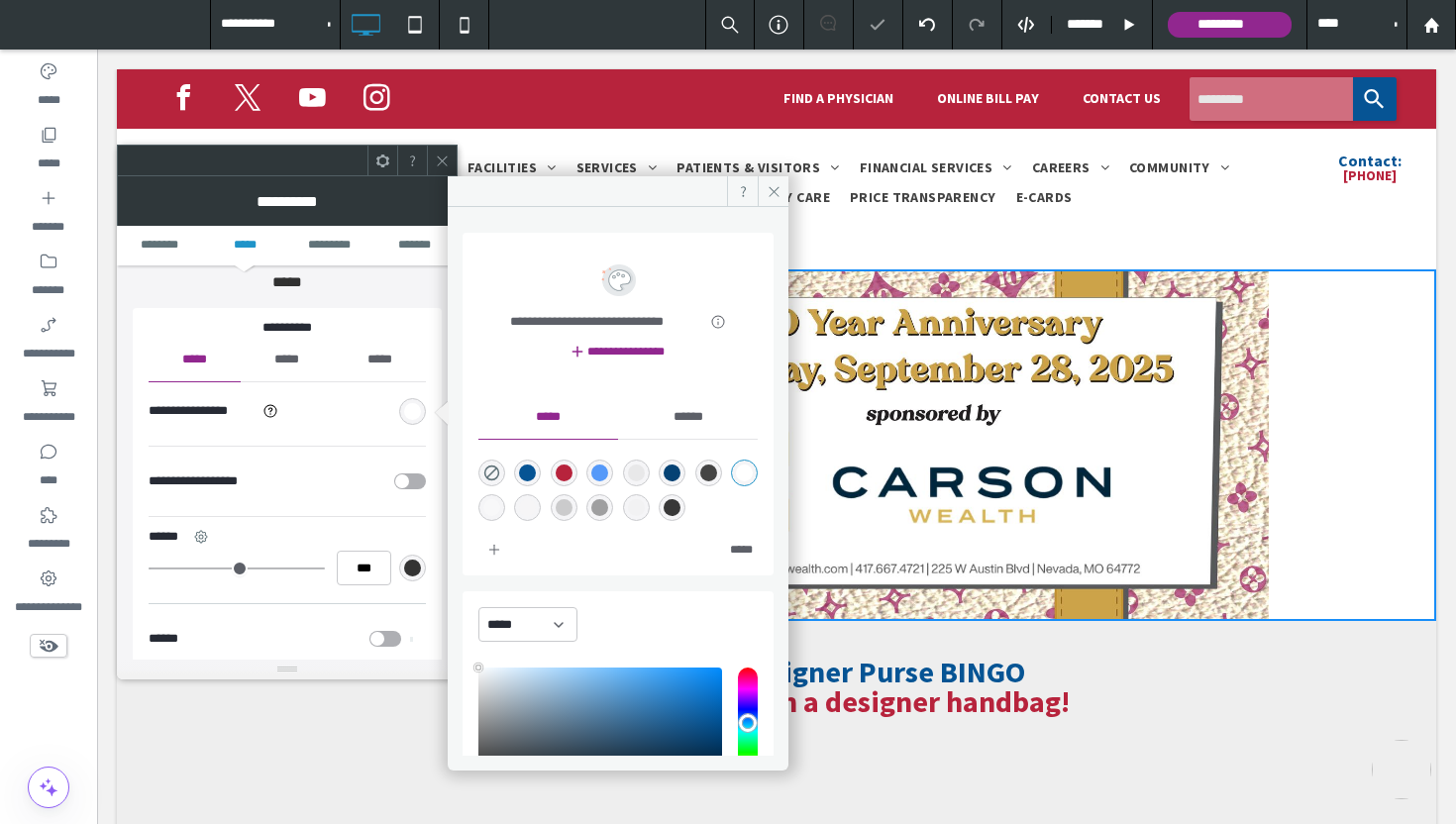 click at bounding box center [442, 160] 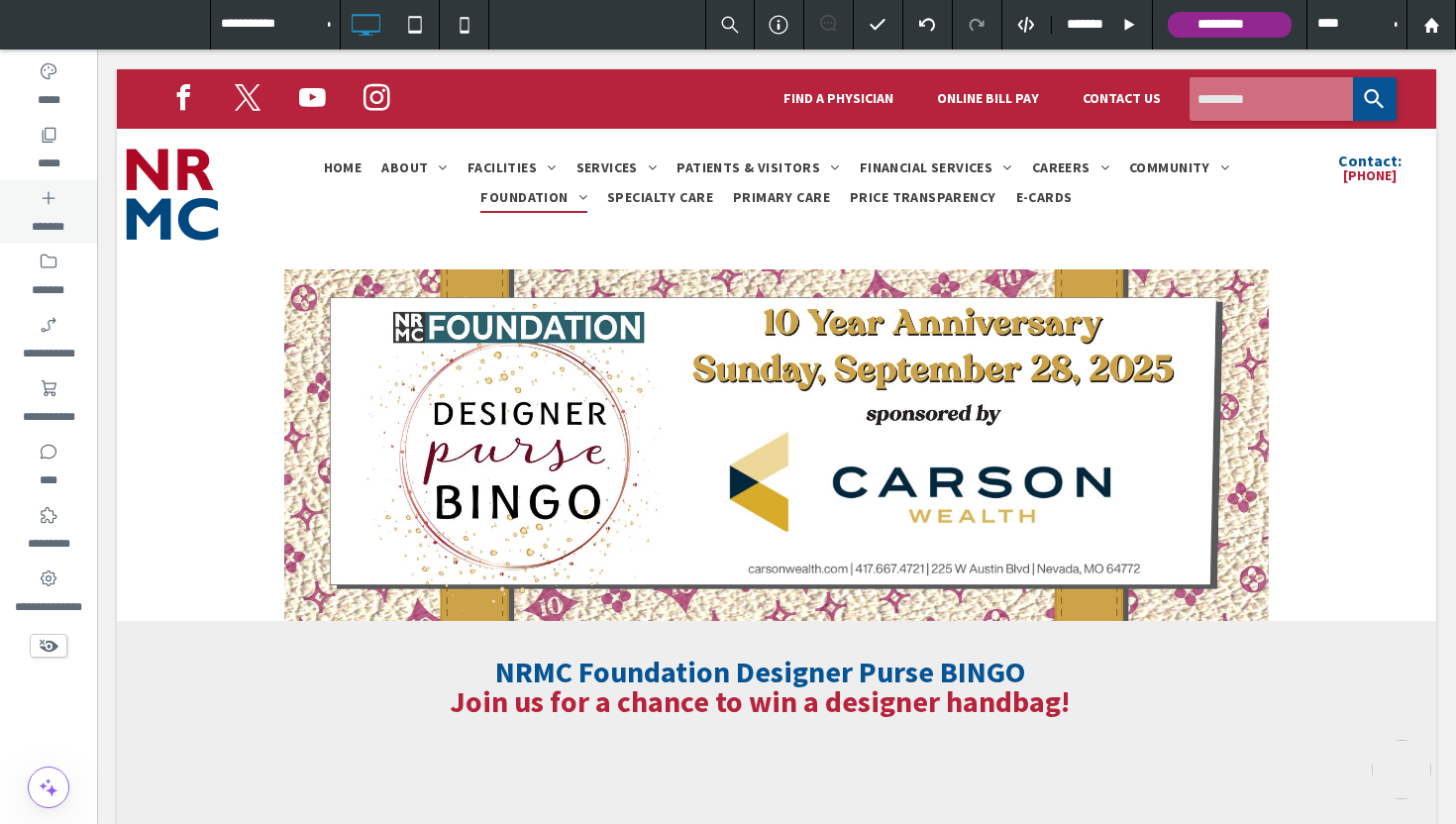 click 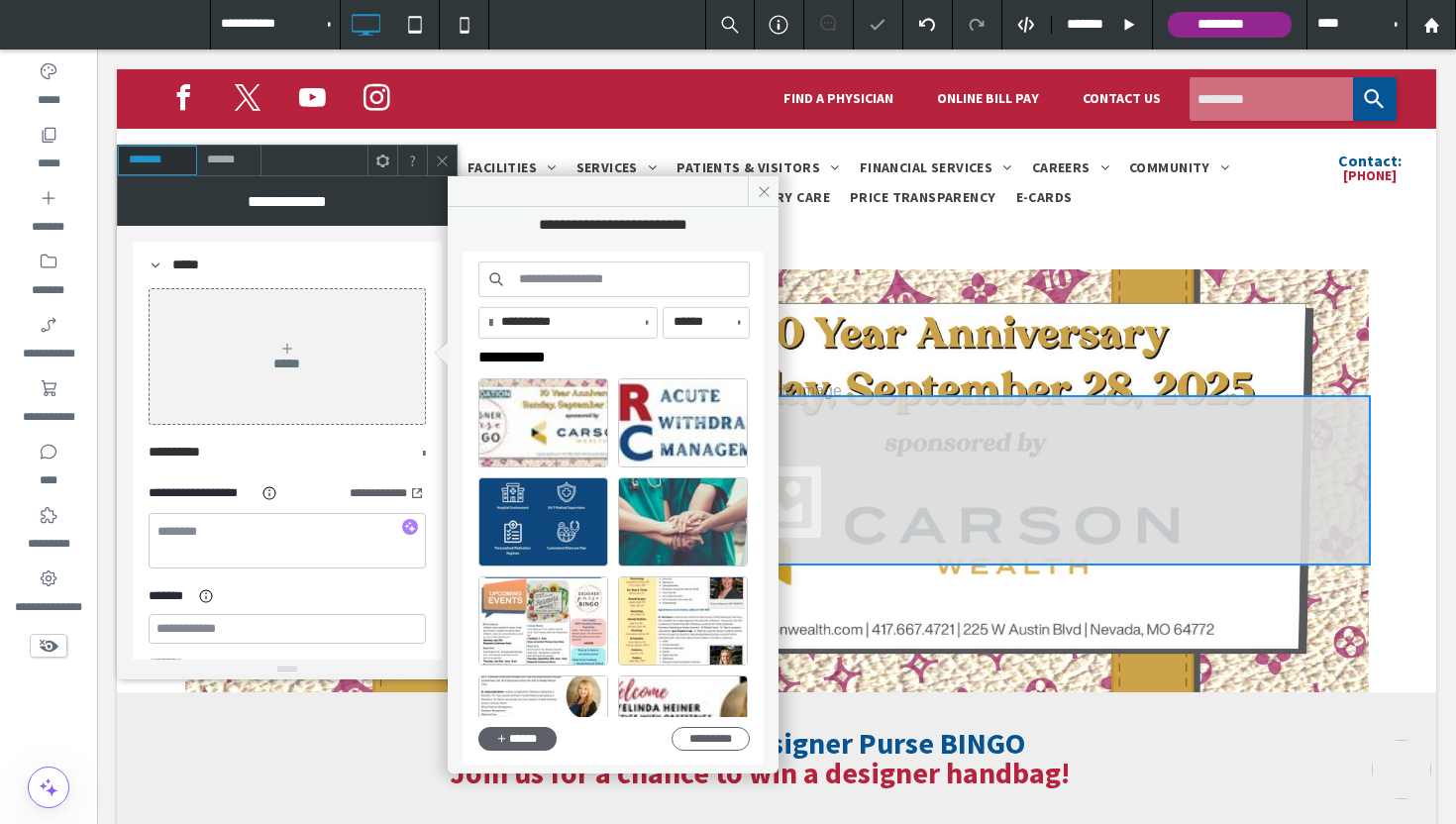 scroll, scrollTop: 0, scrollLeft: 0, axis: both 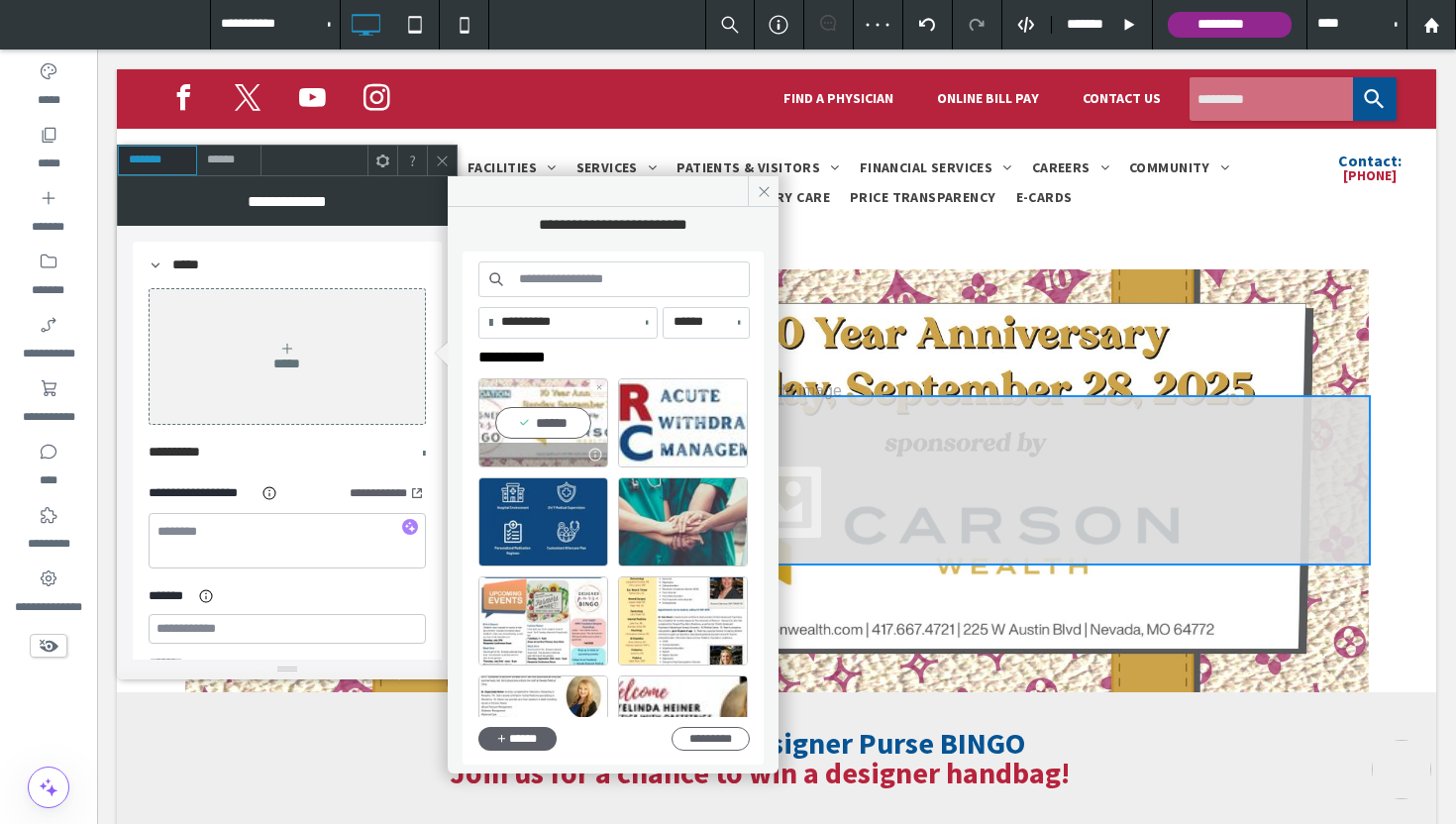 click on "******" at bounding box center (543, 423) 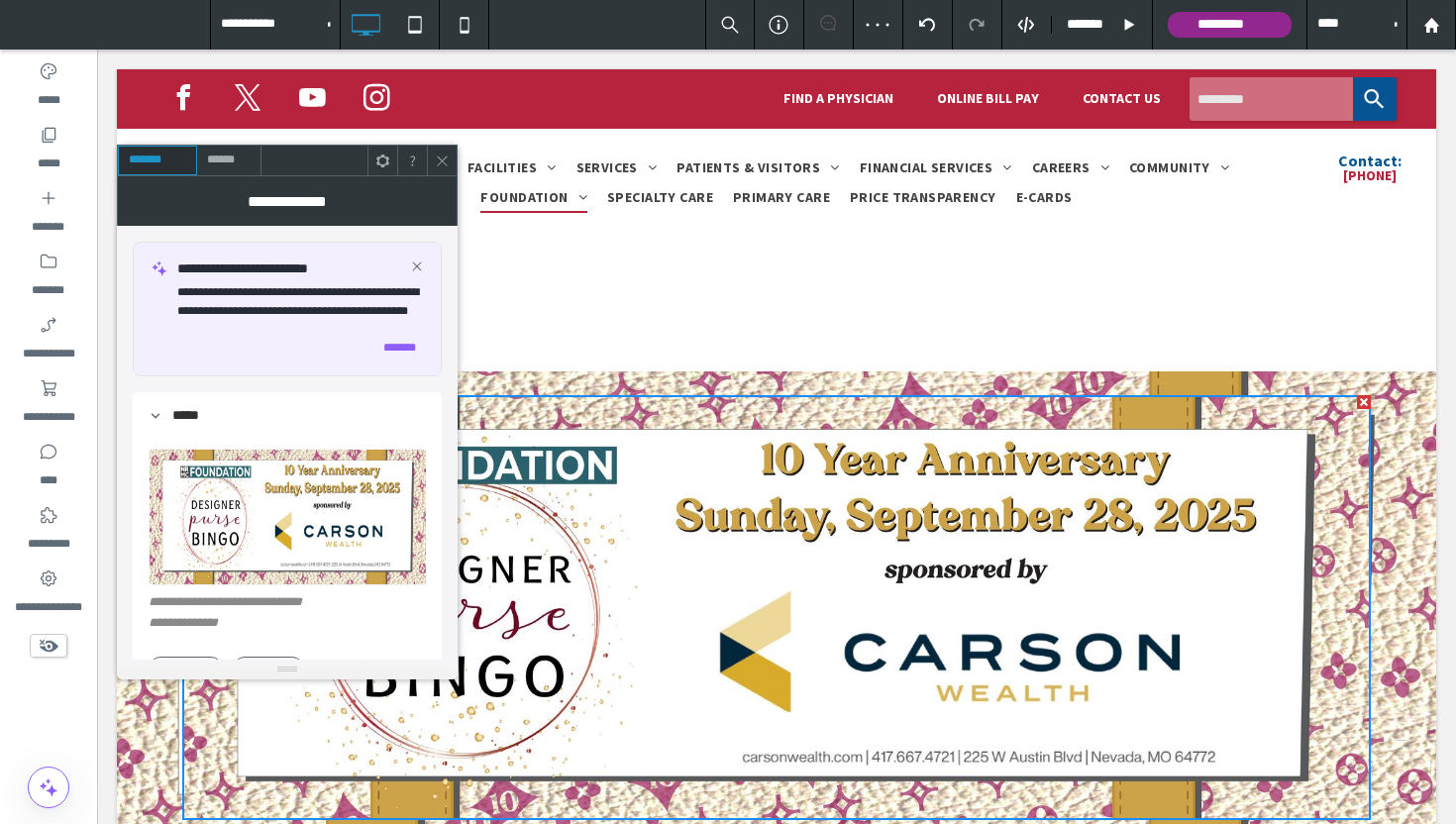 click 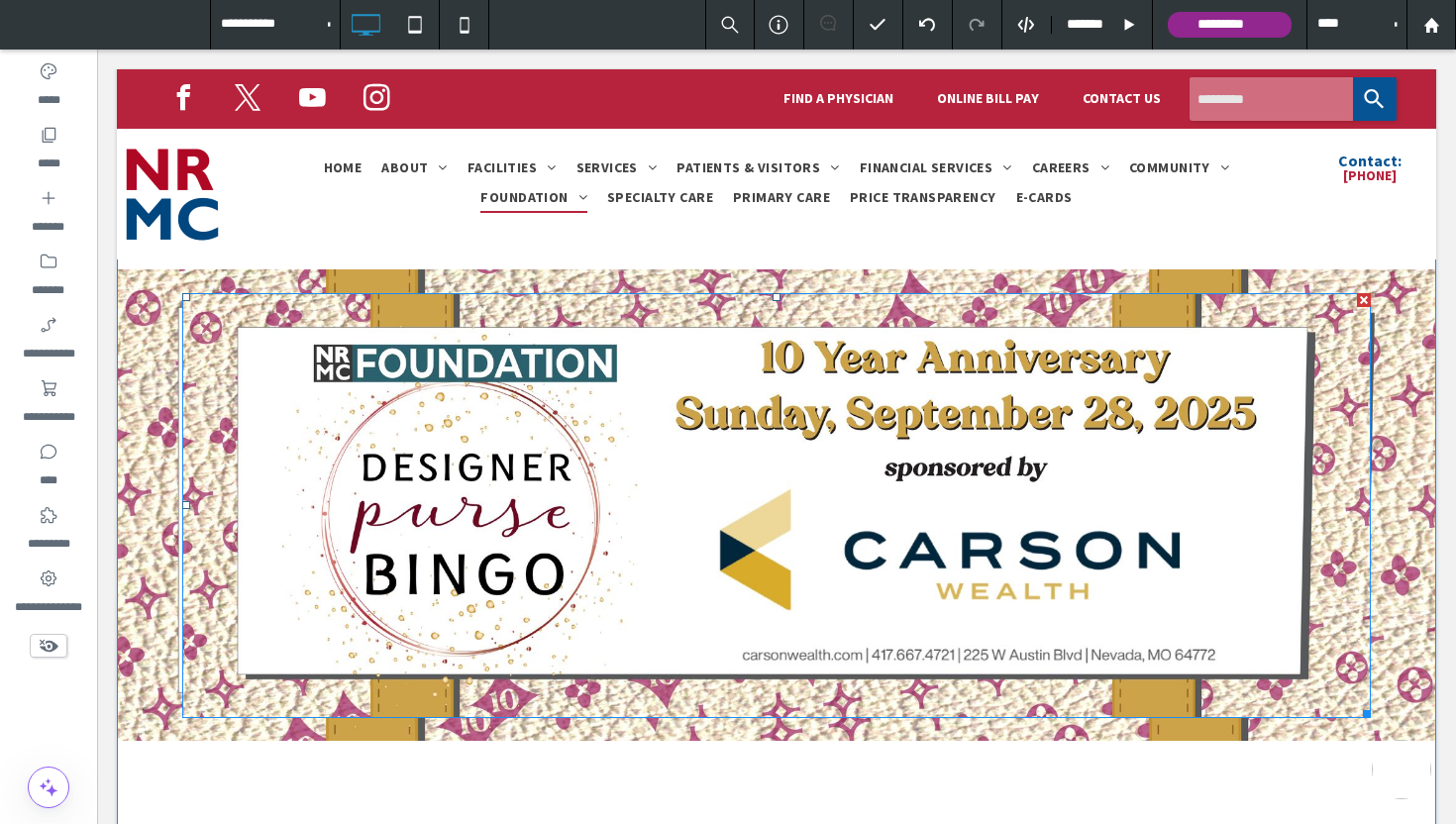scroll, scrollTop: 115, scrollLeft: 0, axis: vertical 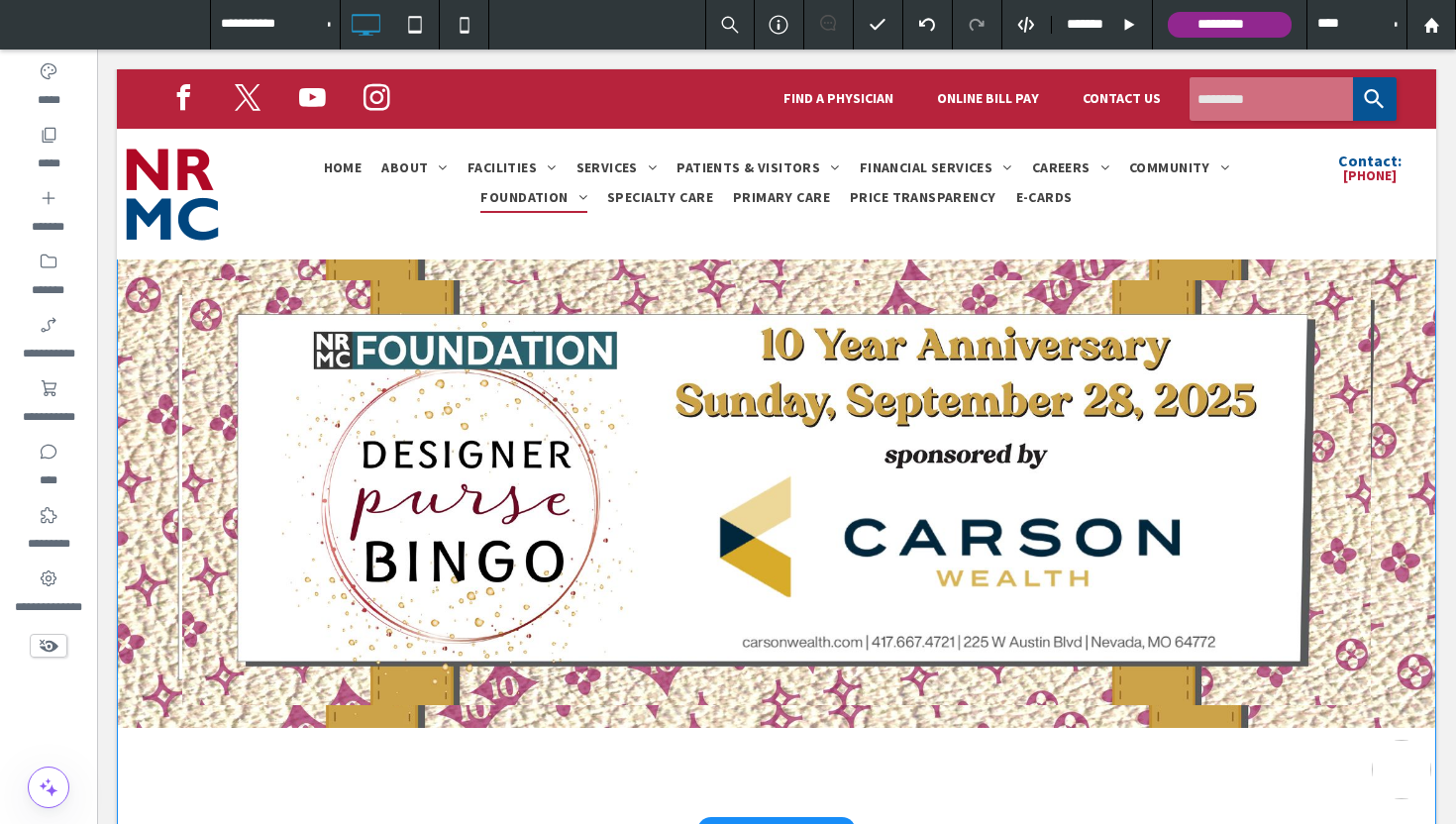 click on "Click To Paste
Row + Add Section" at bounding box center [777, 493] 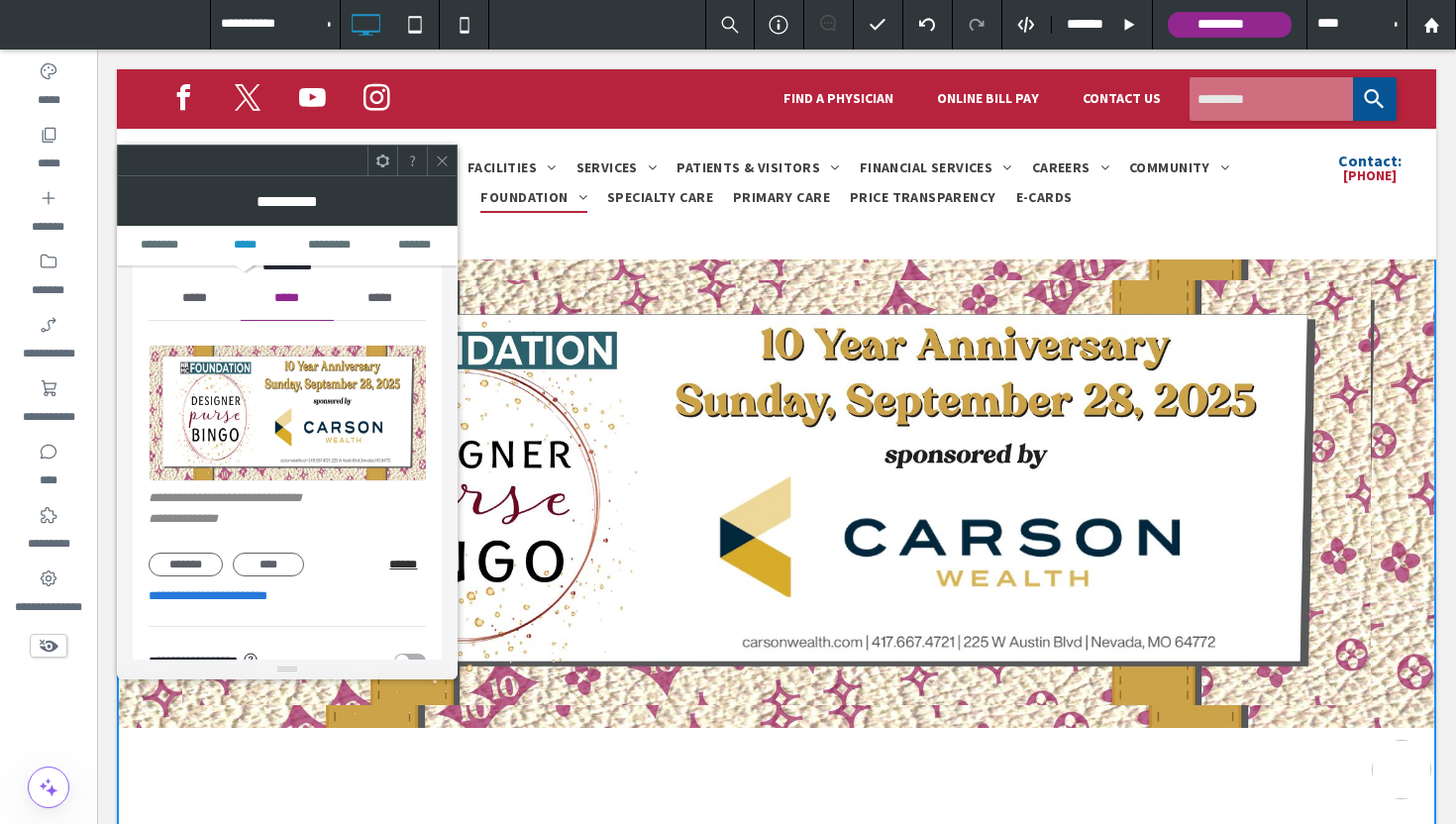 scroll, scrollTop: 260, scrollLeft: 0, axis: vertical 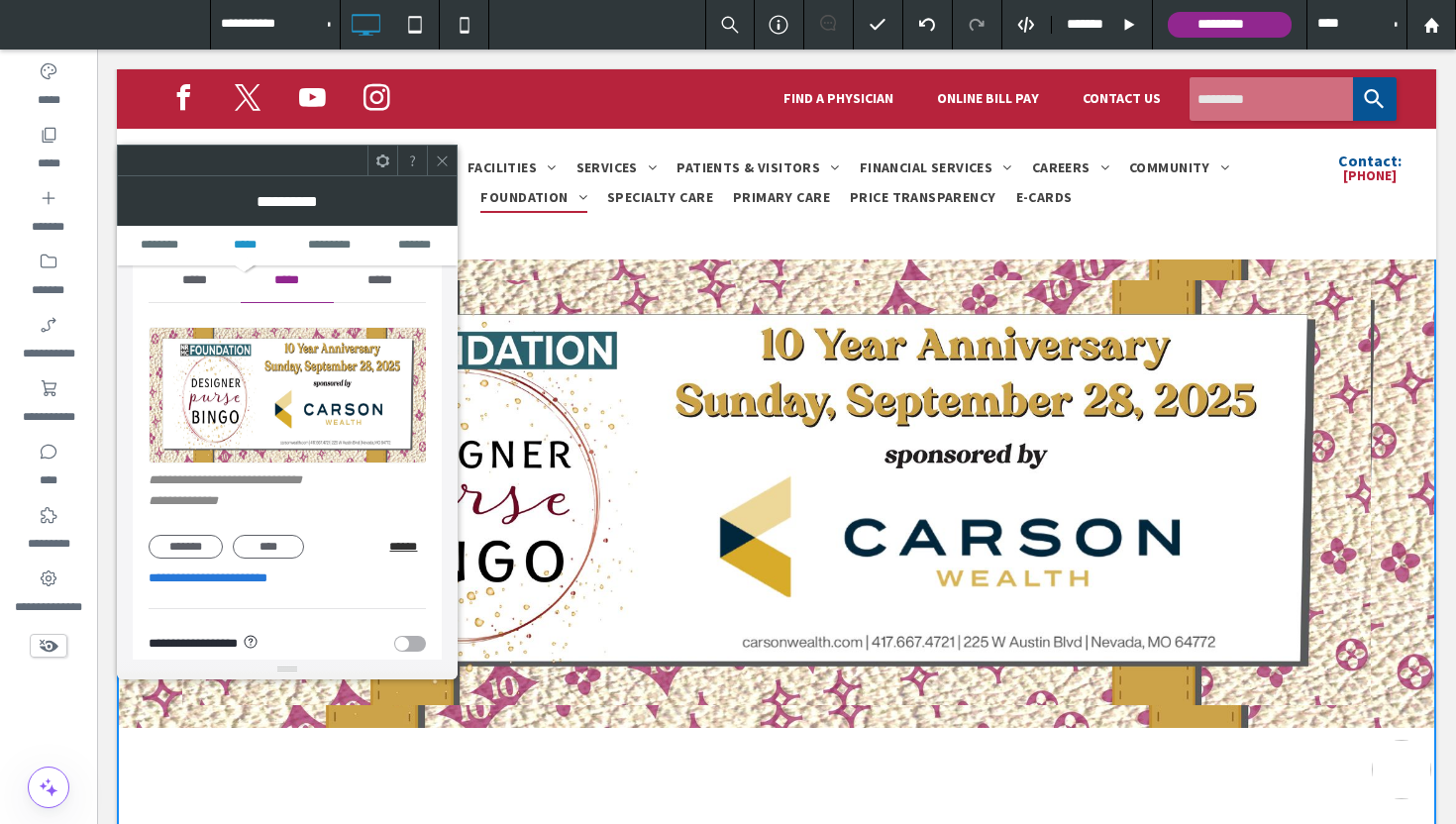 click on "******" at bounding box center [407, 547] 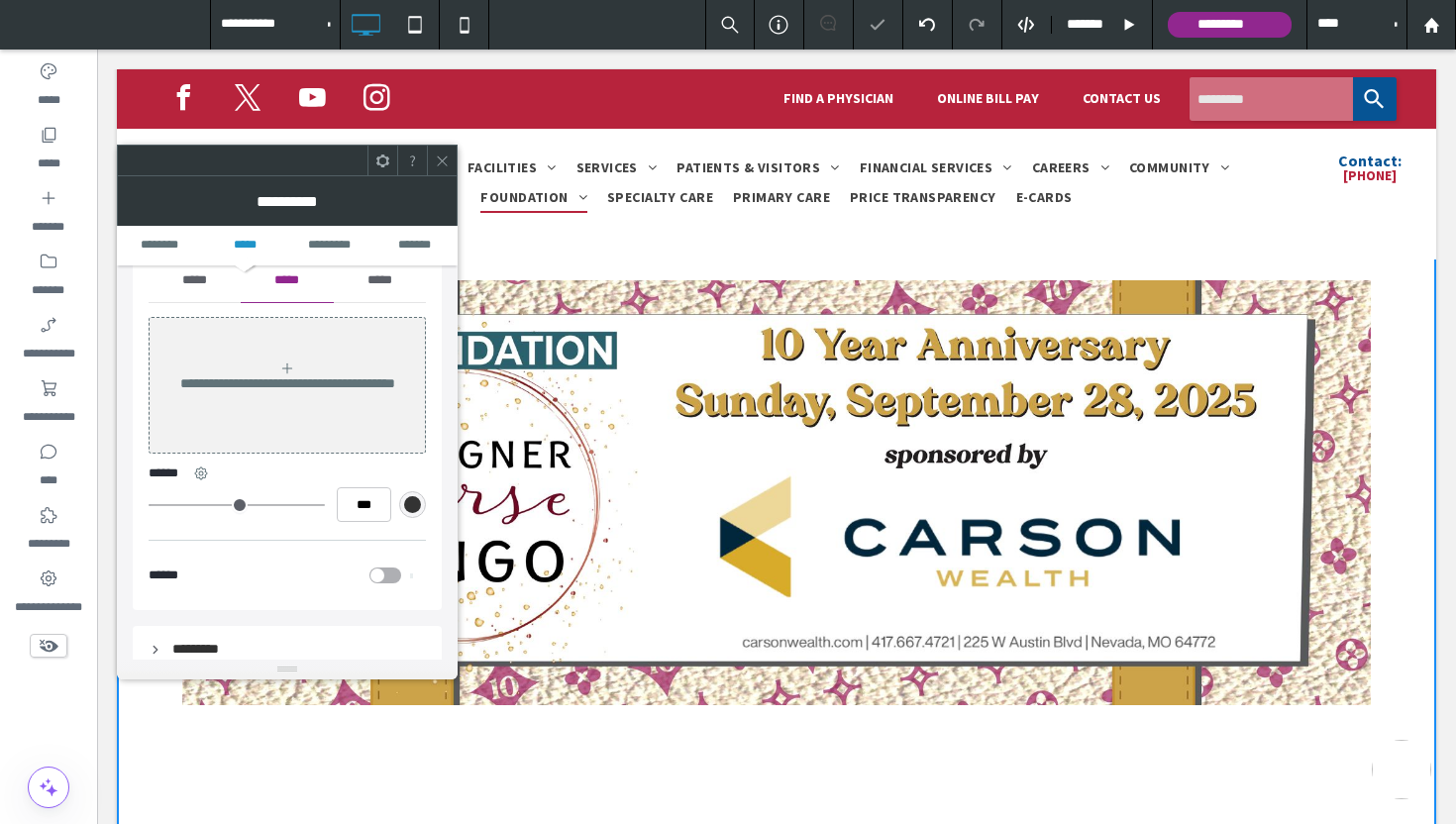 click 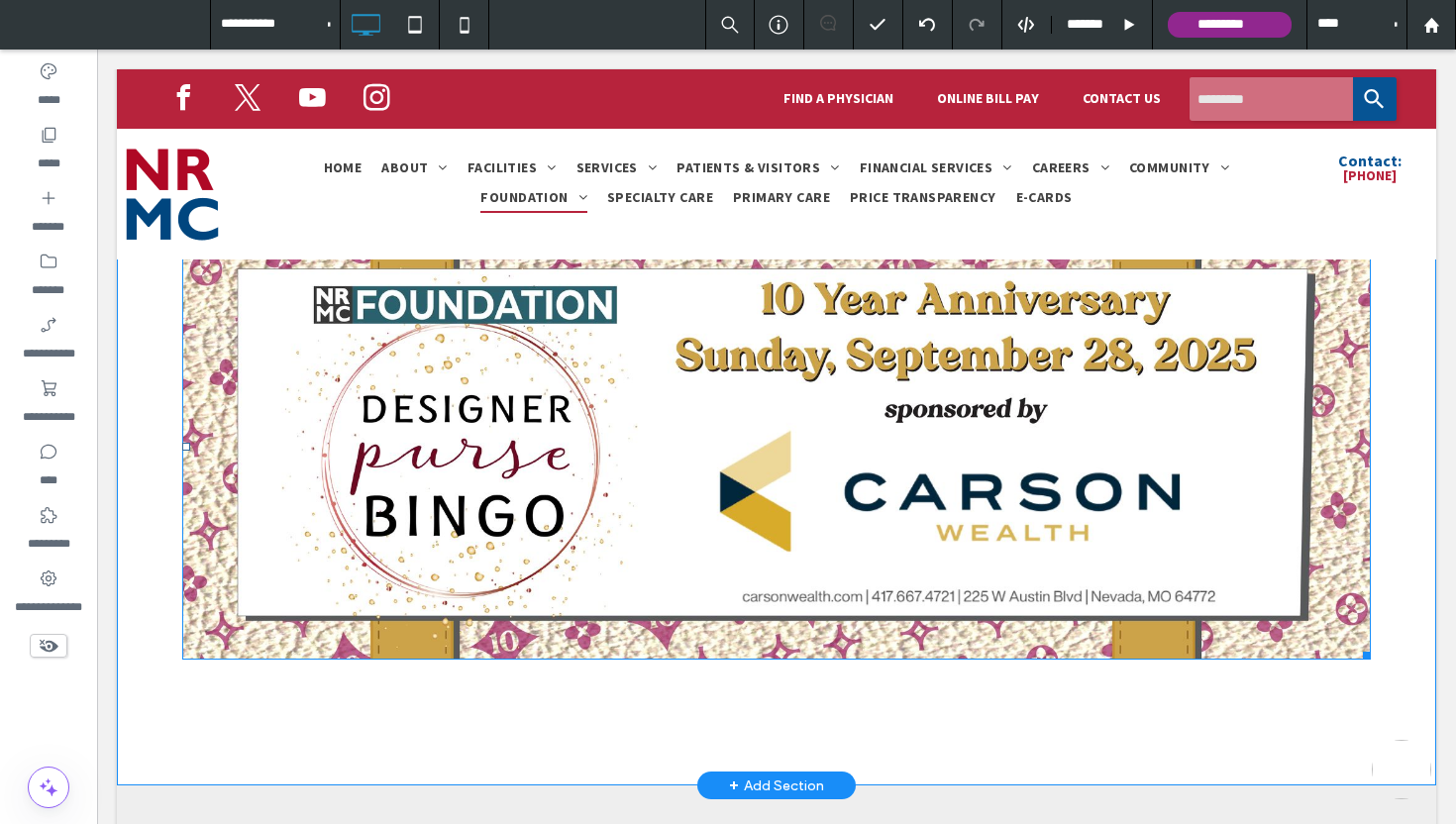 scroll, scrollTop: 150, scrollLeft: 0, axis: vertical 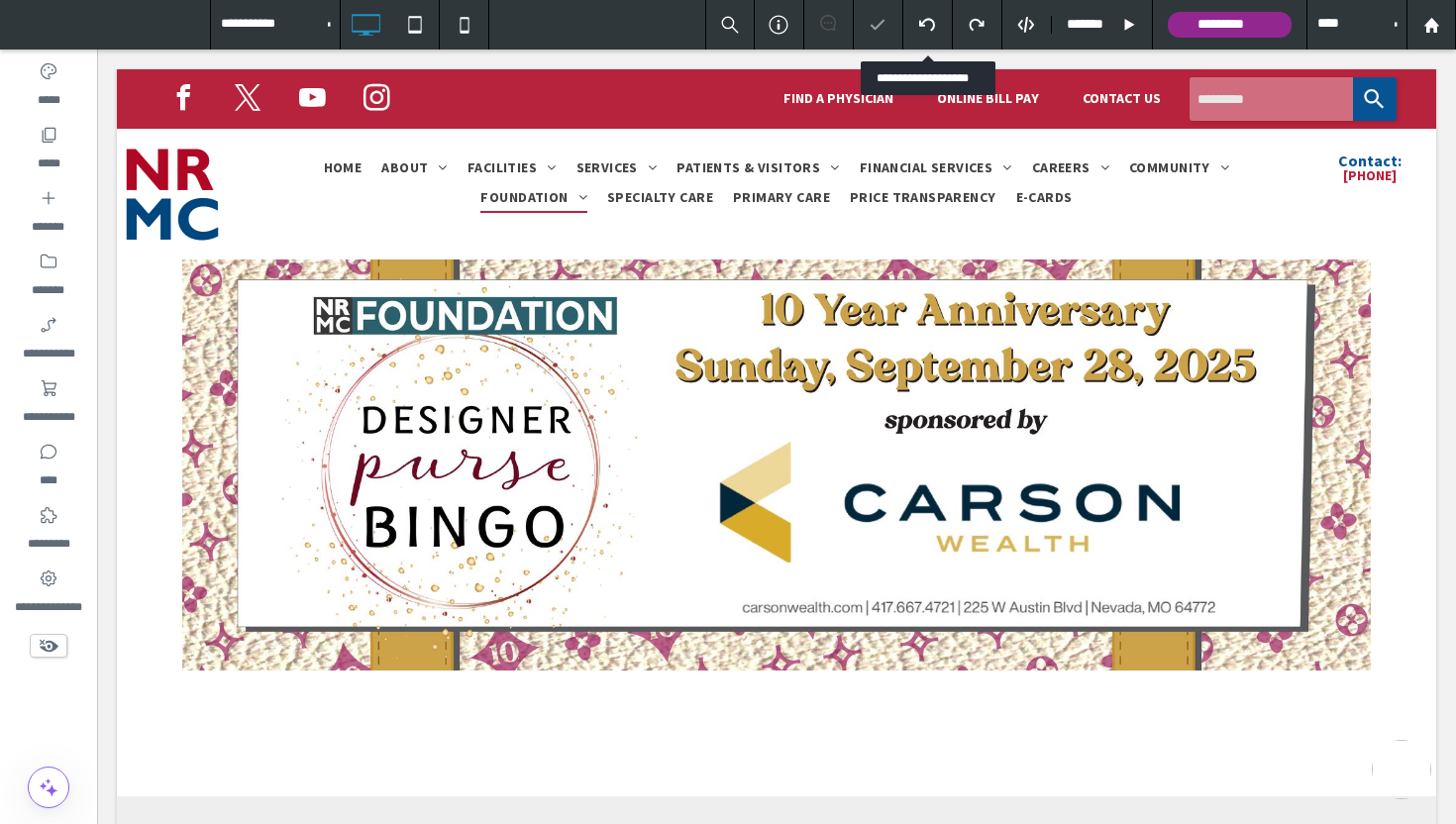 click at bounding box center [928, 25] 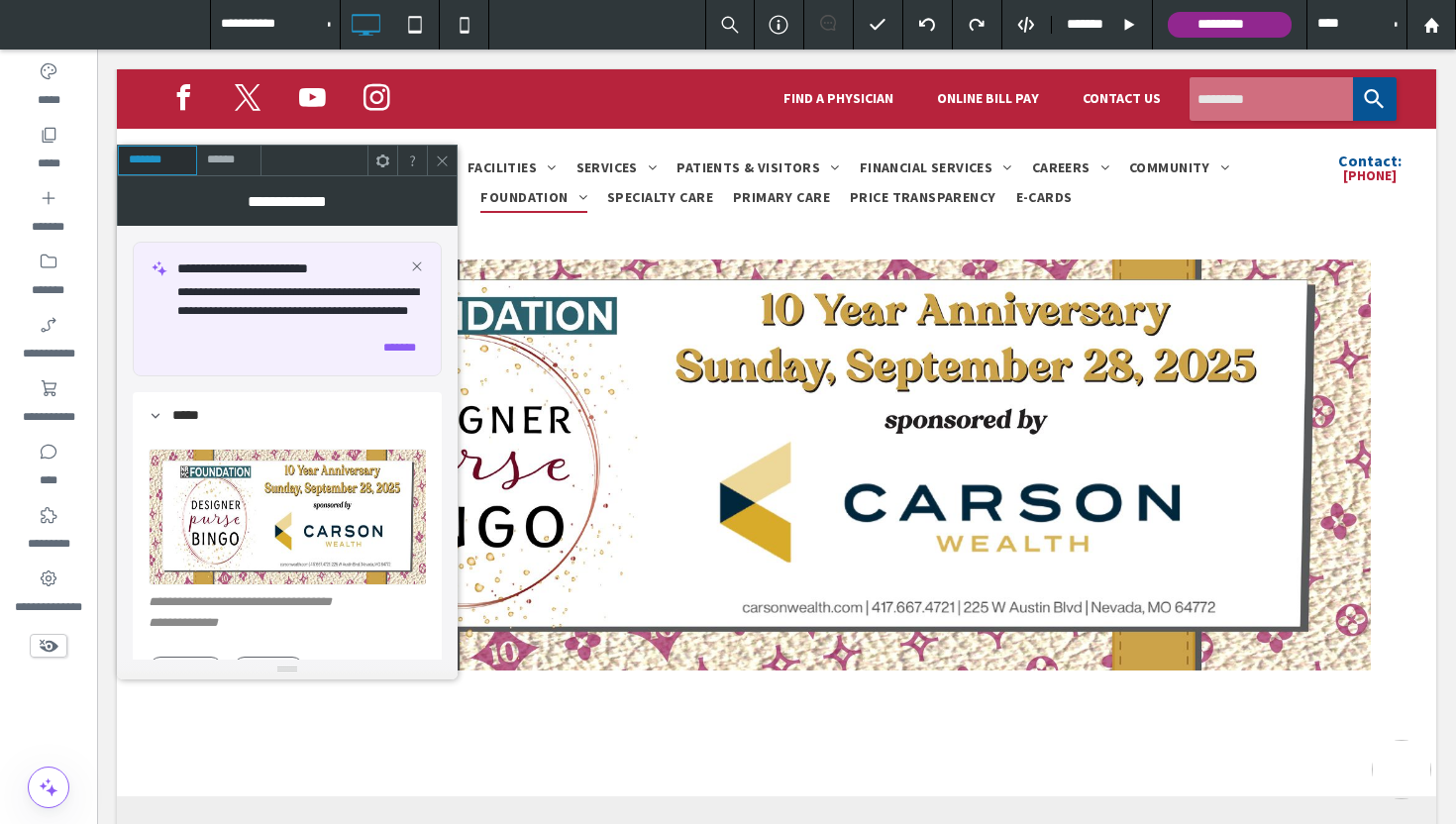 click on "******" at bounding box center (229, 160) 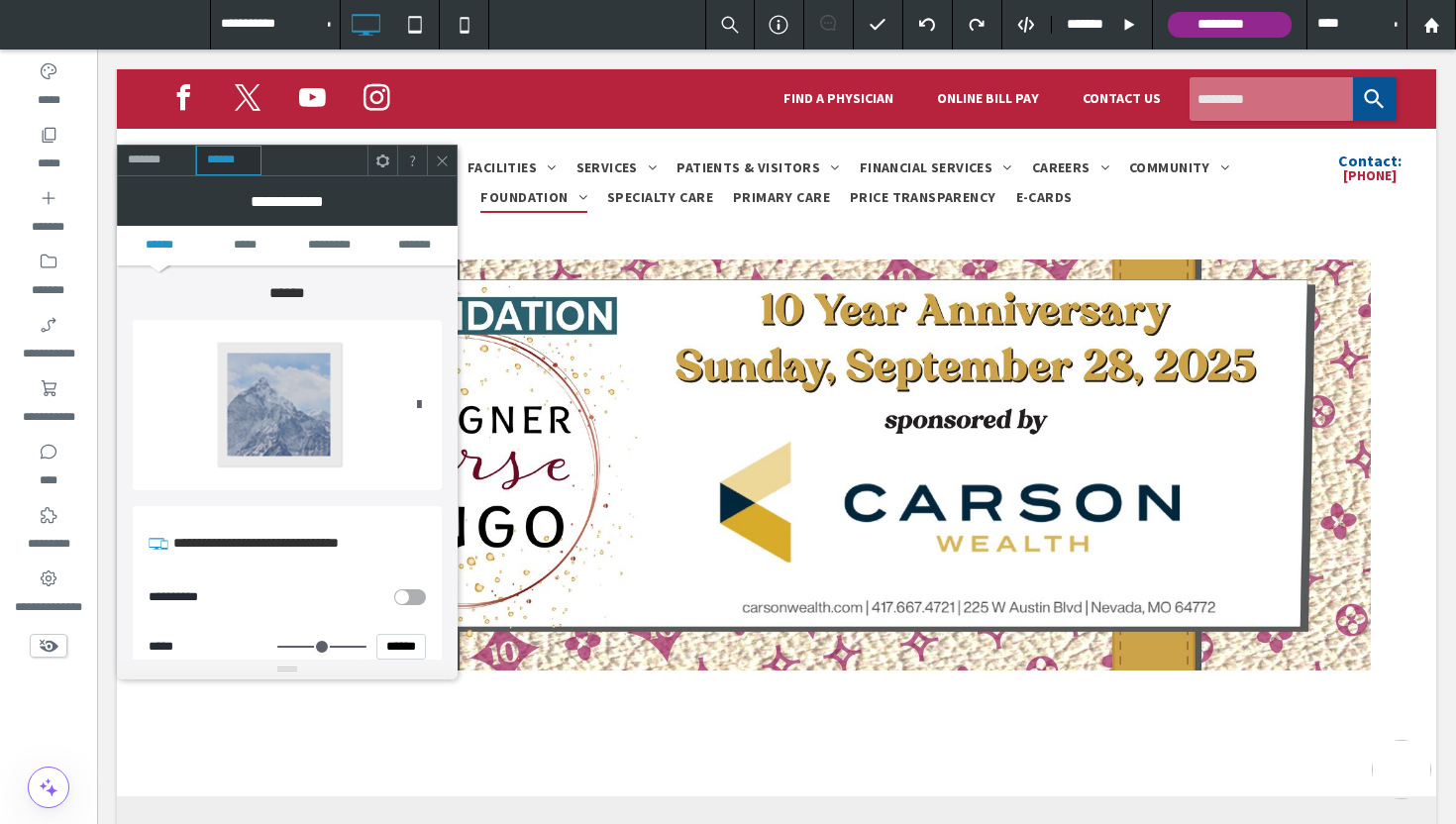 click at bounding box center [419, 405] 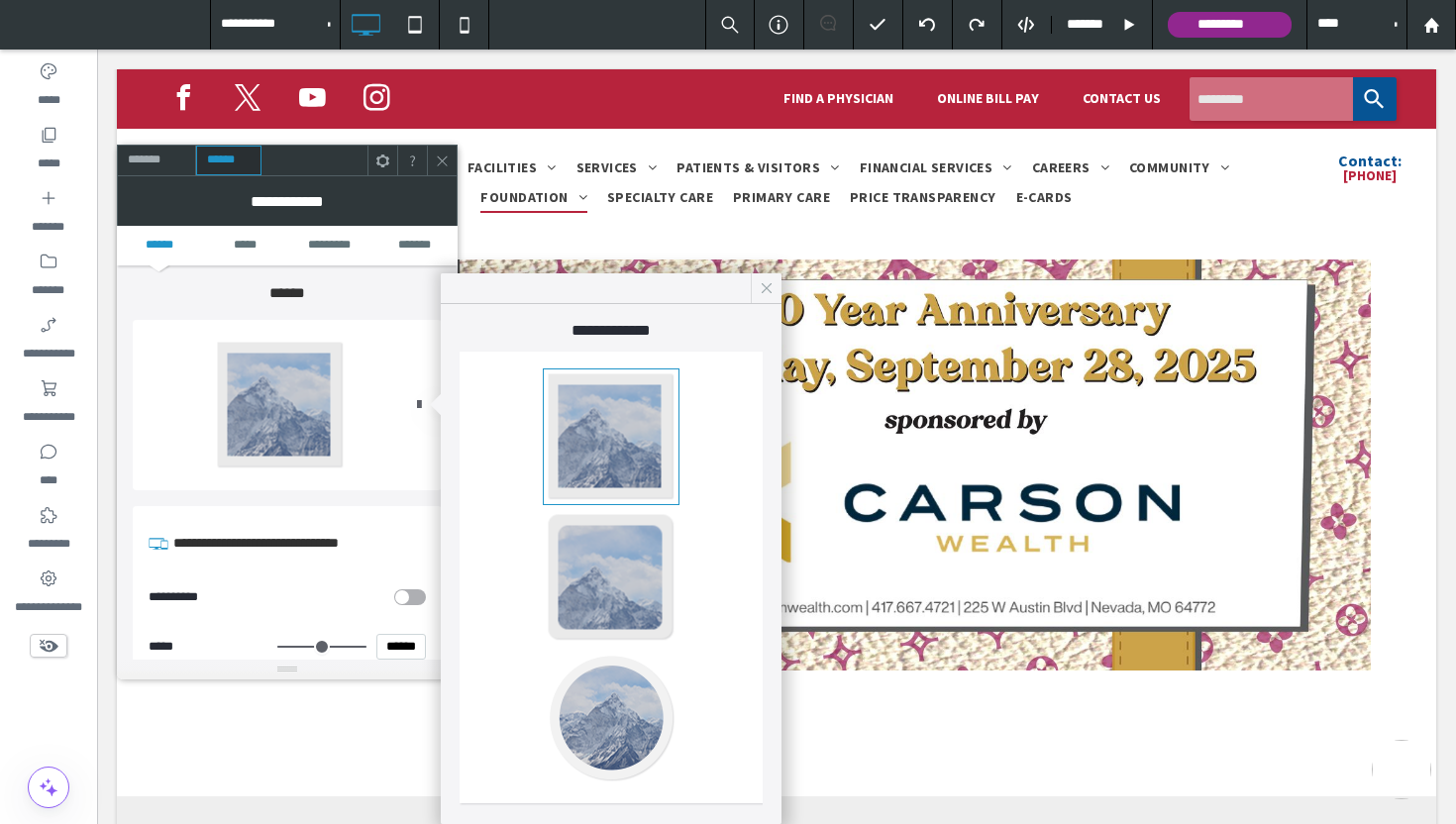 click at bounding box center (766, 288) 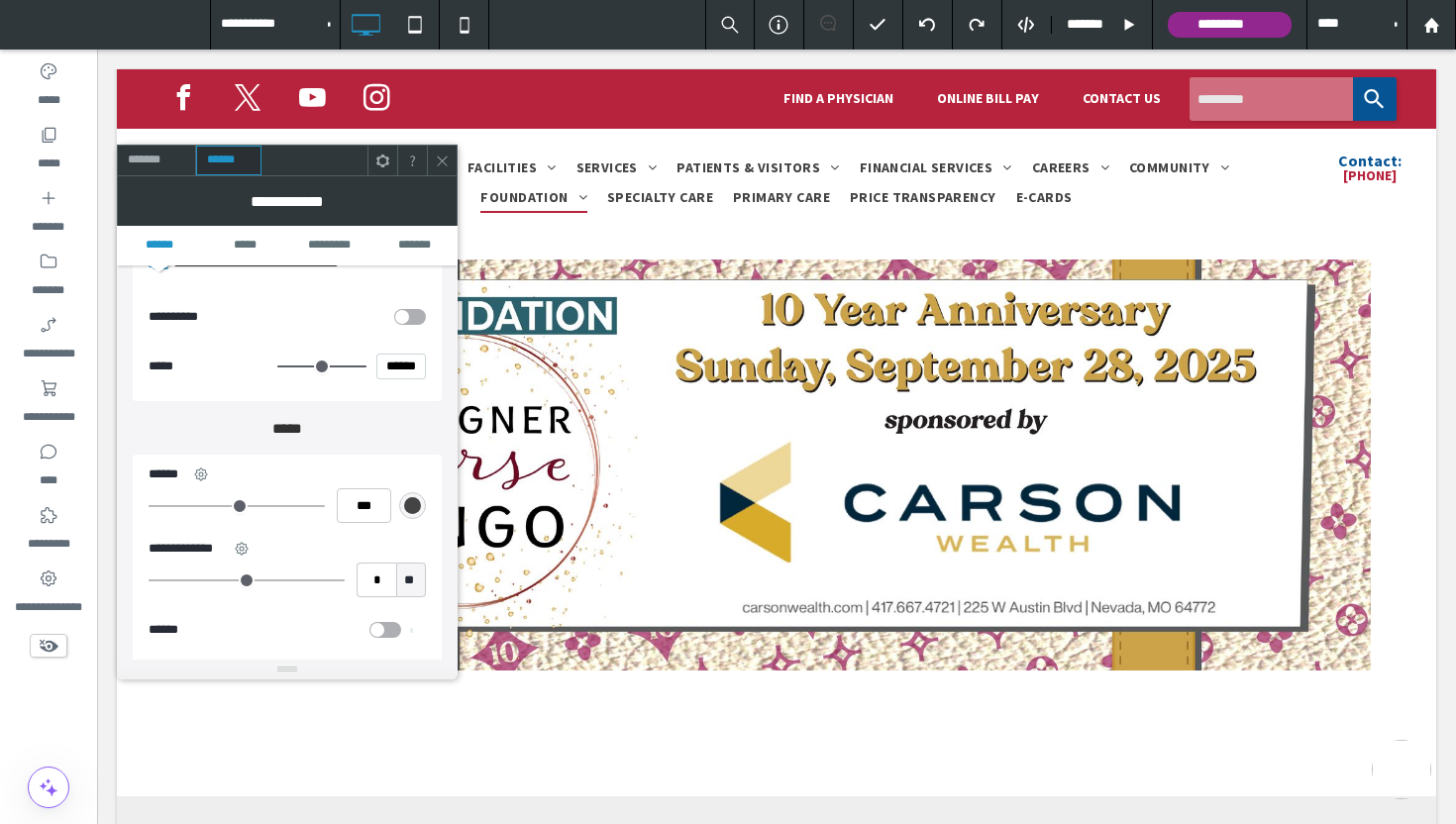 scroll, scrollTop: 268, scrollLeft: 0, axis: vertical 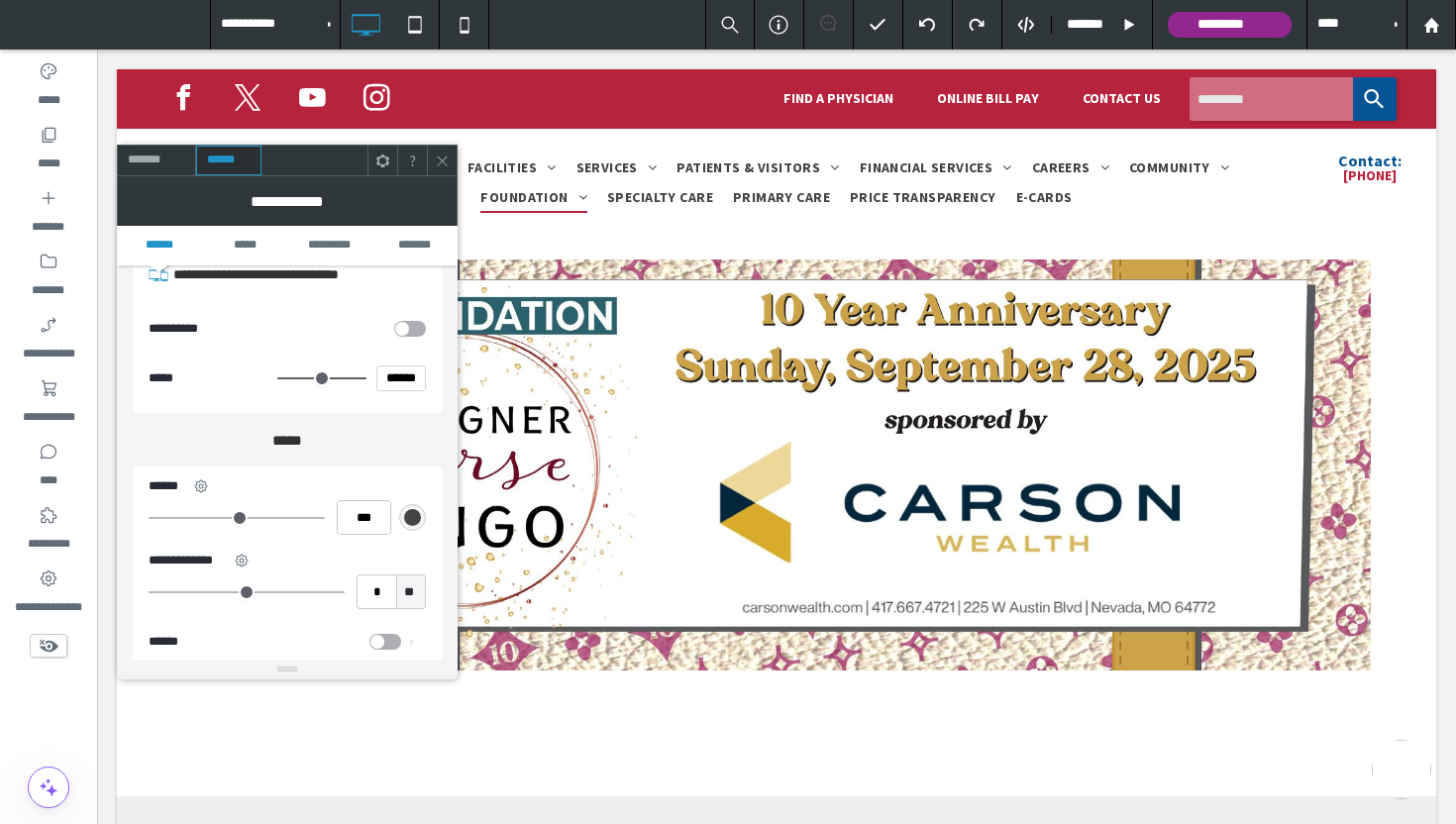 click at bounding box center (410, 329) 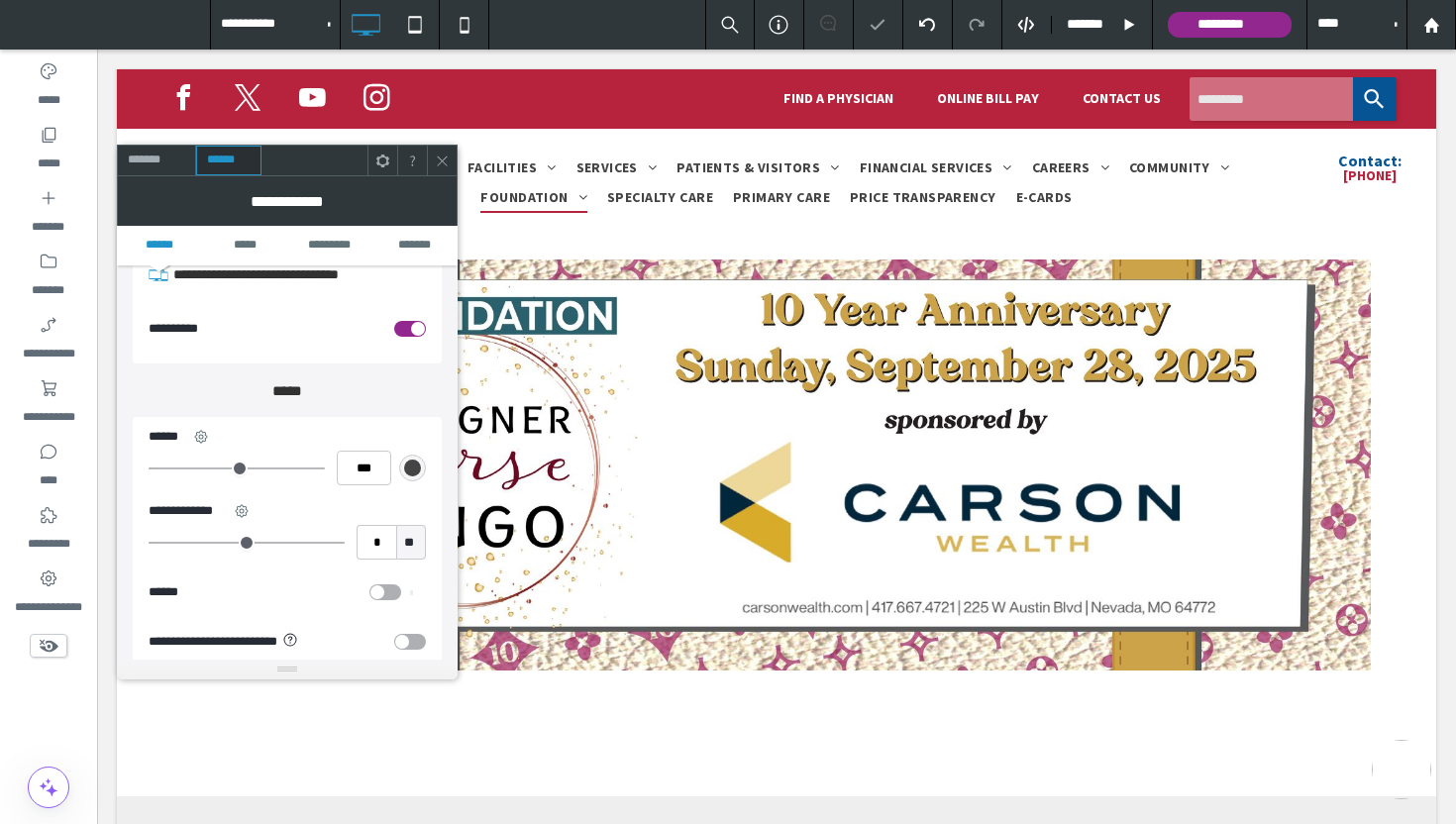 click at bounding box center [410, 329] 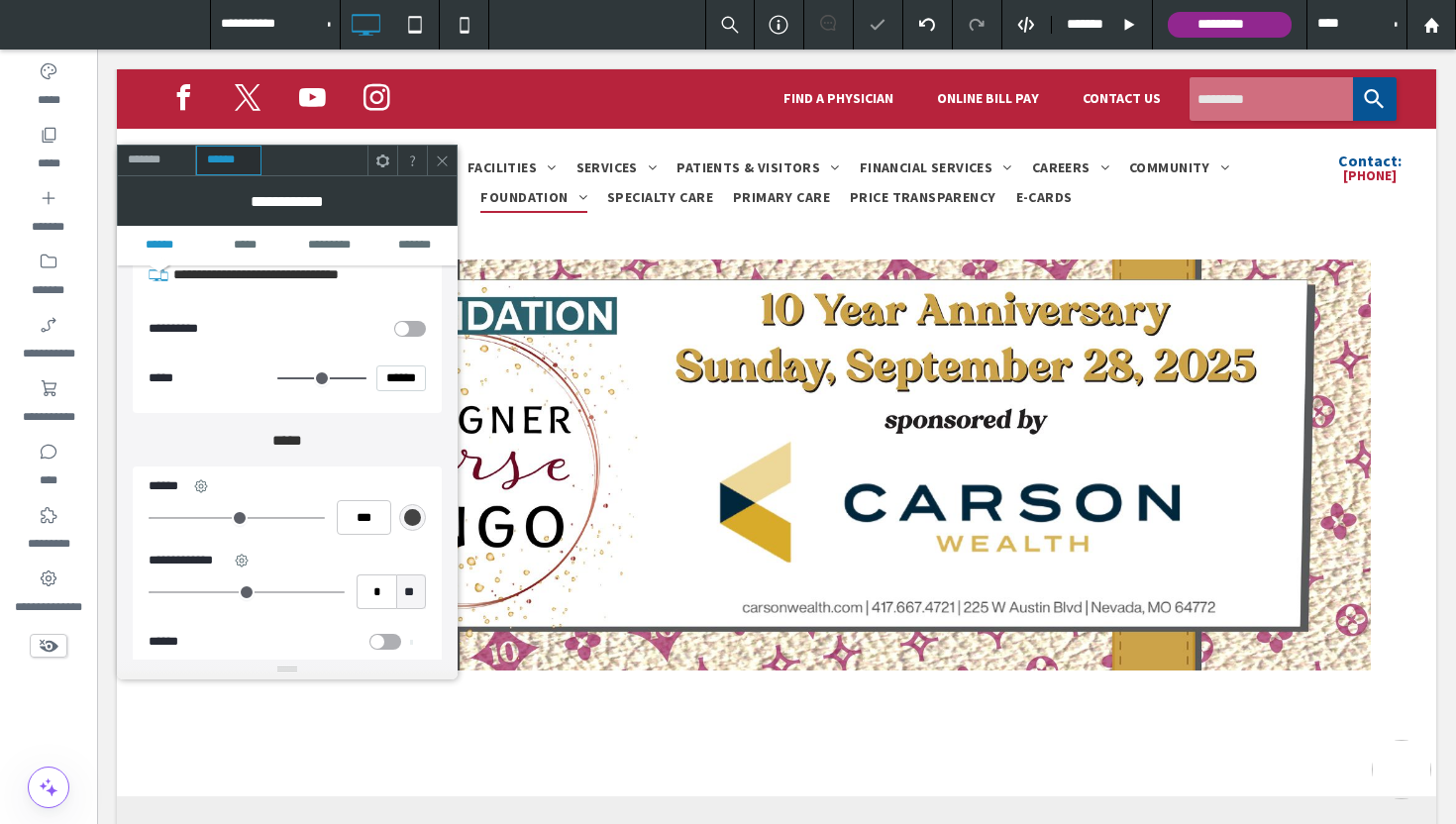 click 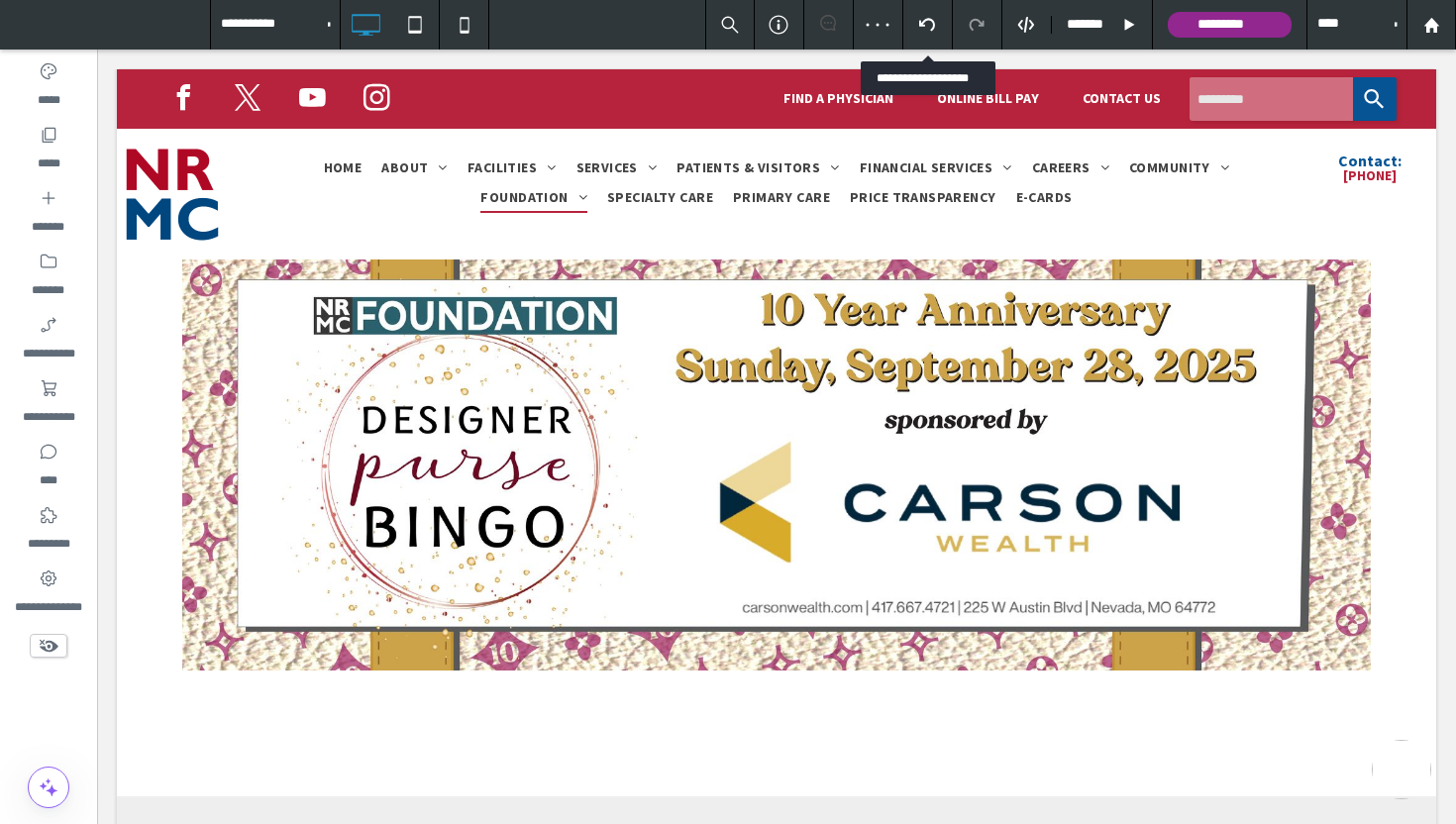 click 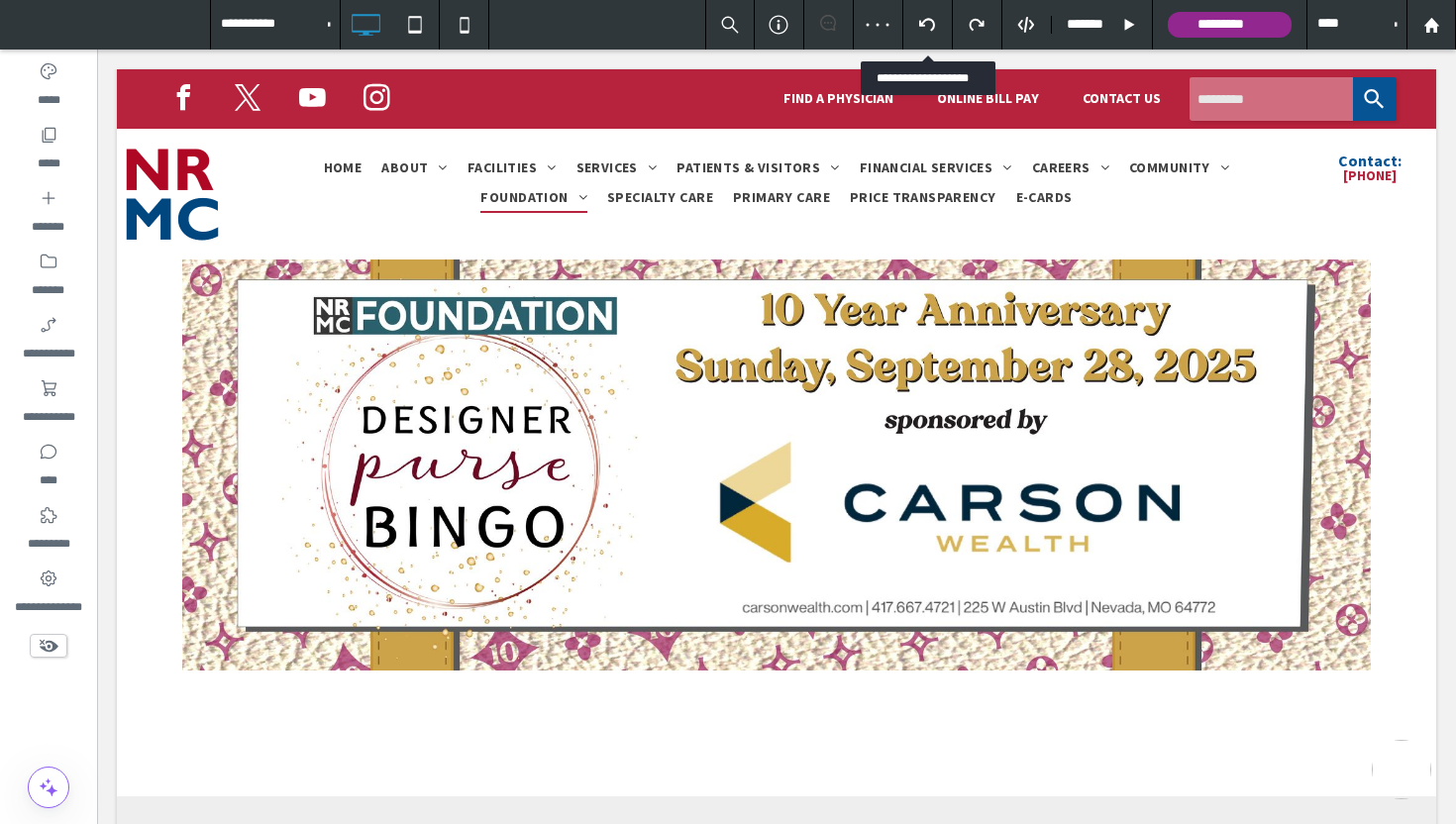 click 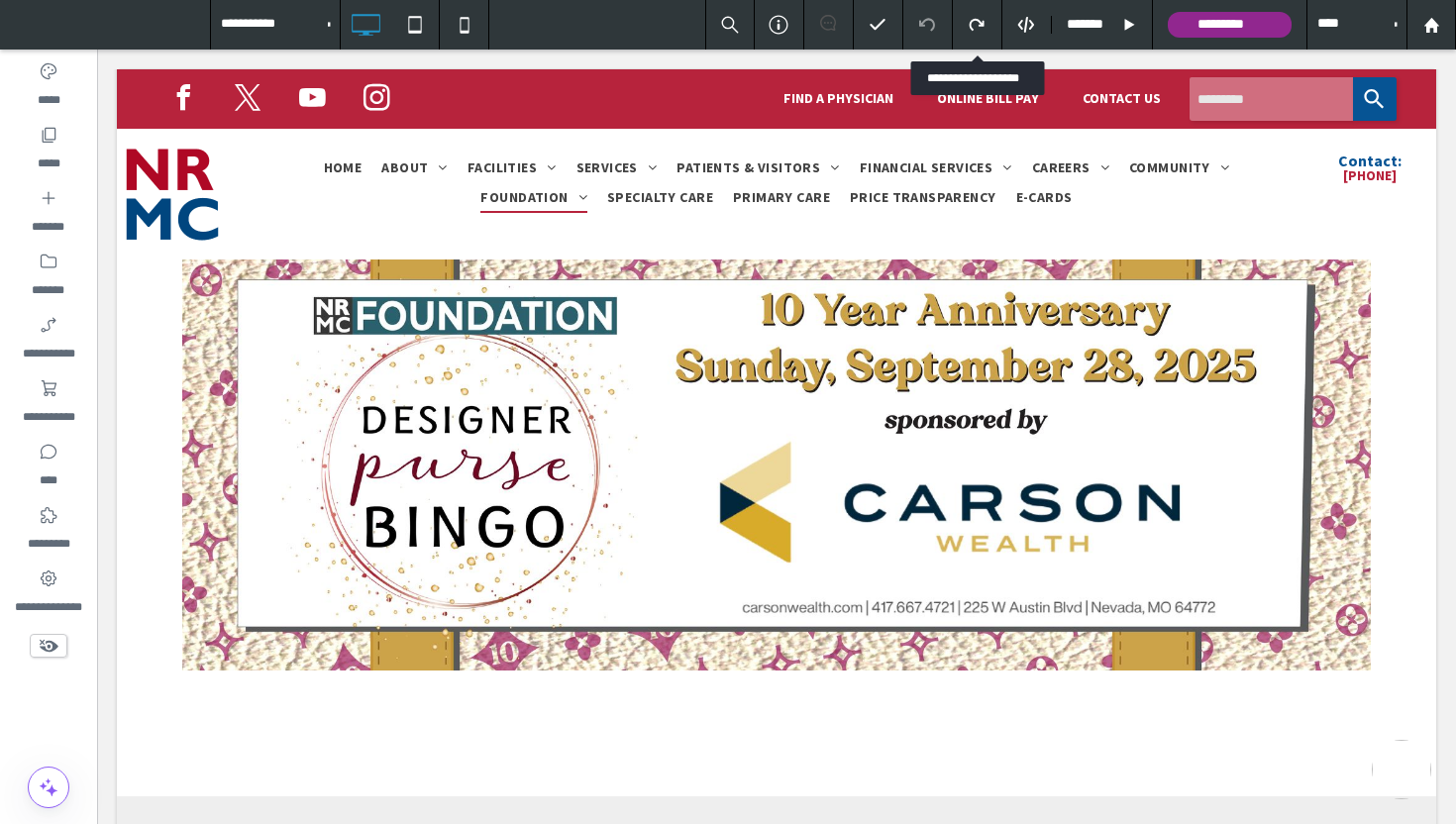 click 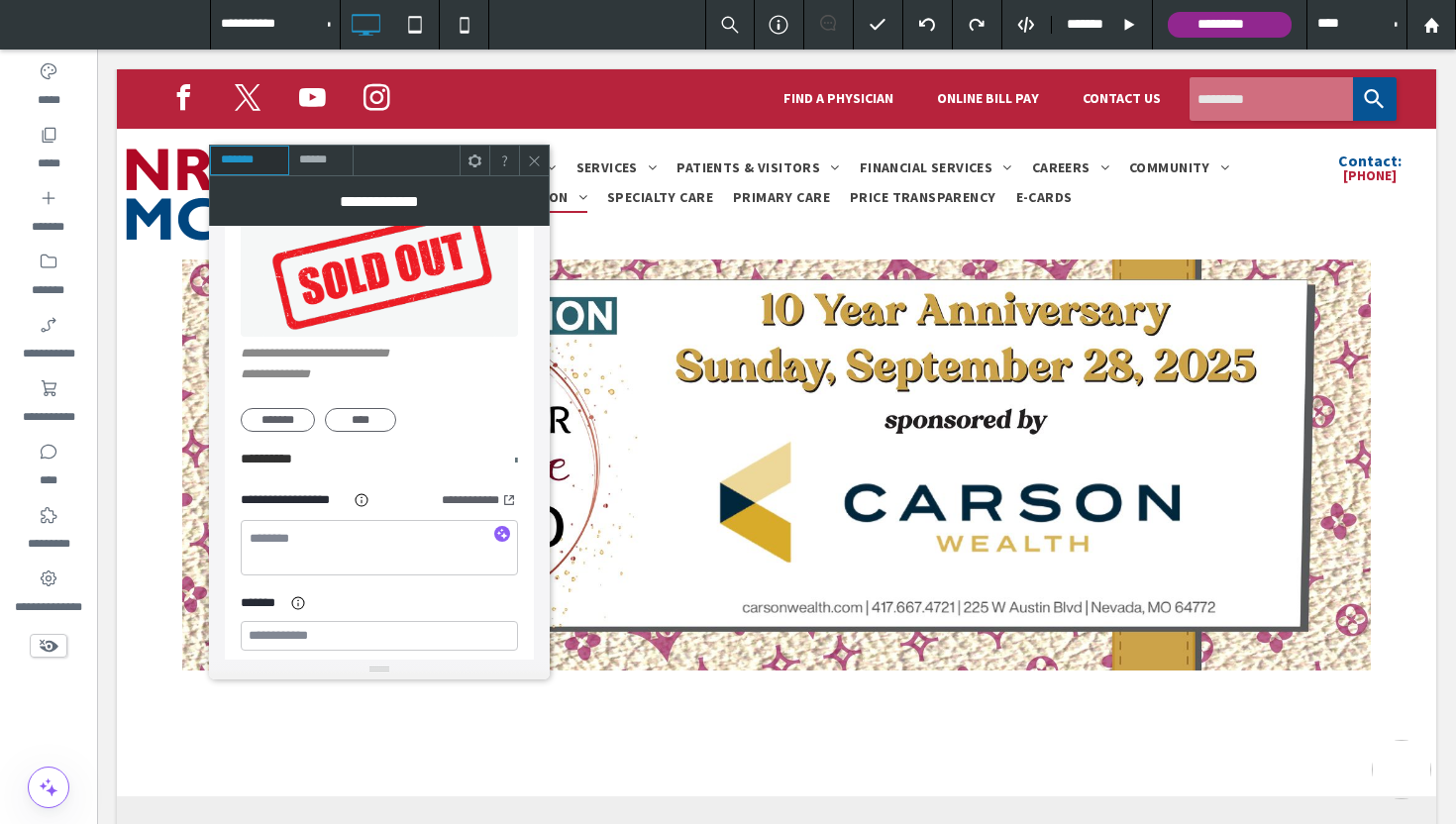 scroll, scrollTop: 214, scrollLeft: 0, axis: vertical 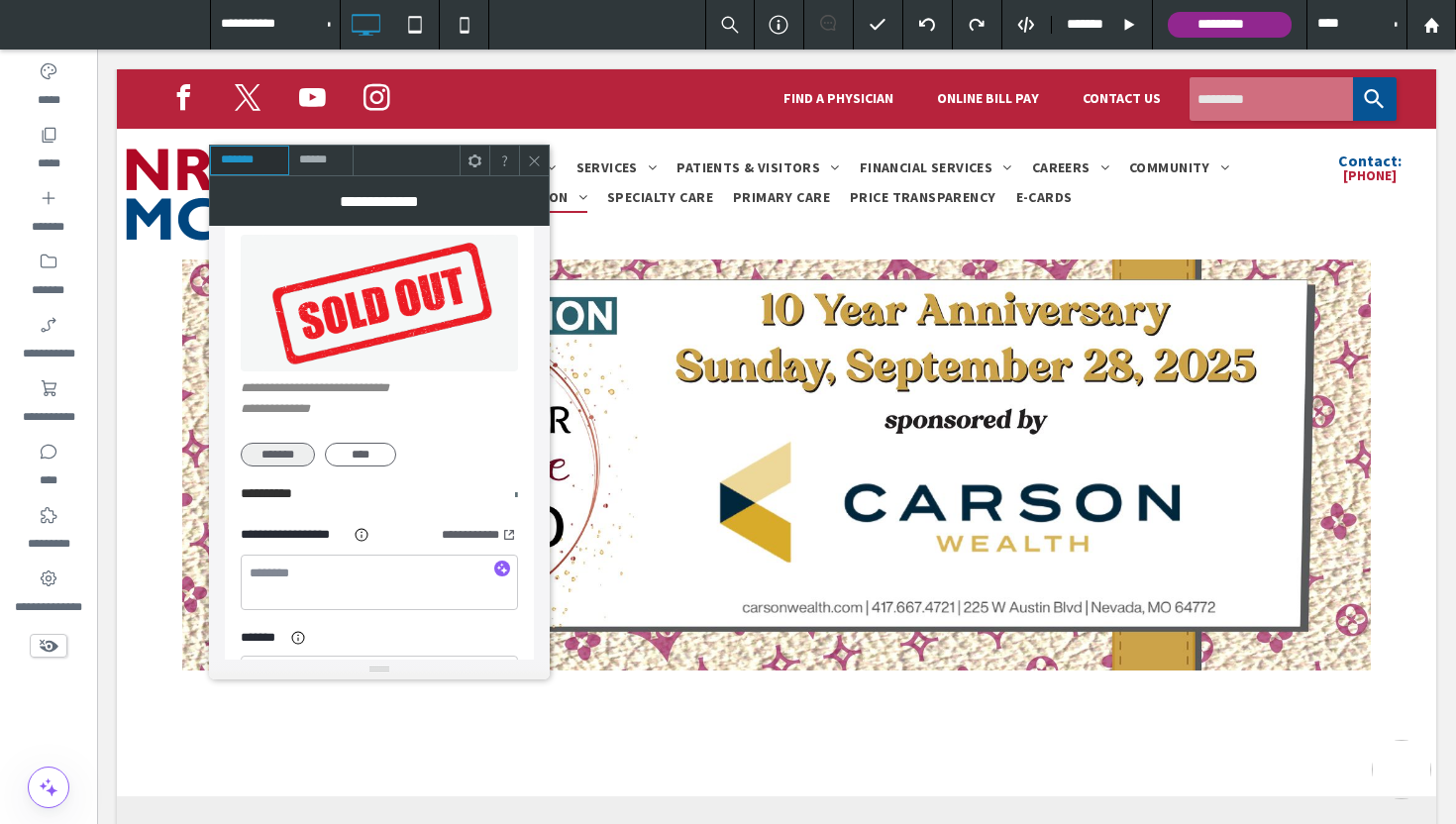 click on "*******" at bounding box center [277, 455] 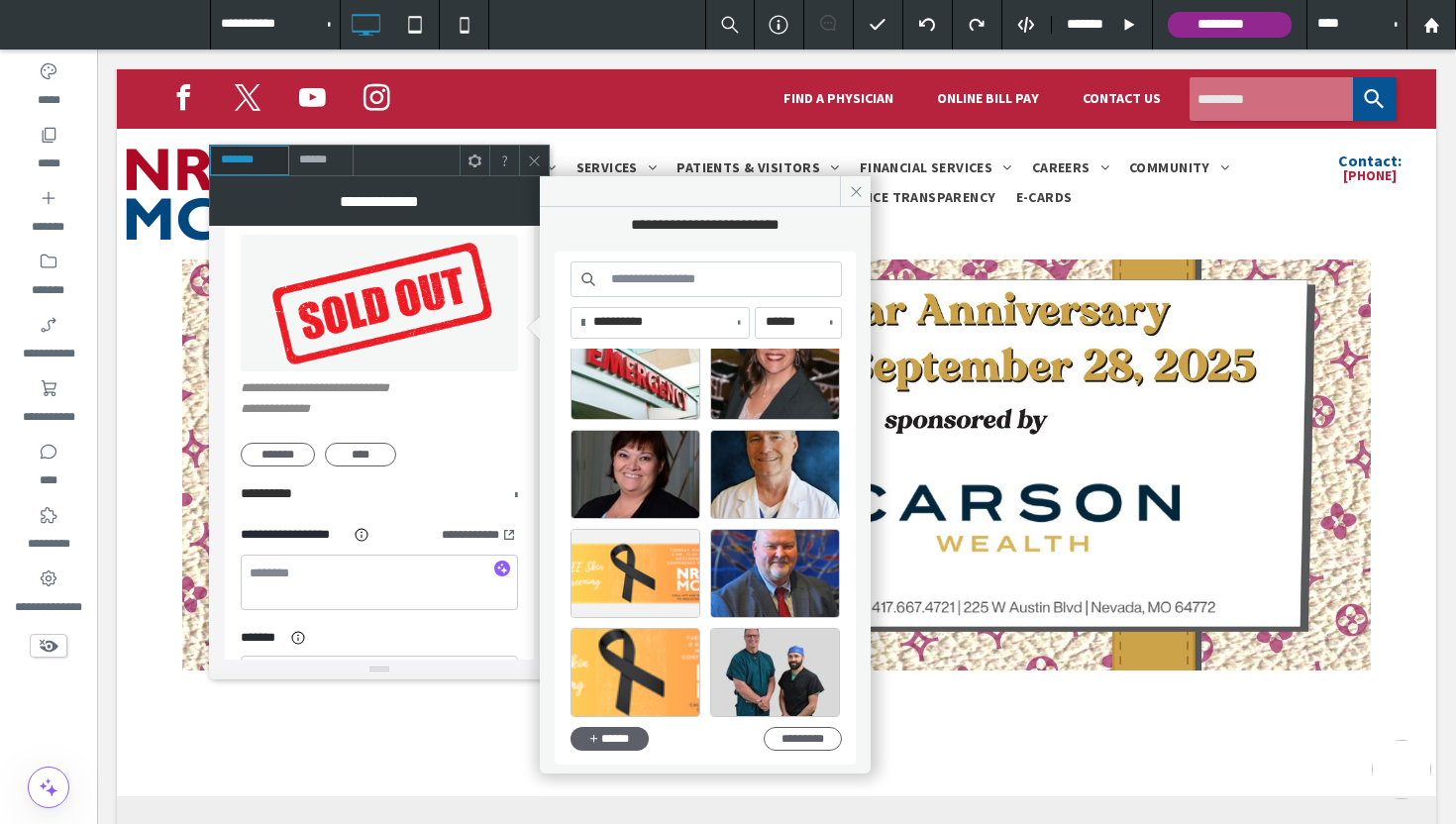 scroll, scrollTop: 593, scrollLeft: 0, axis: vertical 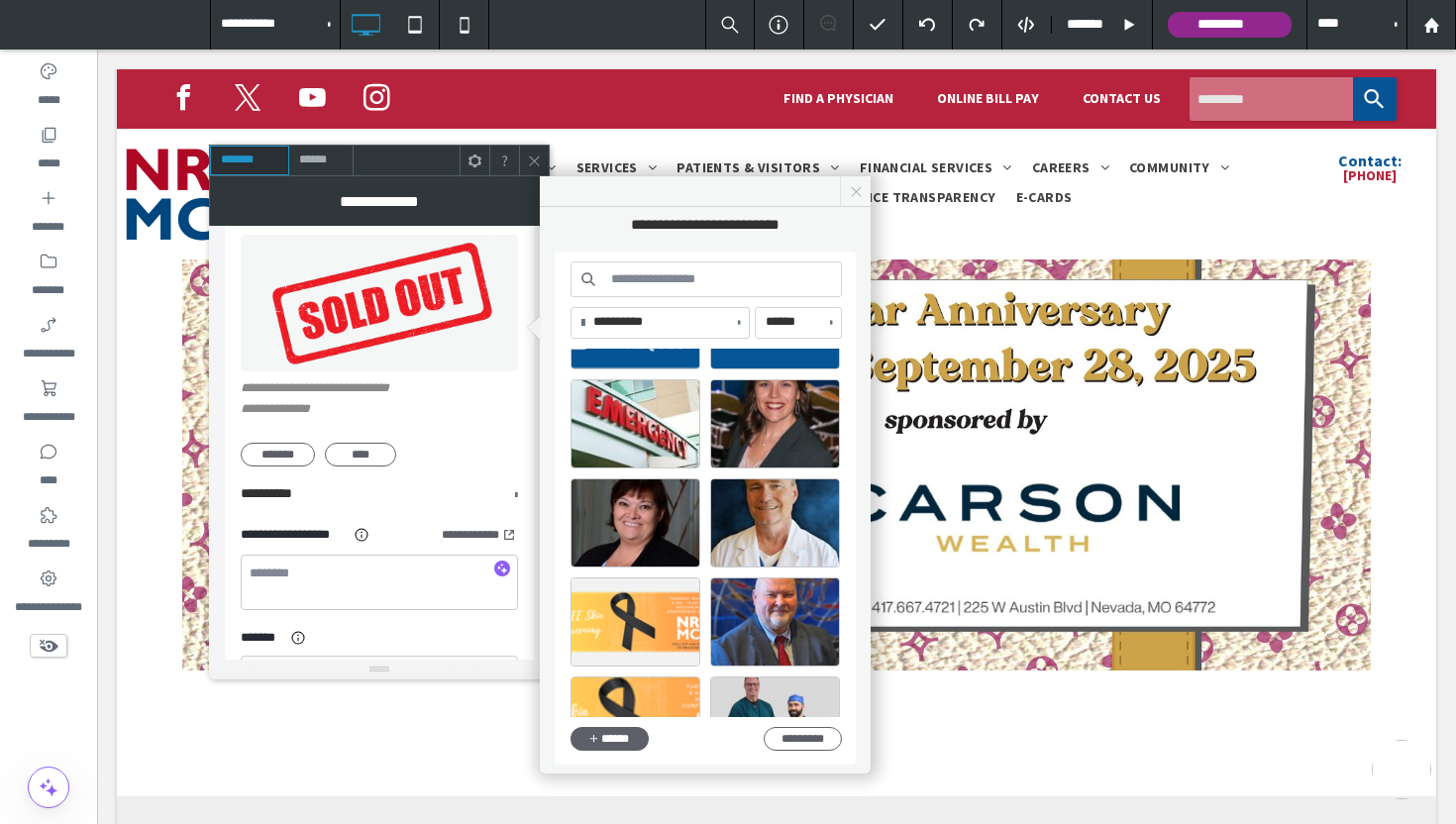 click 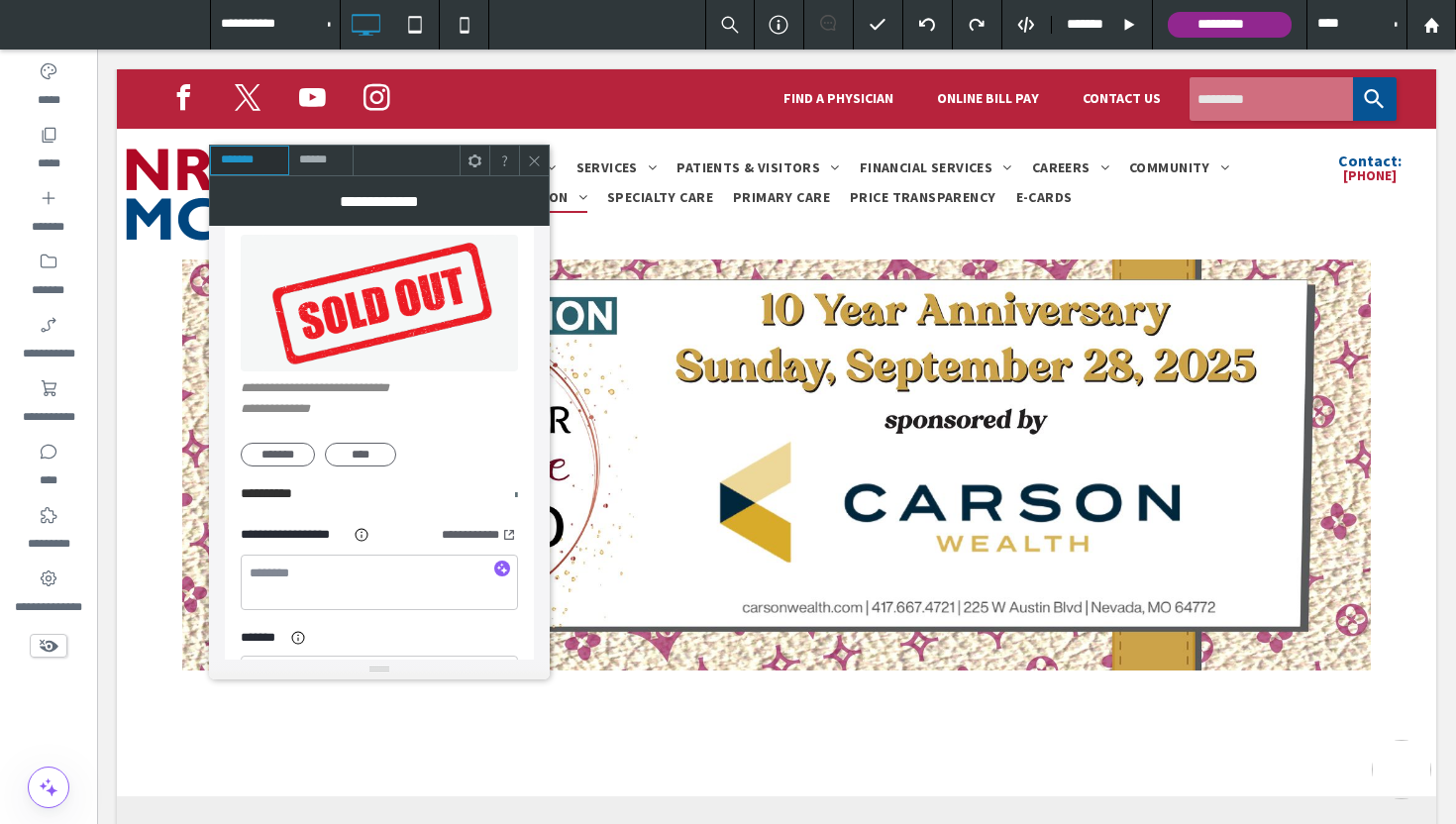 click on "******" at bounding box center (321, 160) 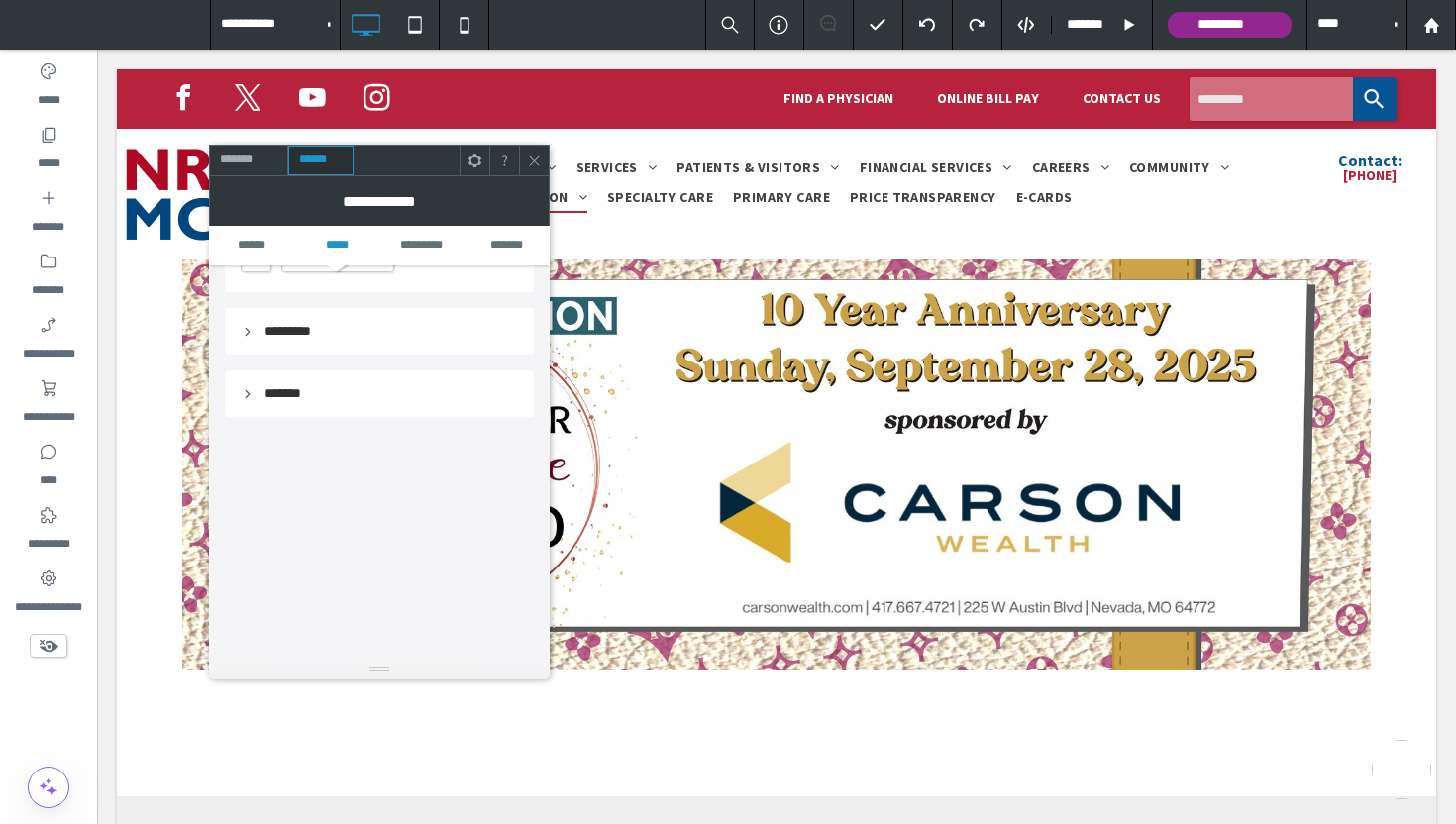 scroll, scrollTop: 917, scrollLeft: 0, axis: vertical 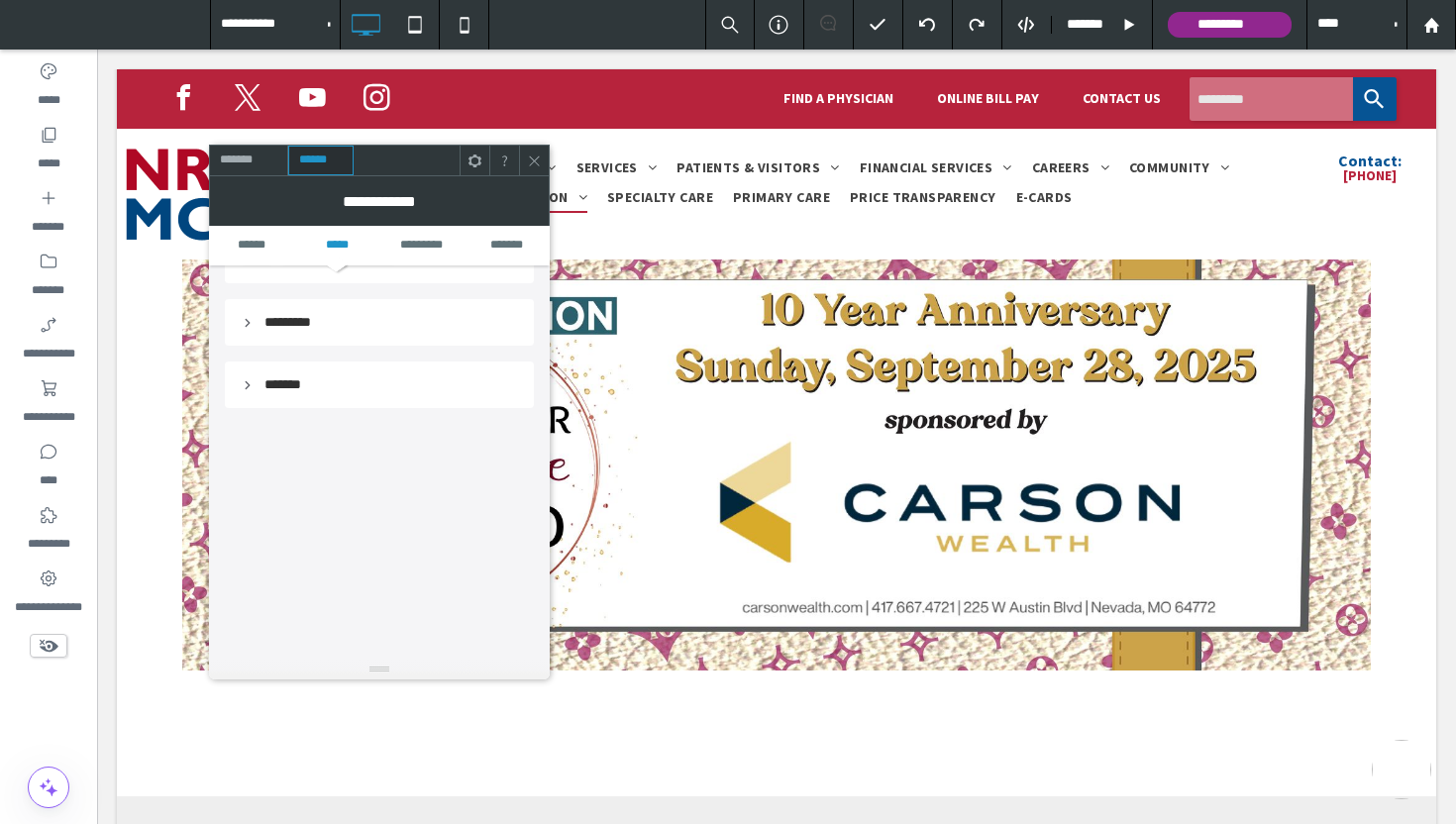 click 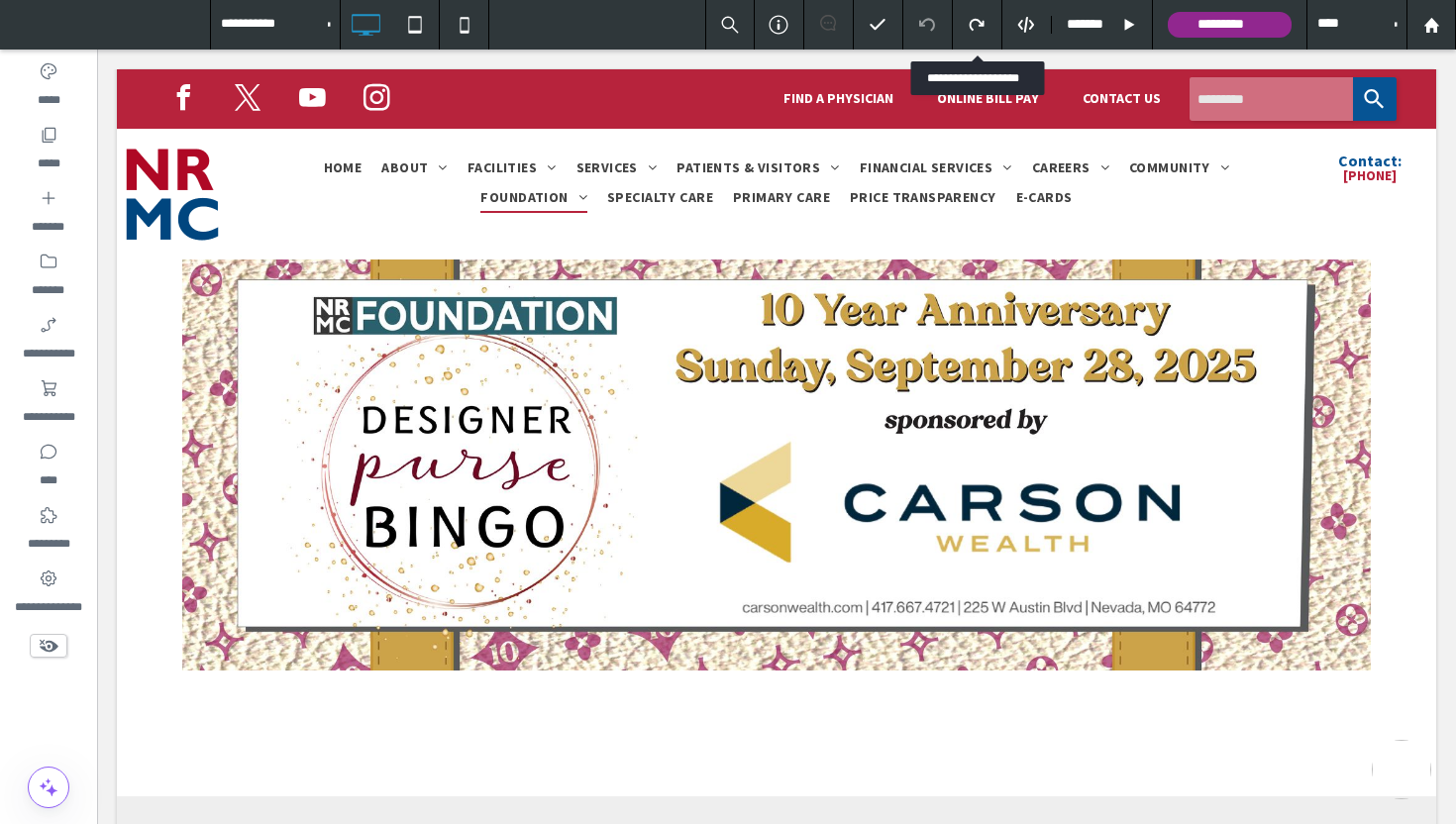 click at bounding box center (978, 25) 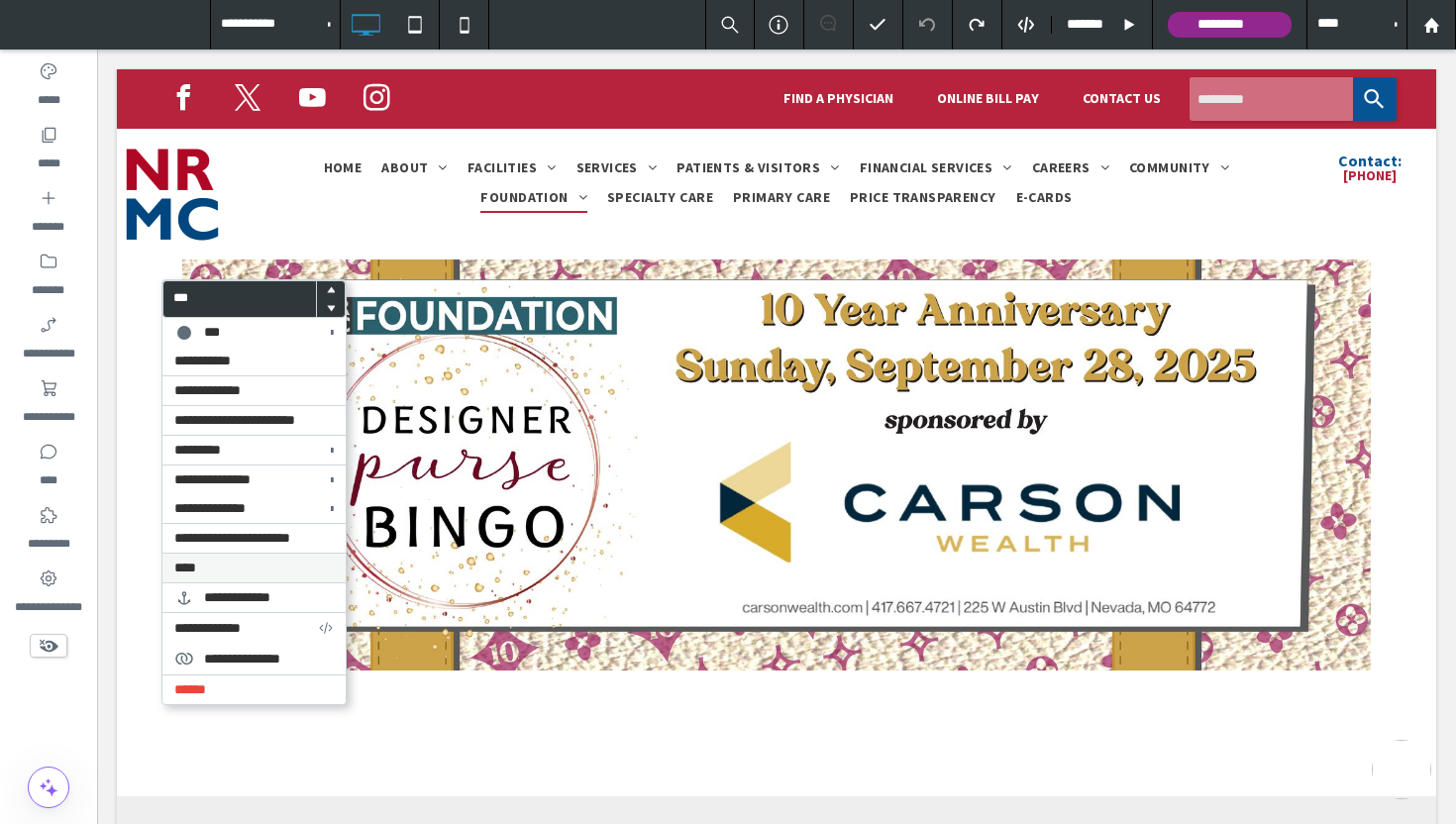 click on "****" at bounding box center (254, 567) 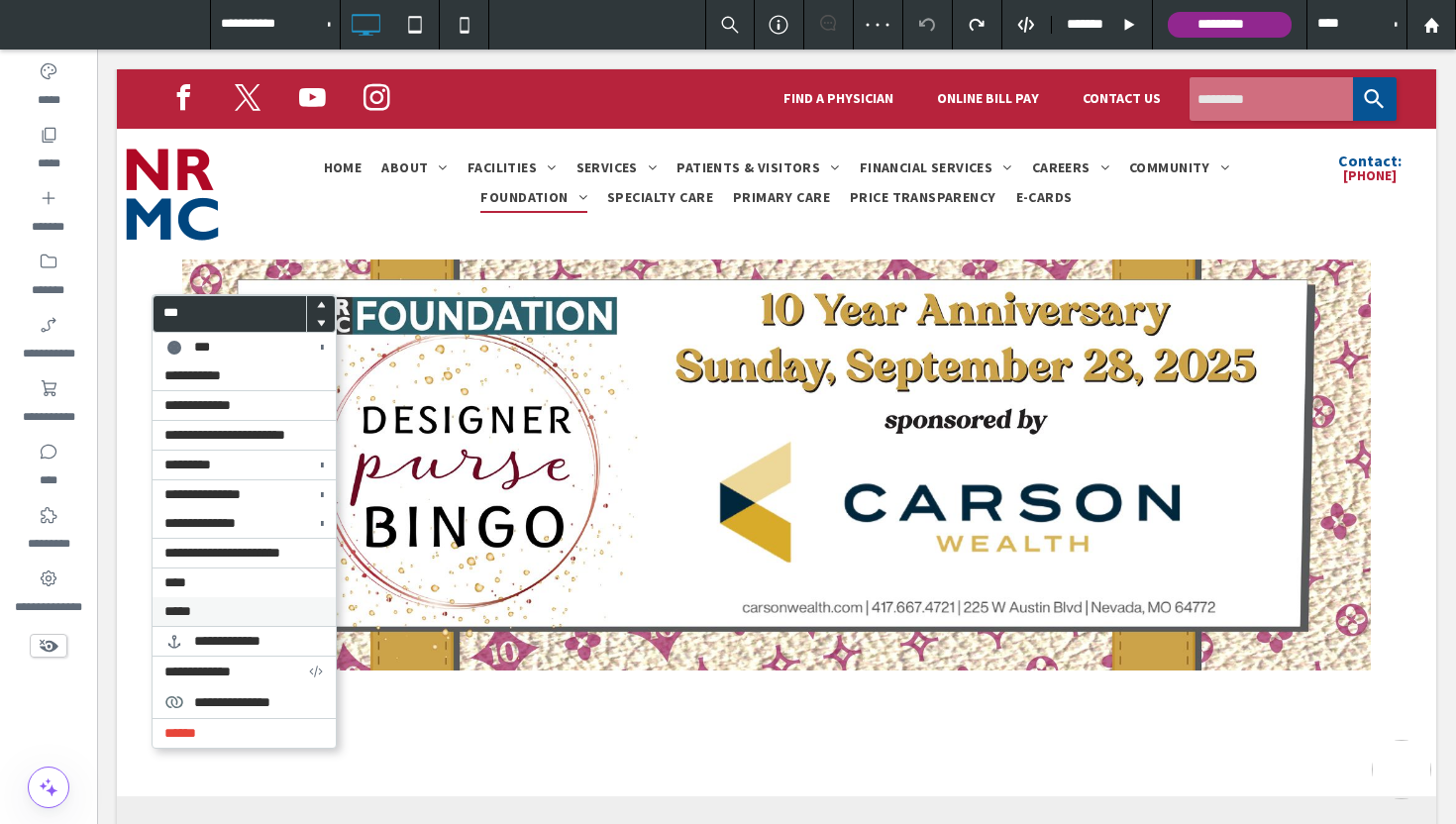 click on "*****" at bounding box center (244, 611) 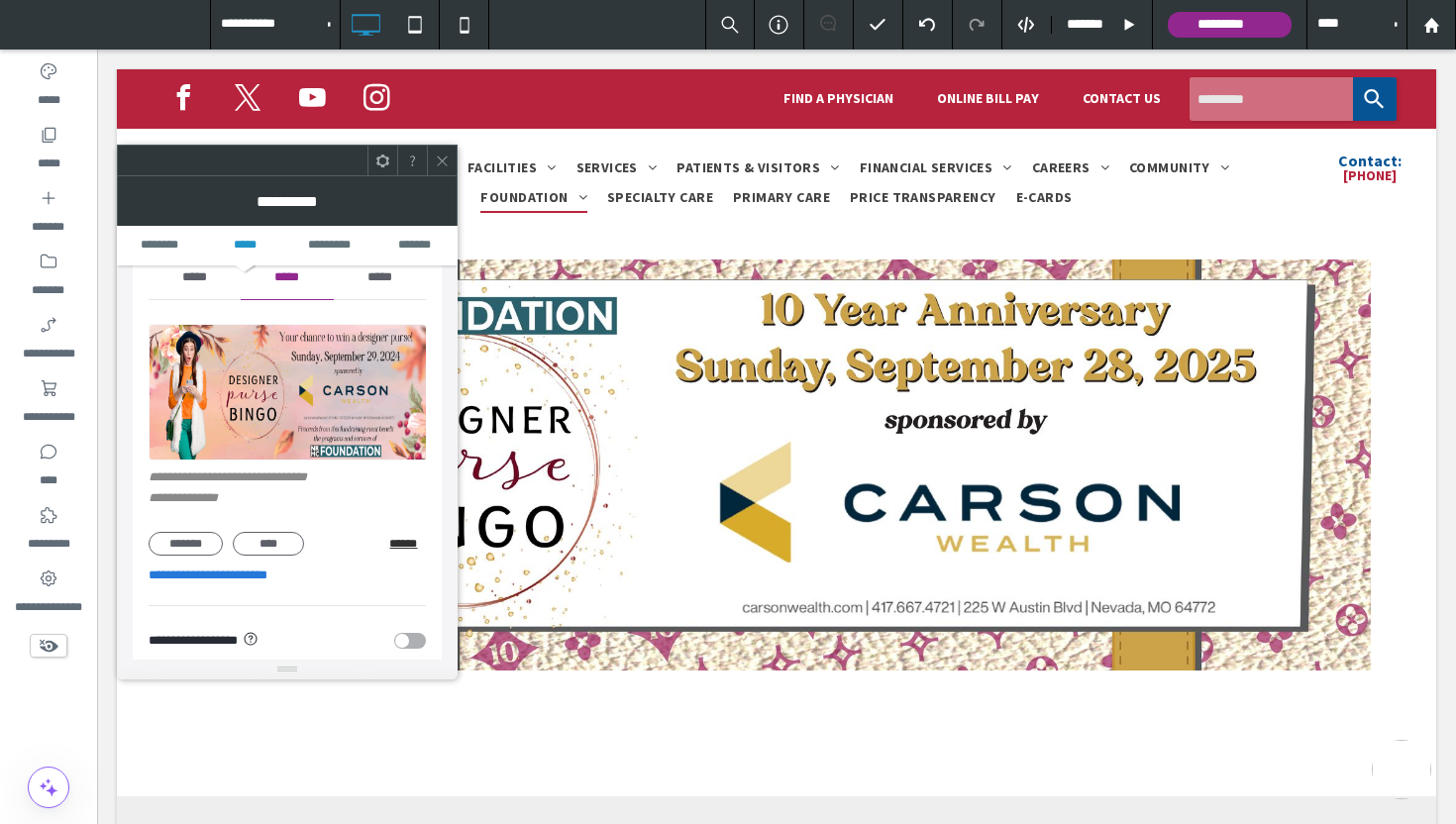 scroll, scrollTop: 213, scrollLeft: 0, axis: vertical 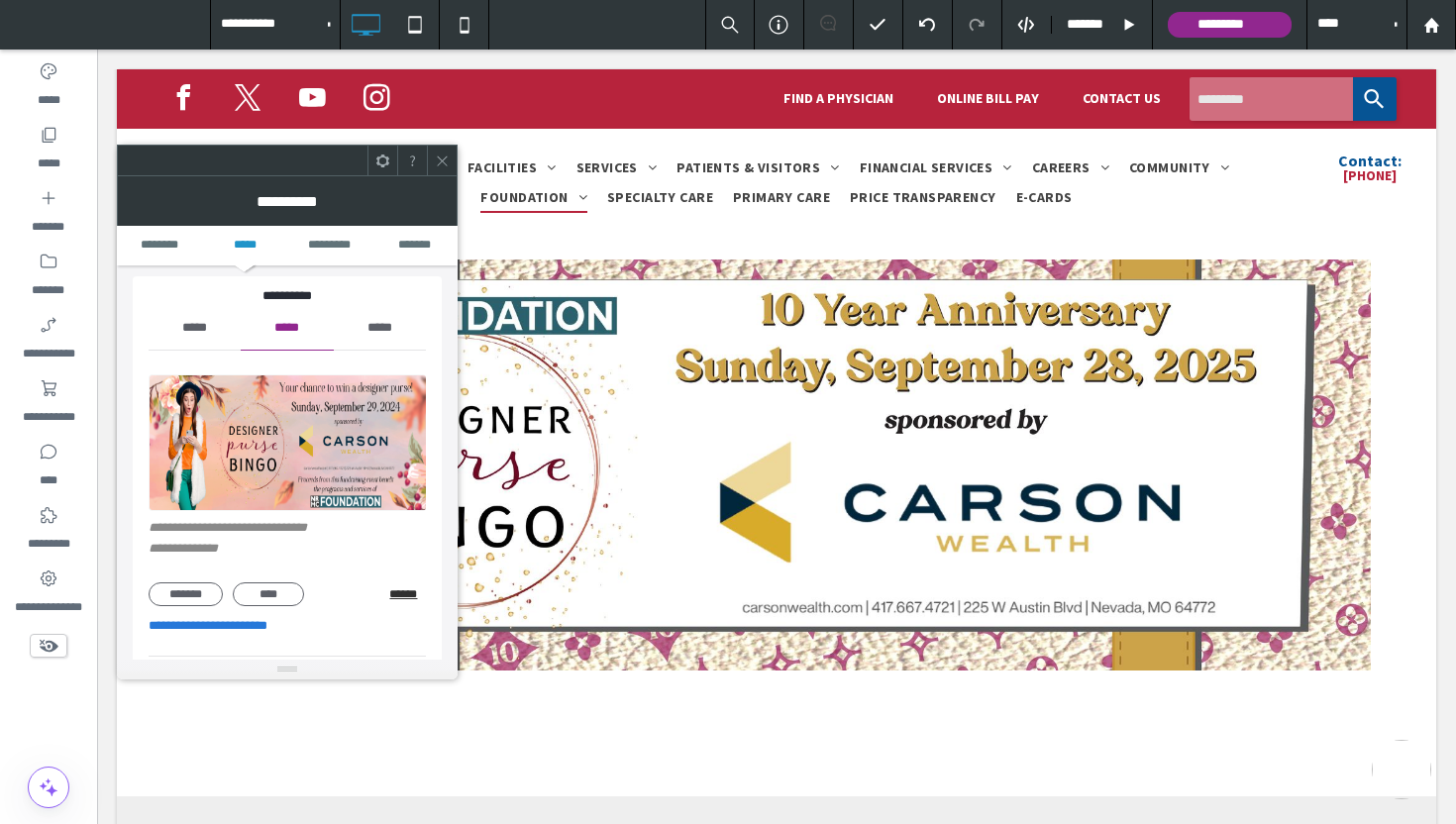 click 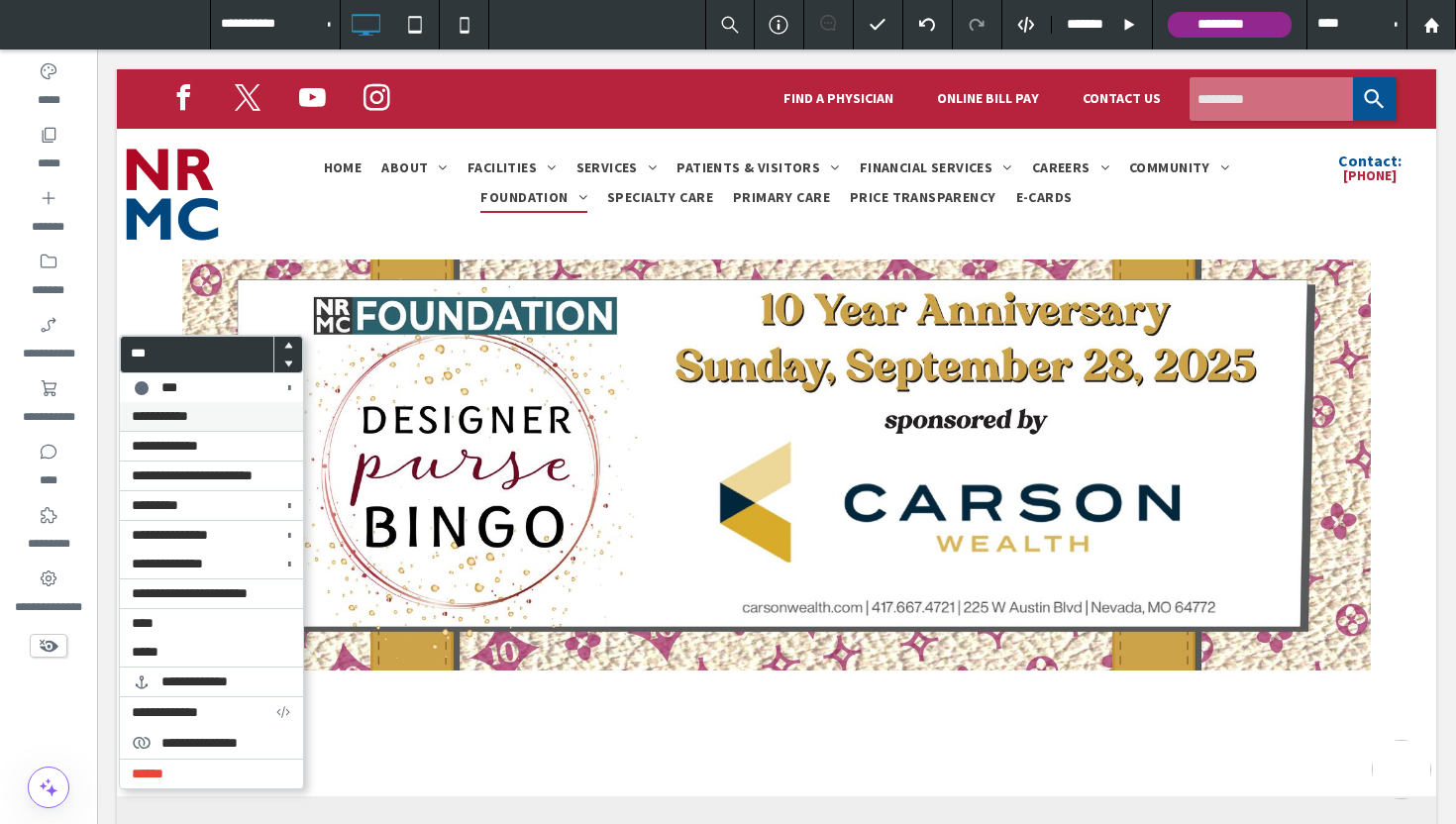 click on "**********" at bounding box center (159, 416) 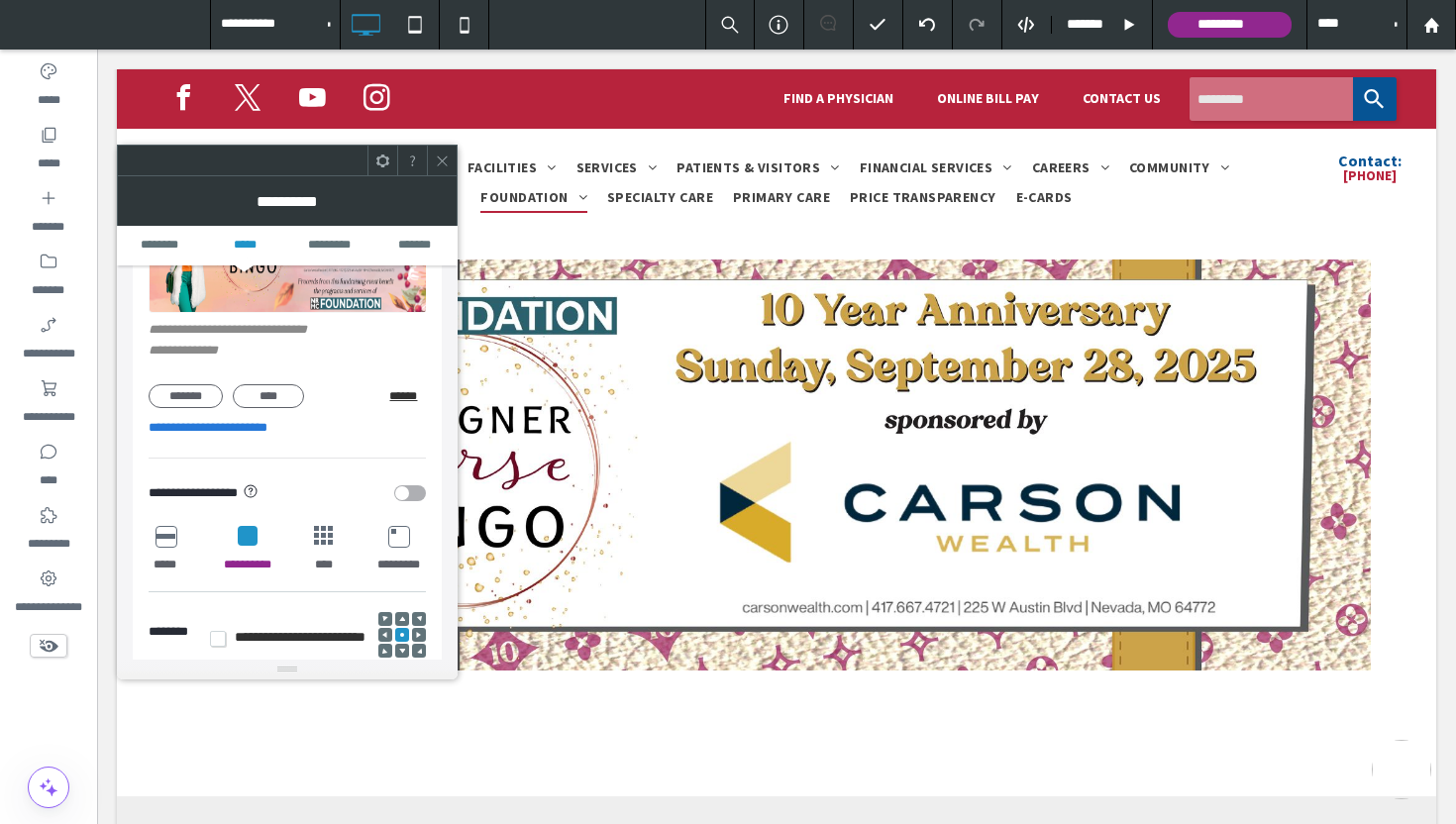 scroll, scrollTop: 415, scrollLeft: 0, axis: vertical 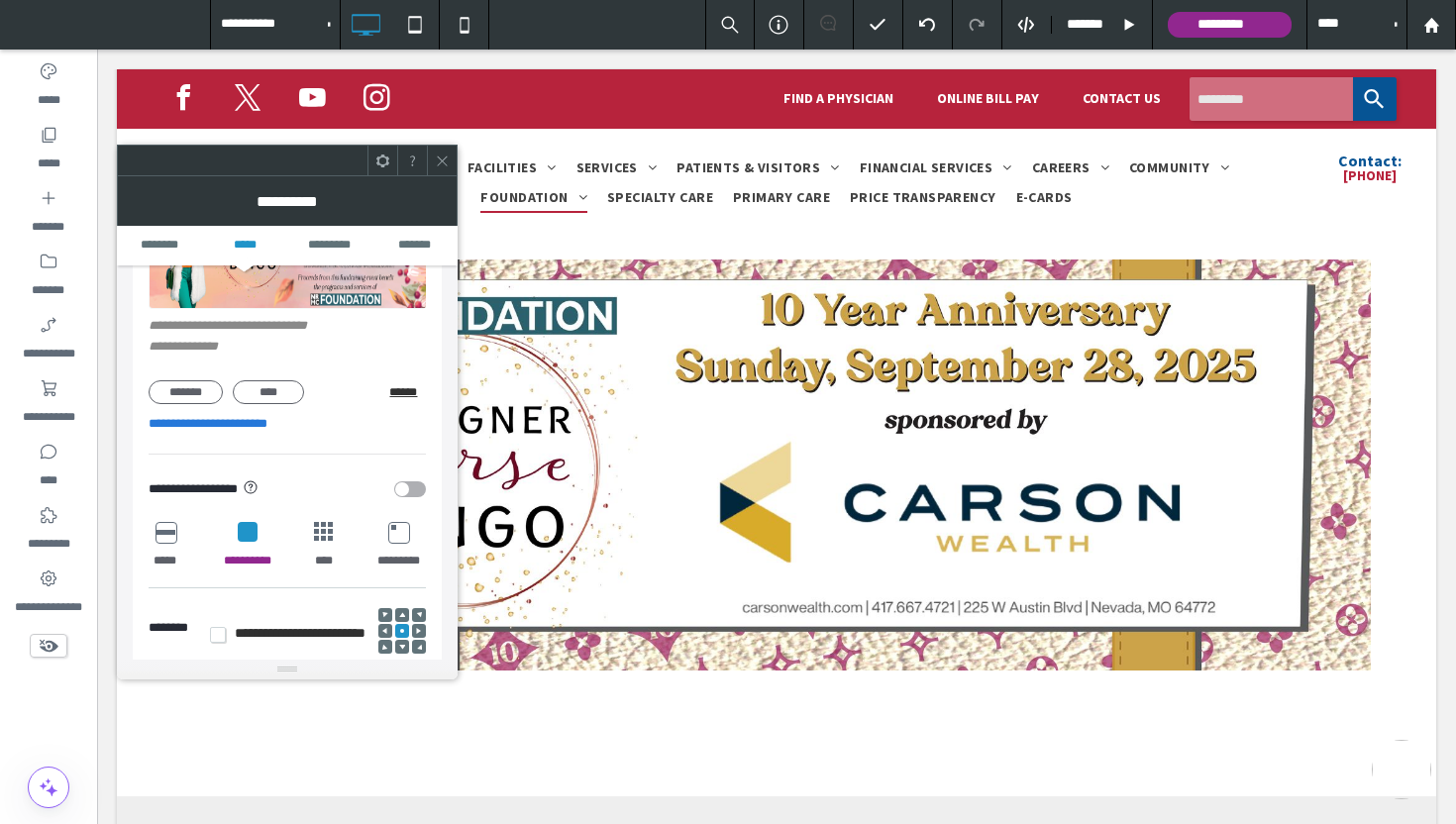 click on "**********" at bounding box center (287, 424) 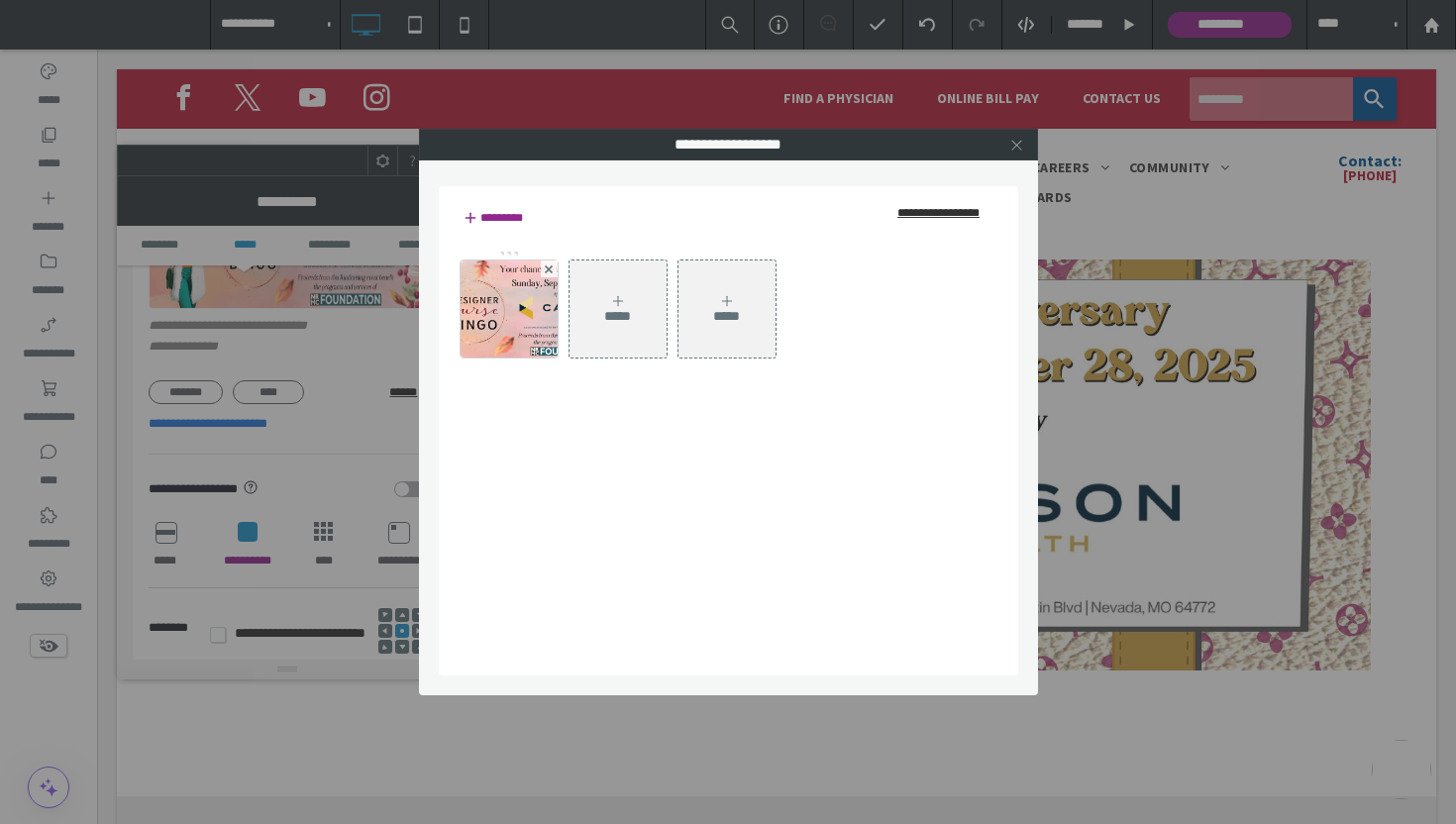 click 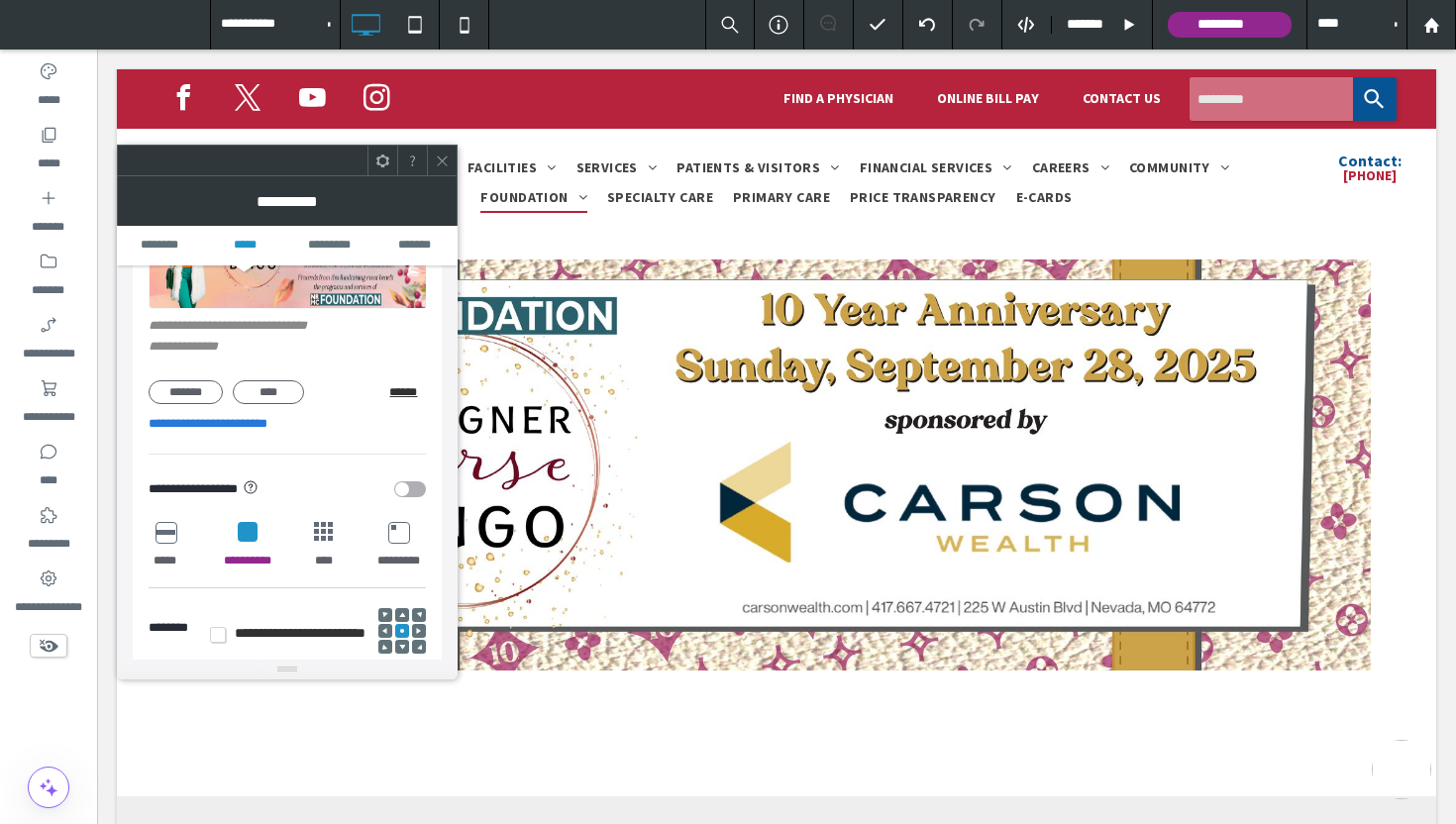 click at bounding box center [165, 532] 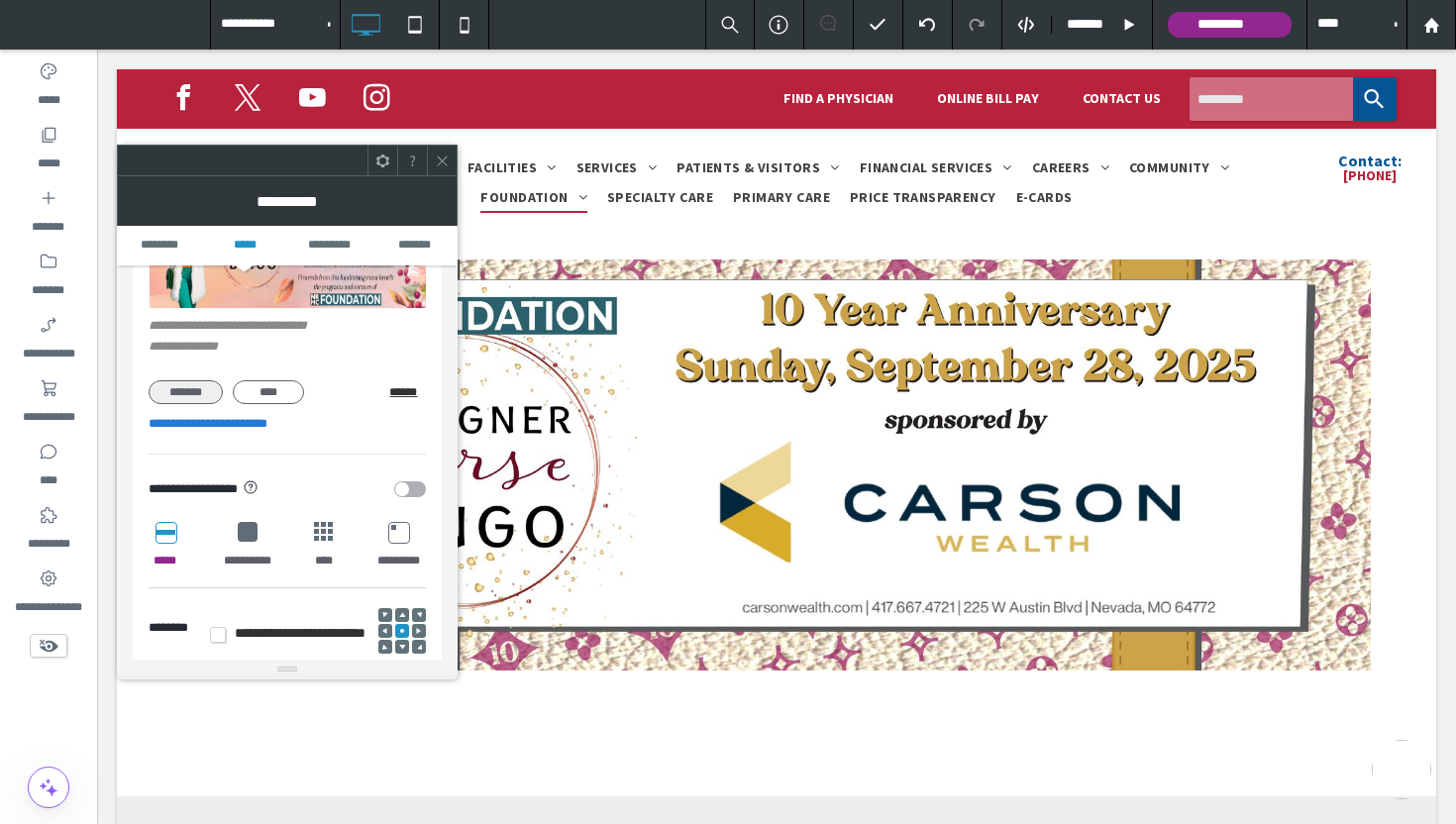 click on "*******" at bounding box center (185, 392) 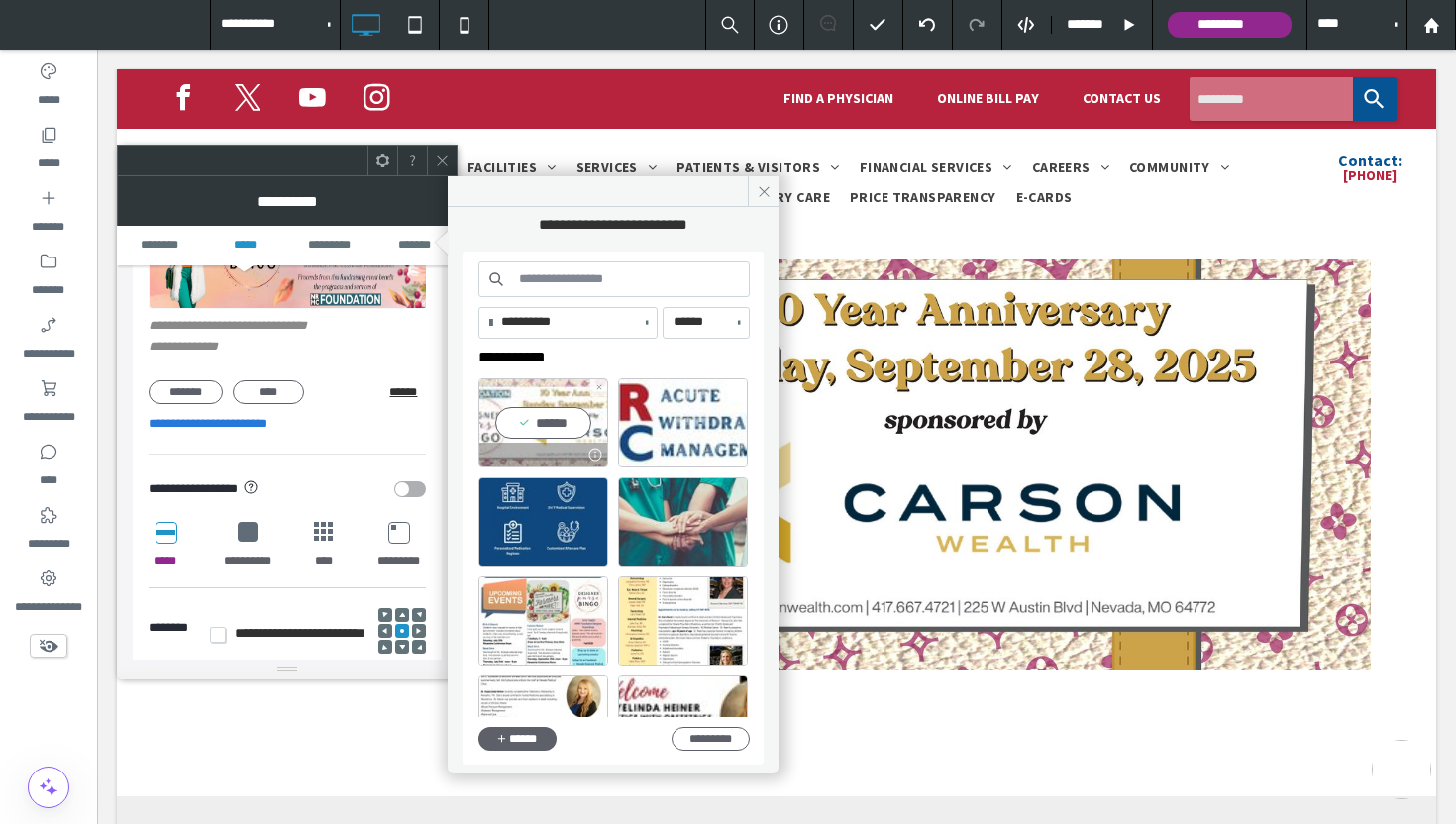 click on "******" at bounding box center (543, 423) 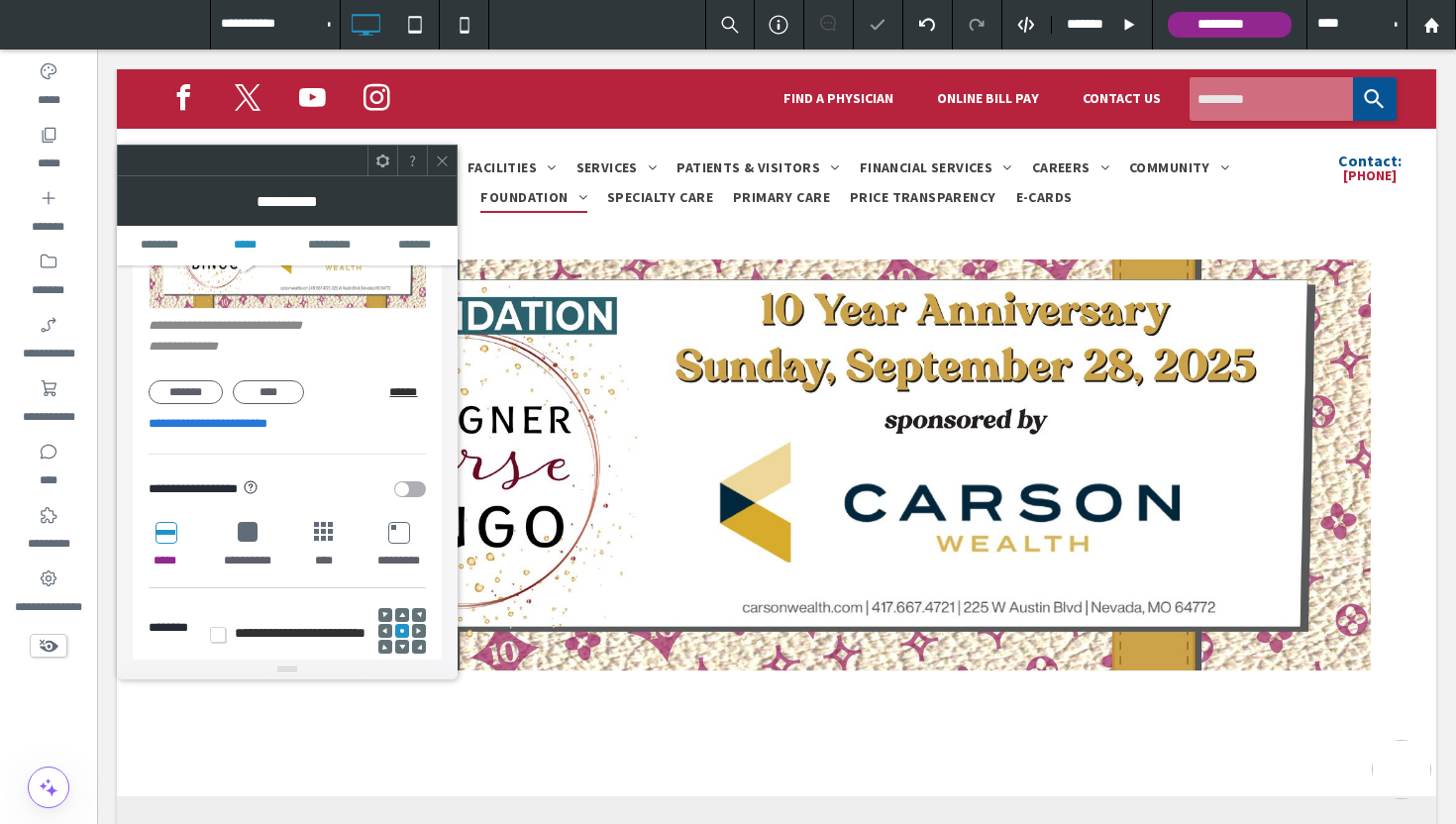 click at bounding box center (442, 160) 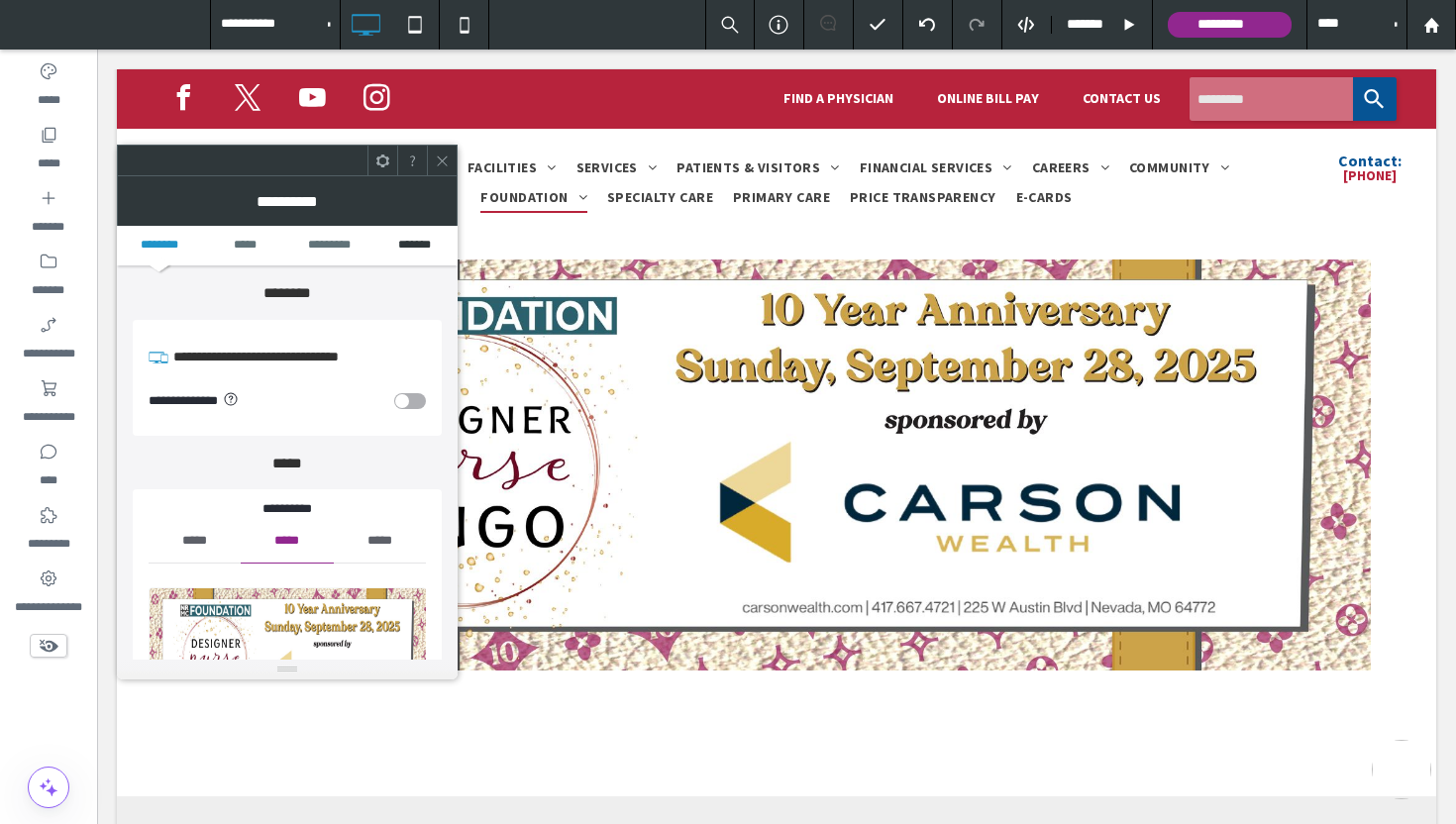 click on "*******" at bounding box center [415, 246] 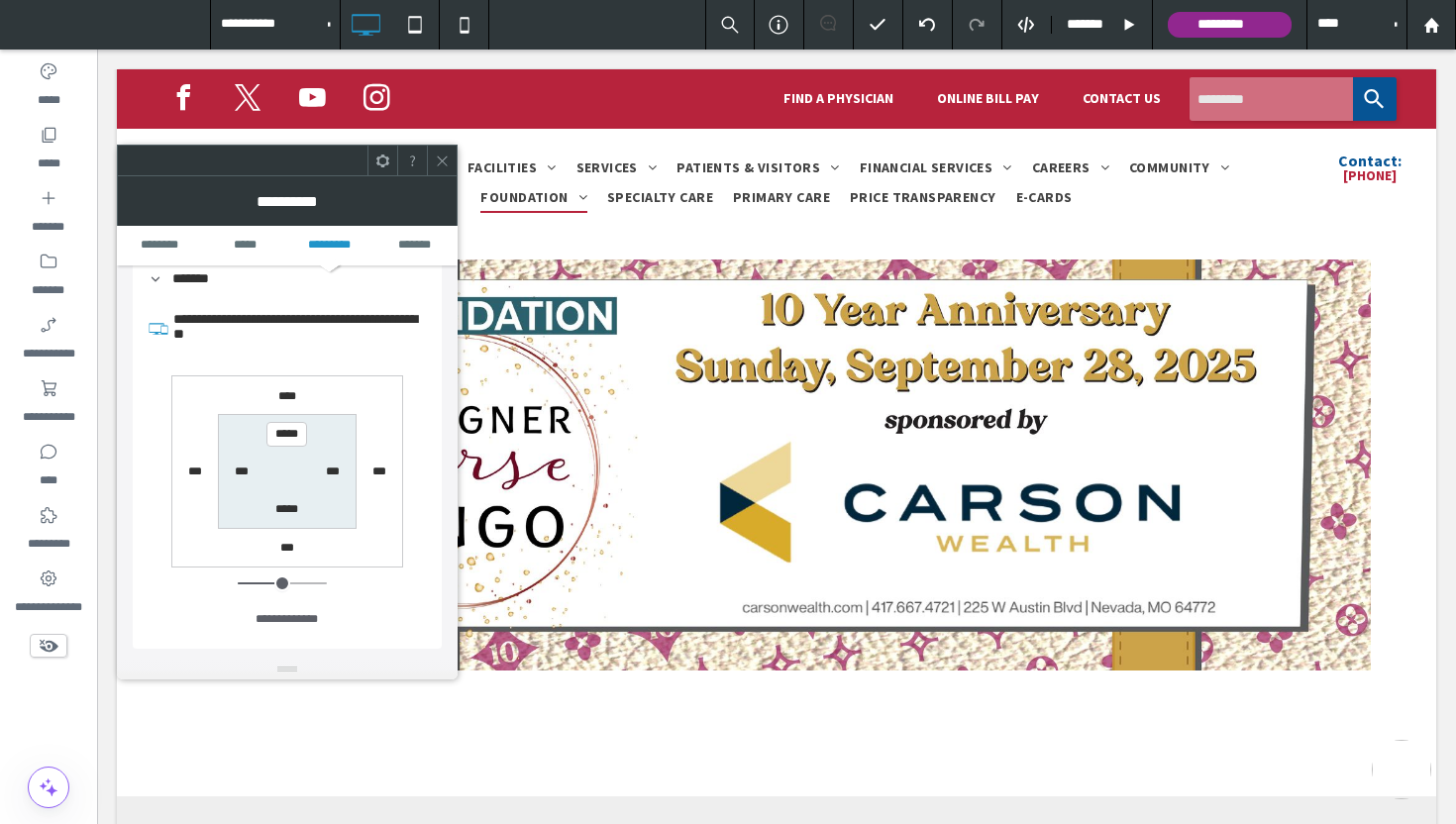 scroll, scrollTop: 1192, scrollLeft: 0, axis: vertical 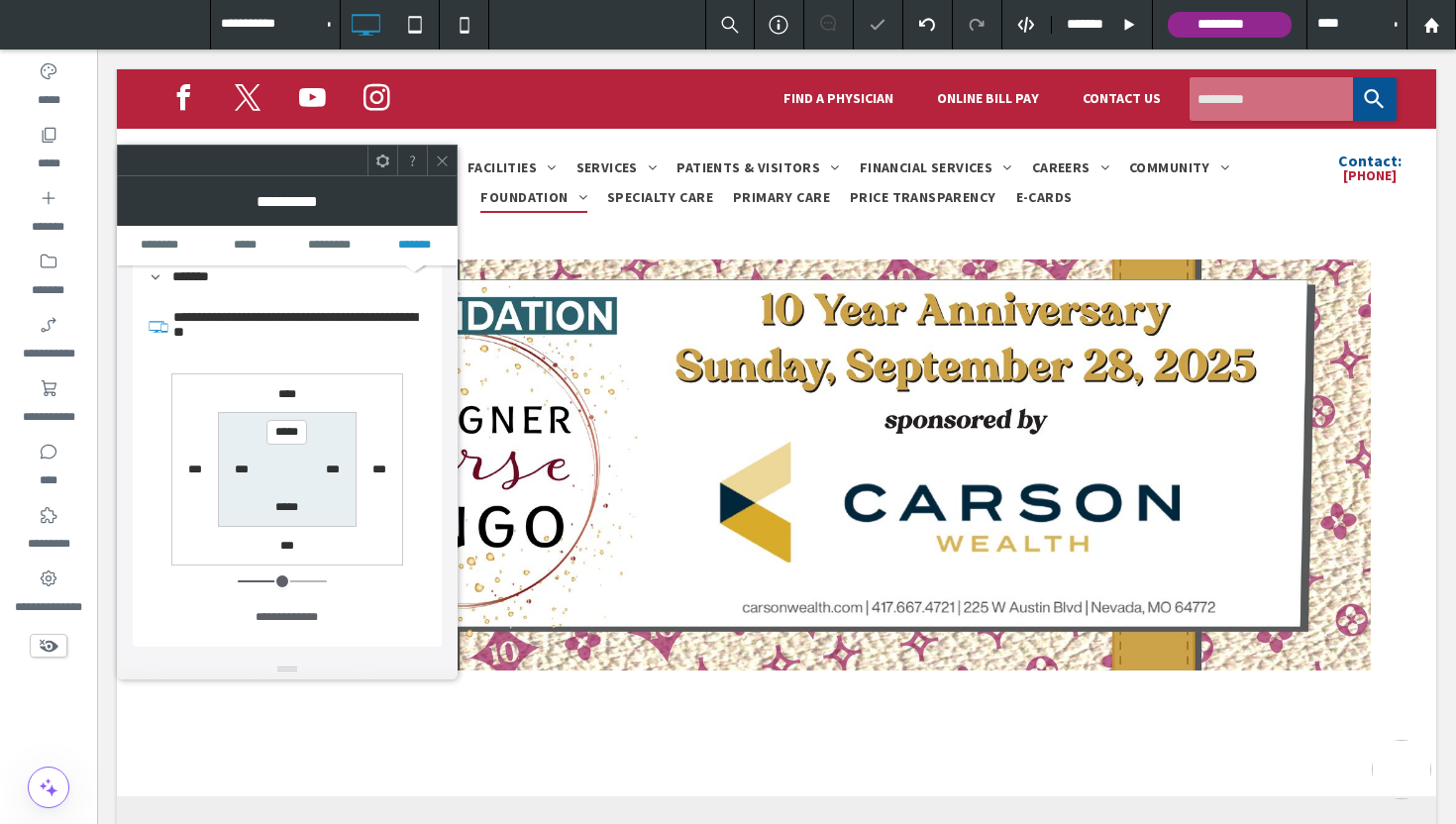 type on "***" 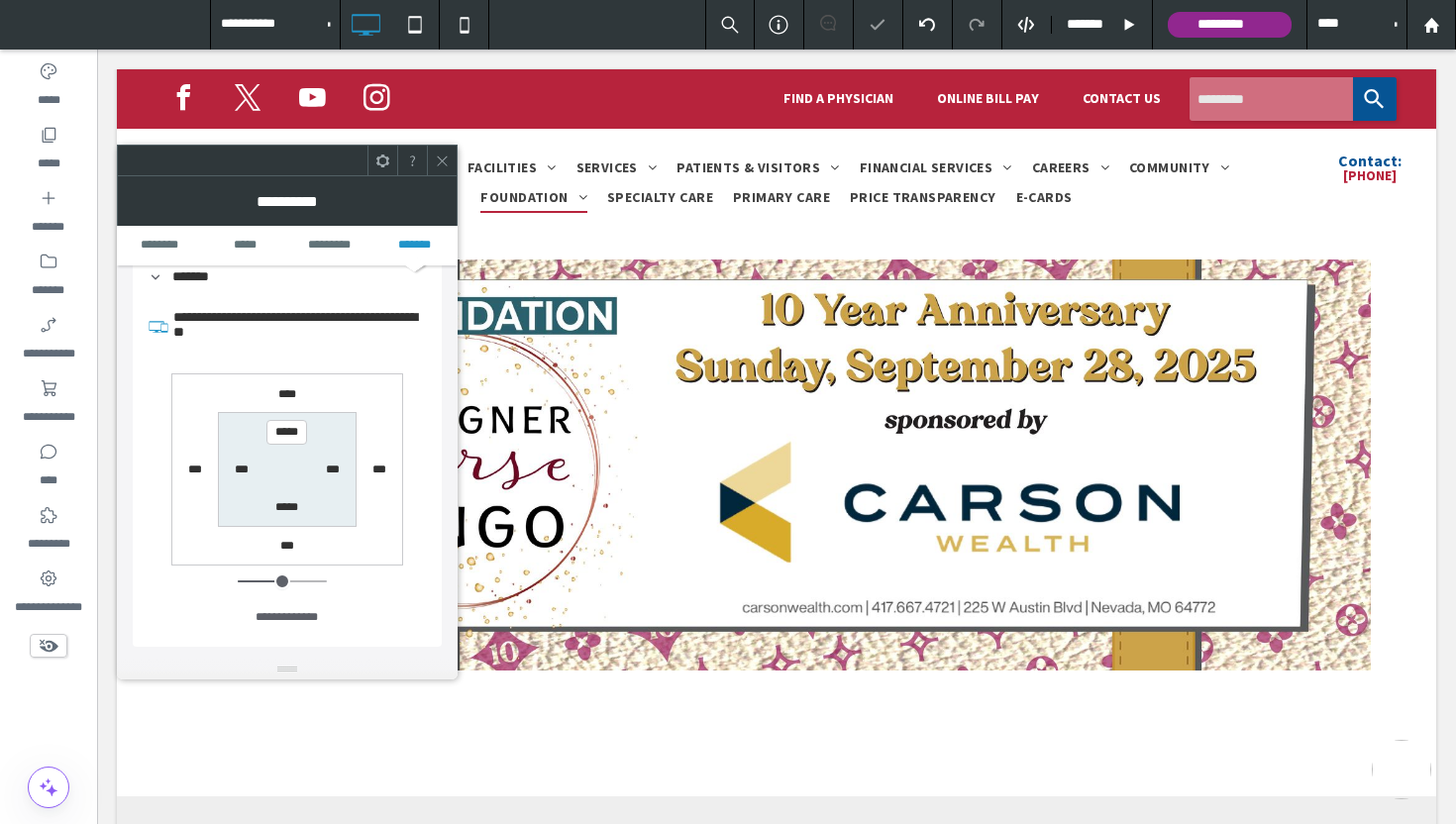 type on "***" 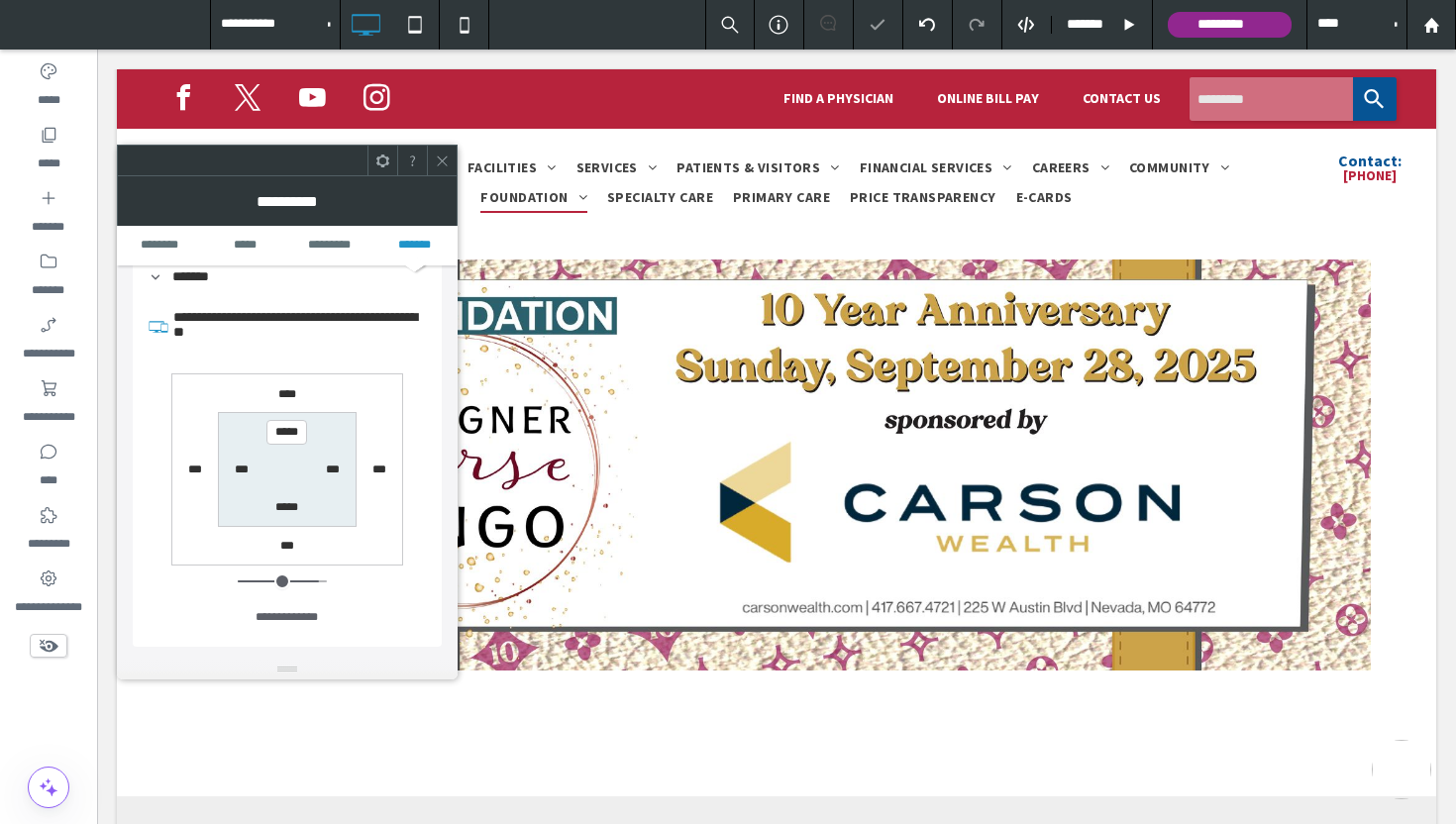 type on "***" 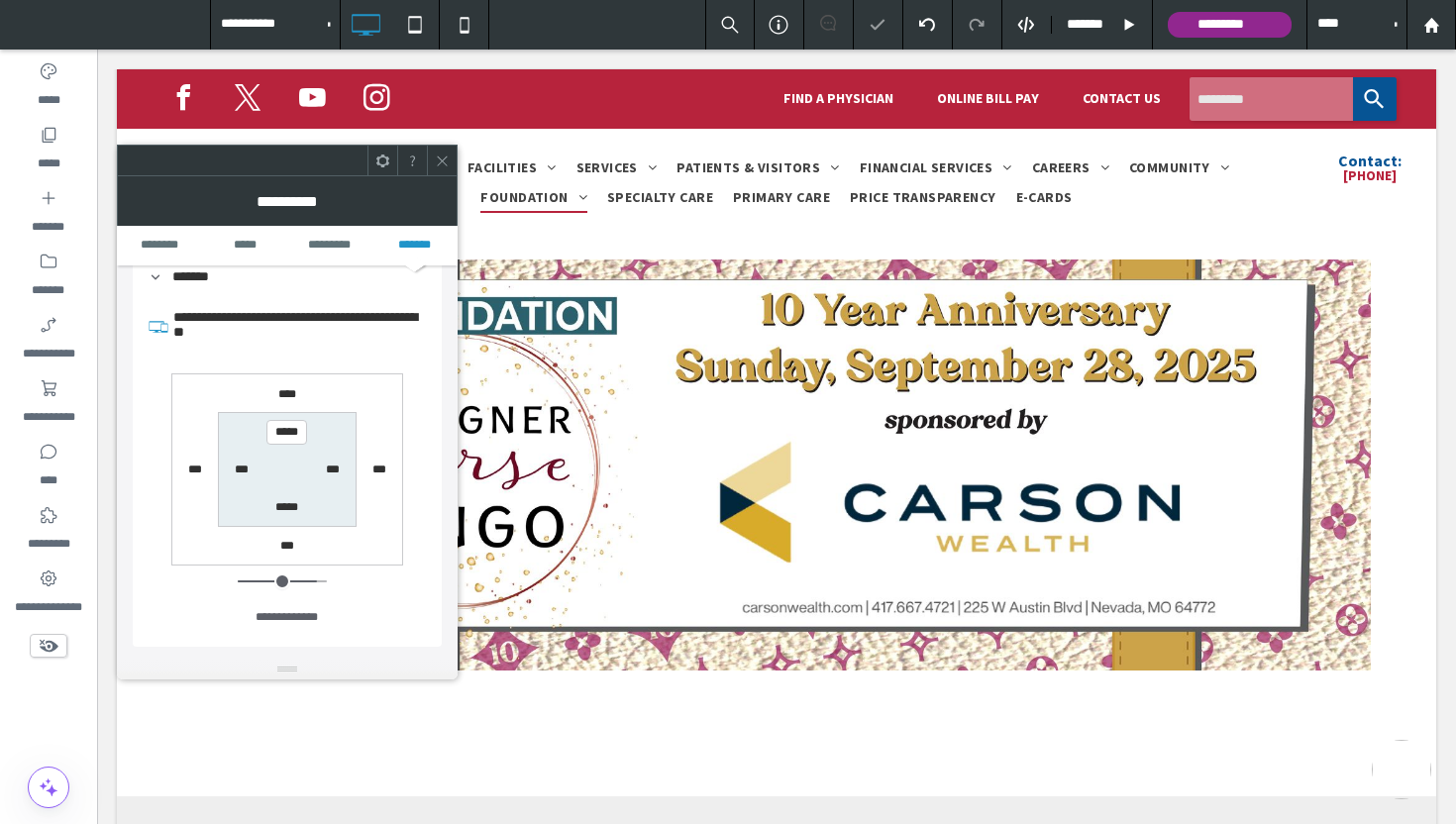 type on "***" 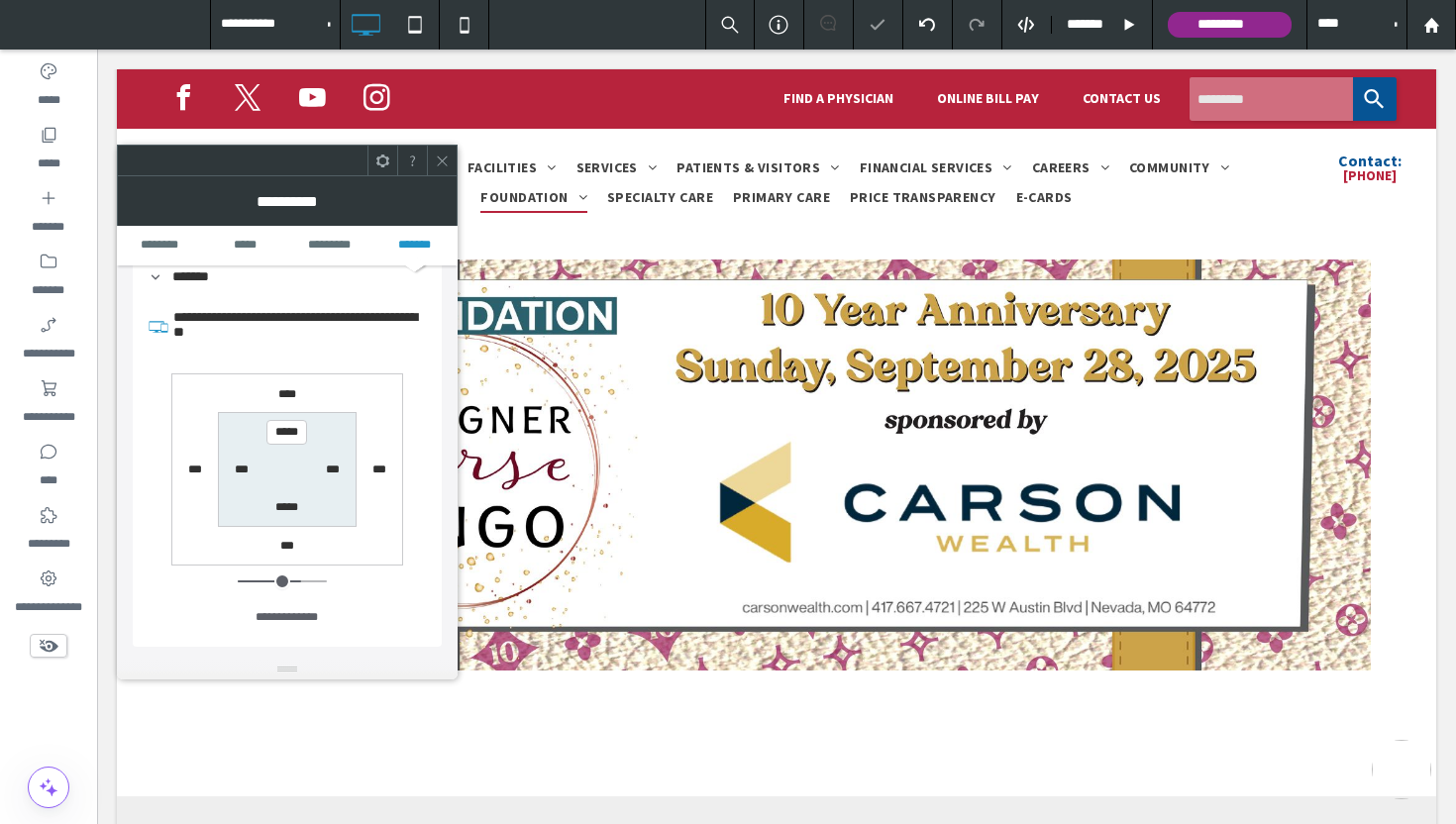 type on "***" 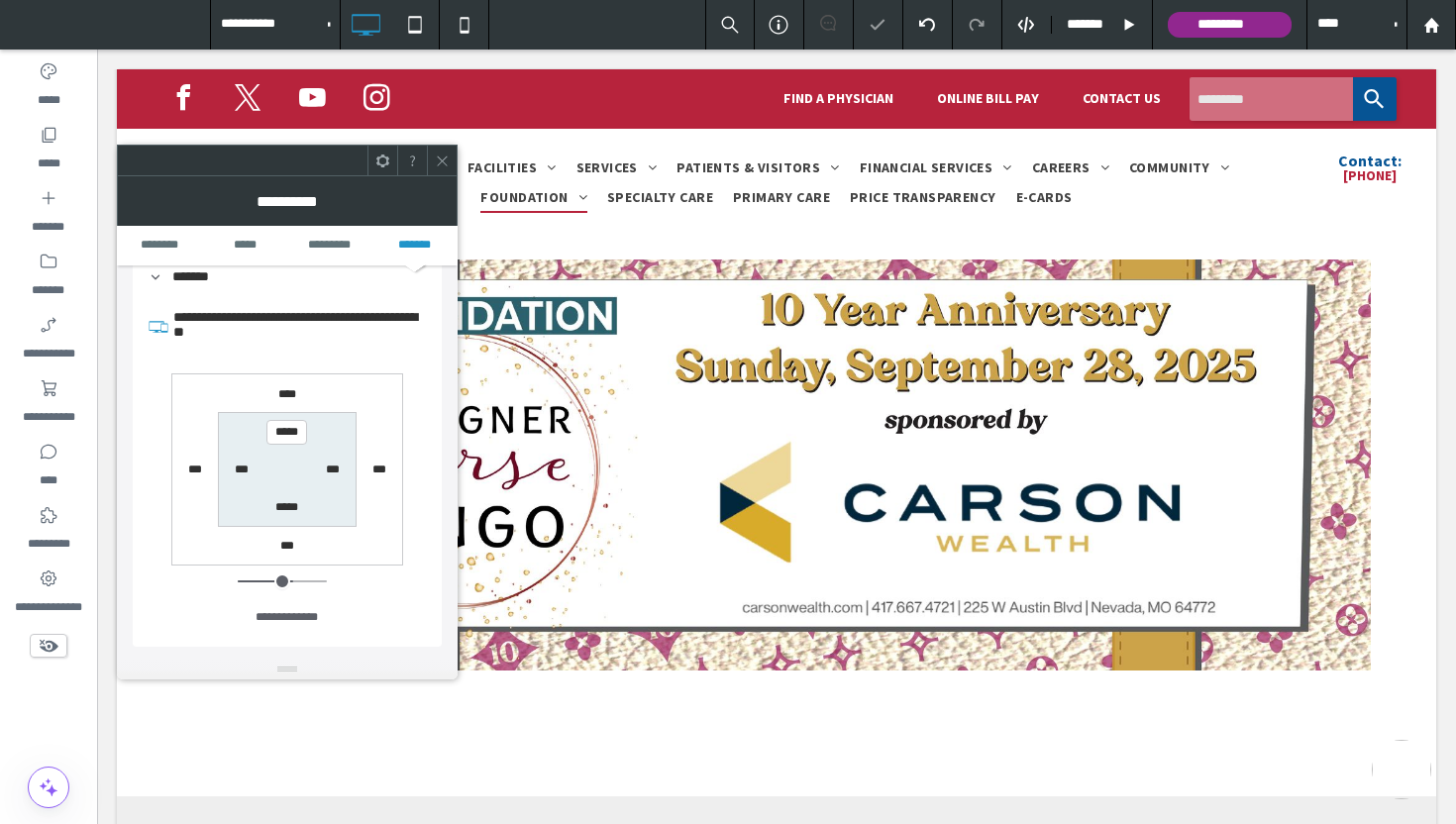 type on "***" 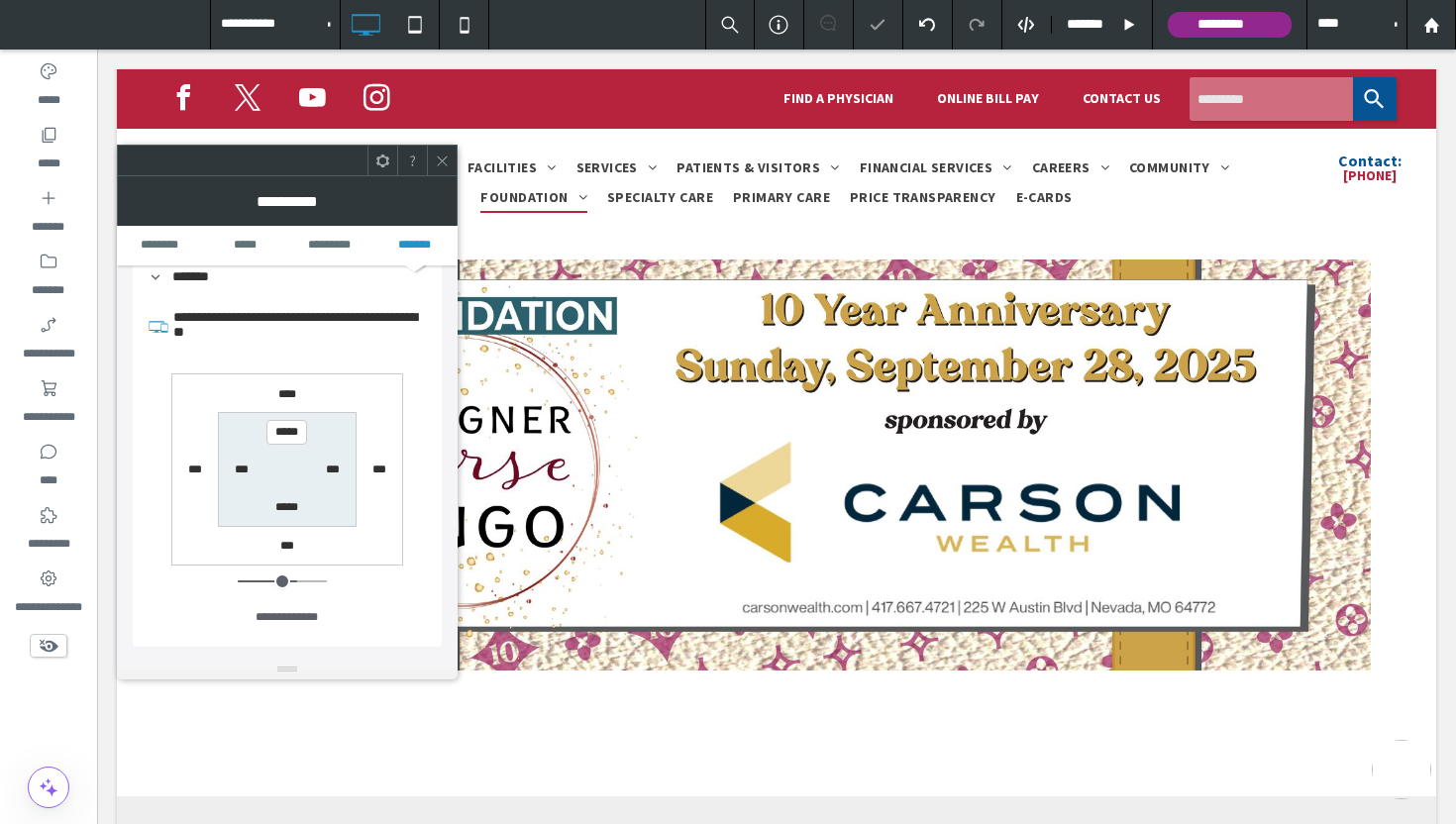 type on "***" 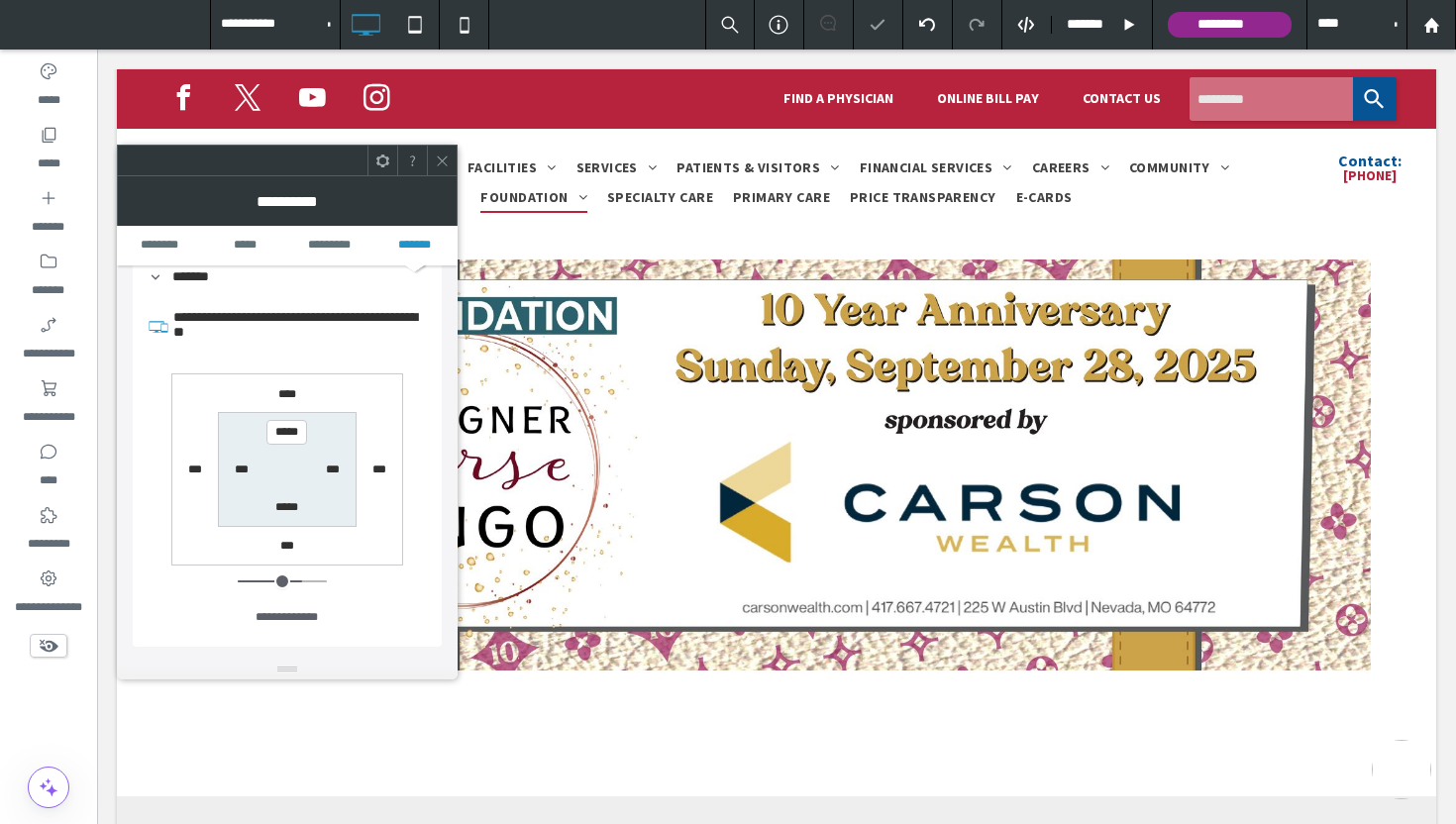 type on "***" 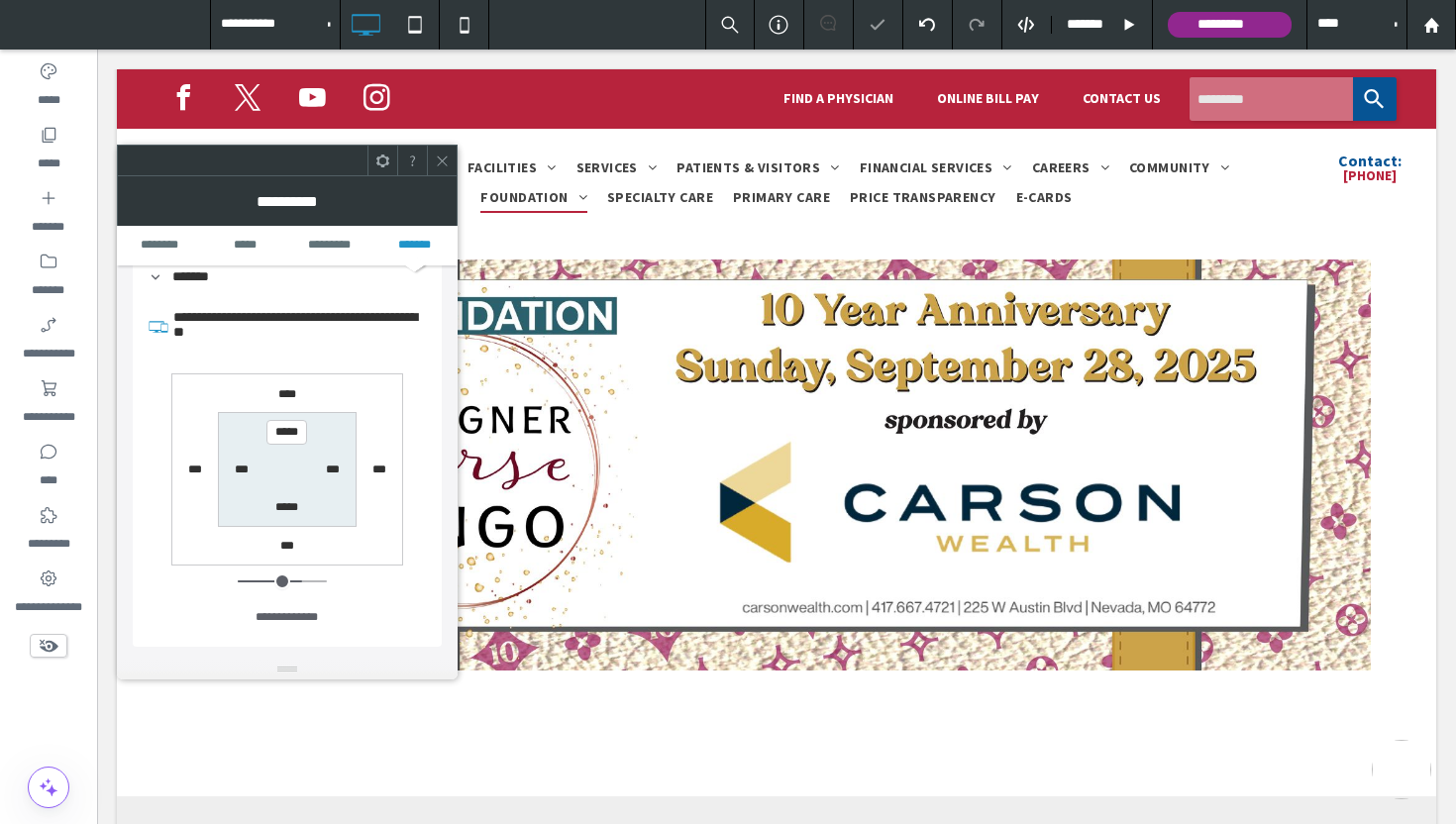 type on "*****" 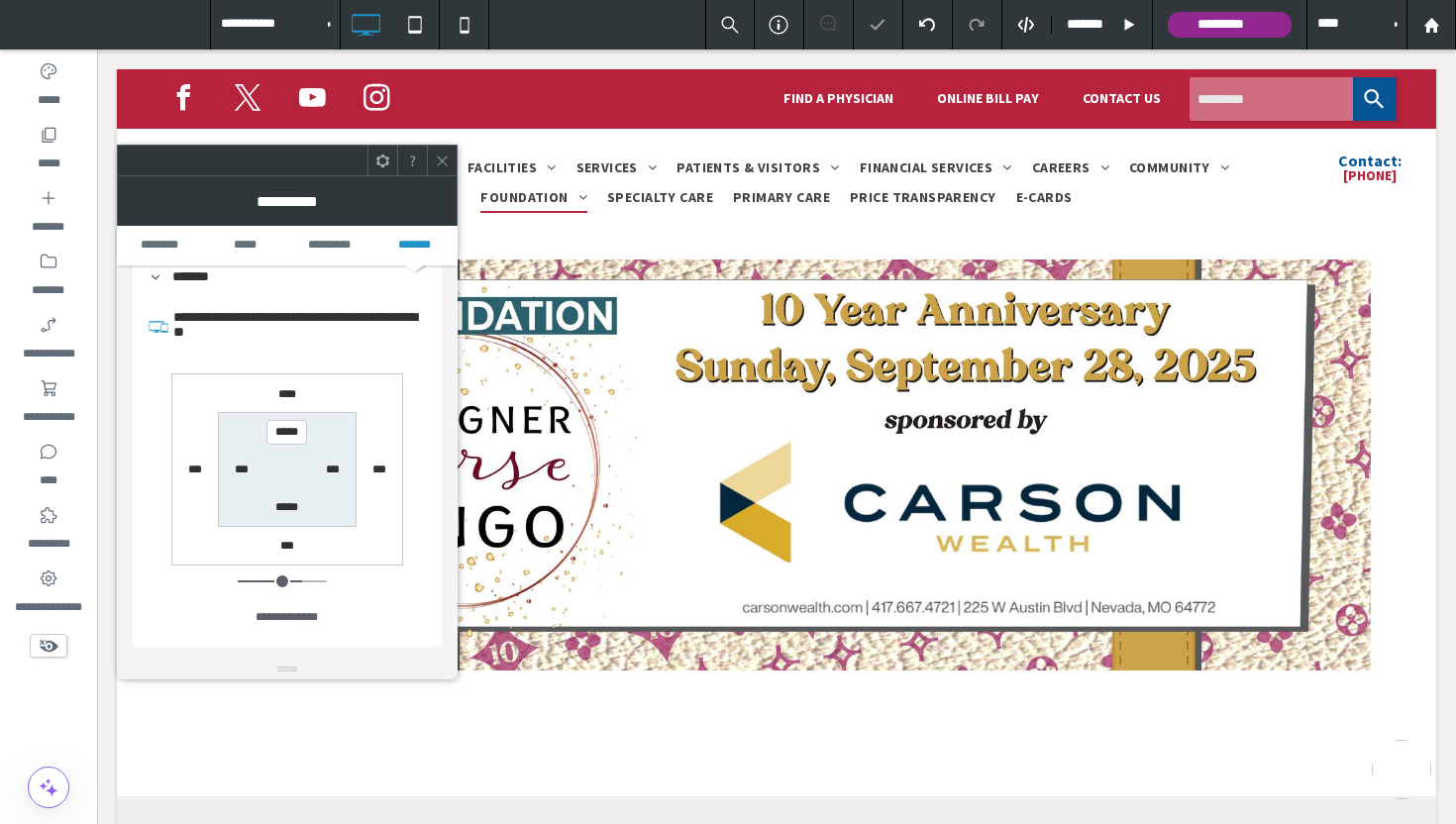 type on "***" 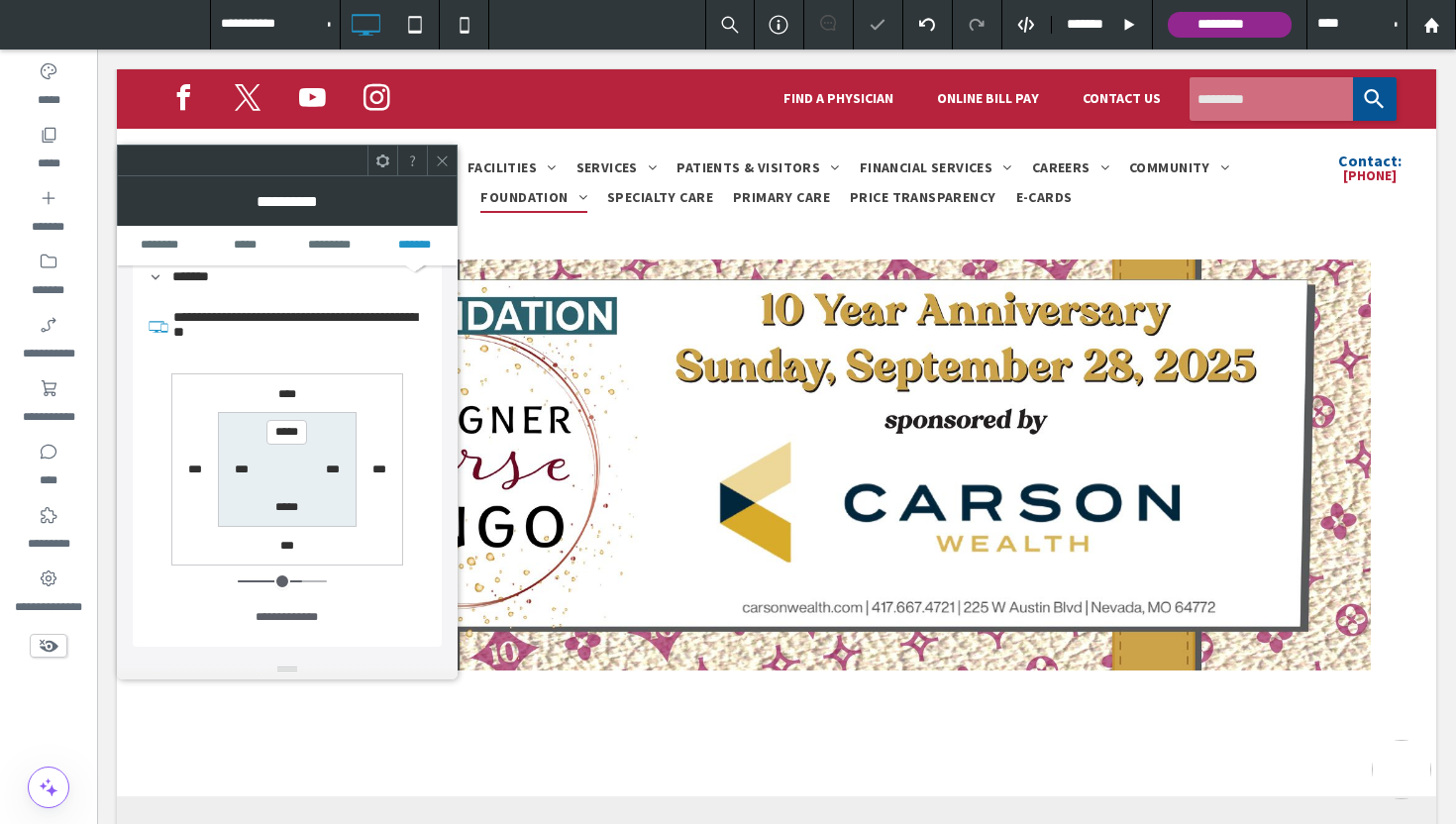 type on "*****" 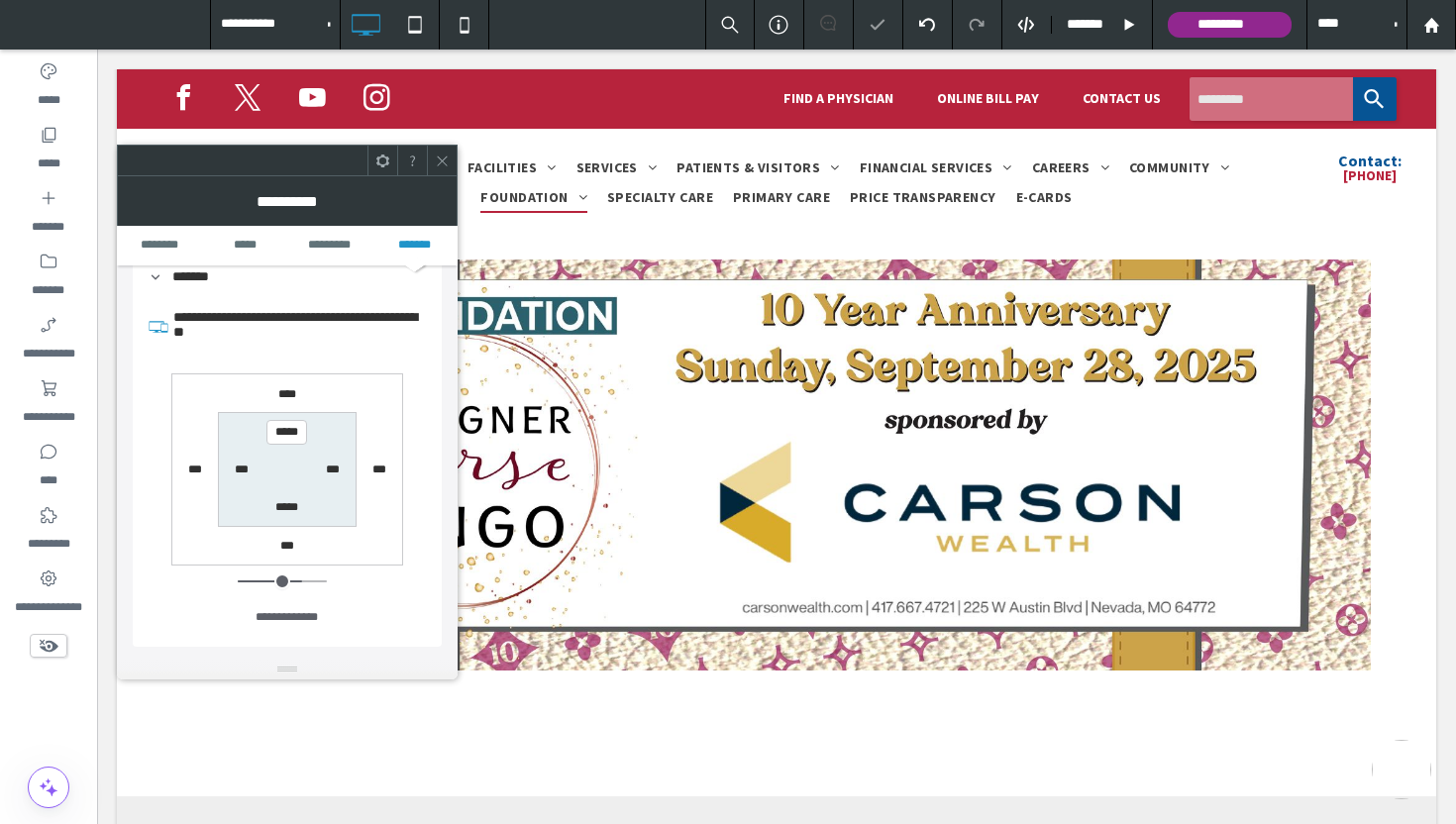 type on "*****" 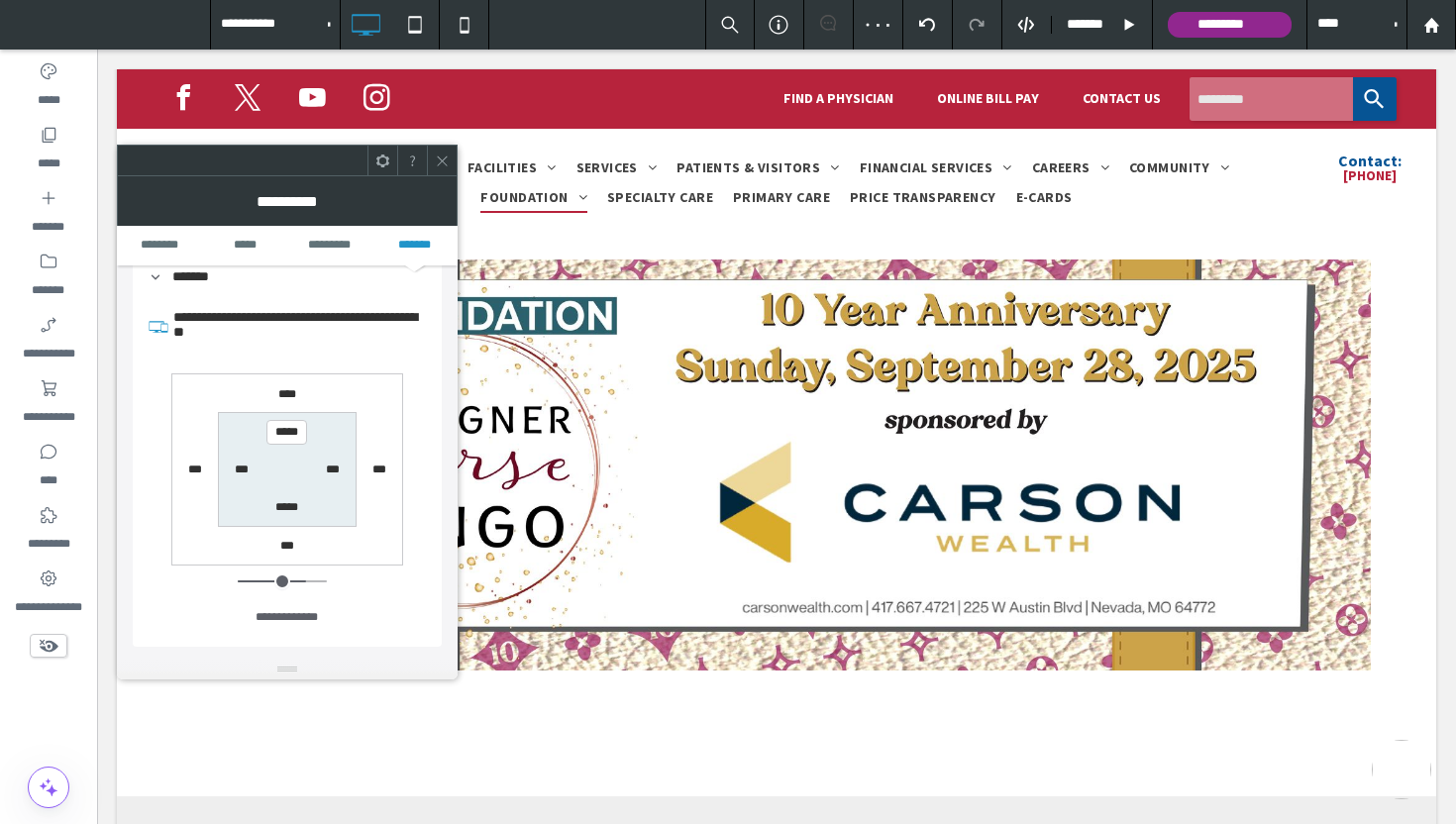 type on "***" 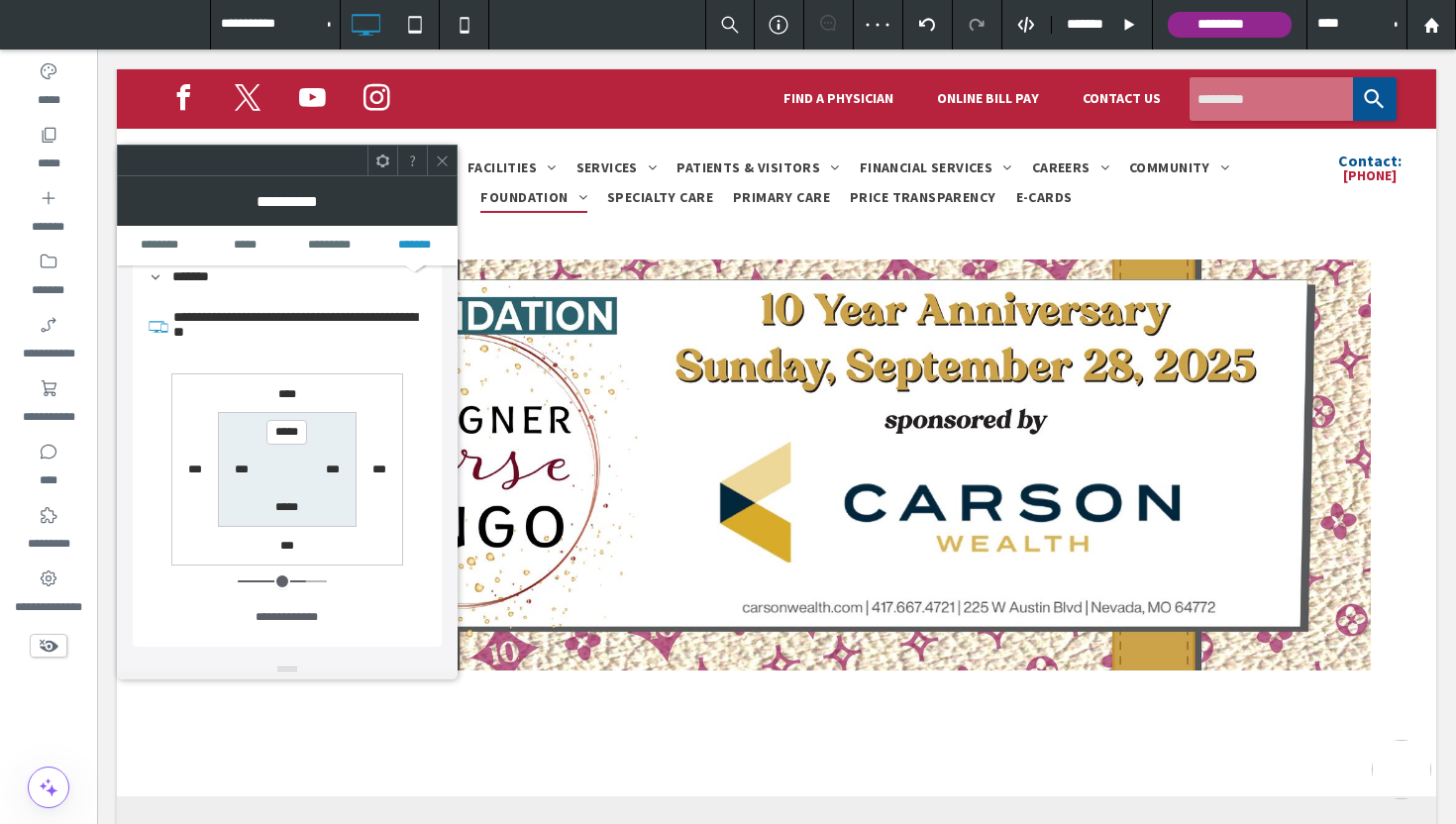 type on "*****" 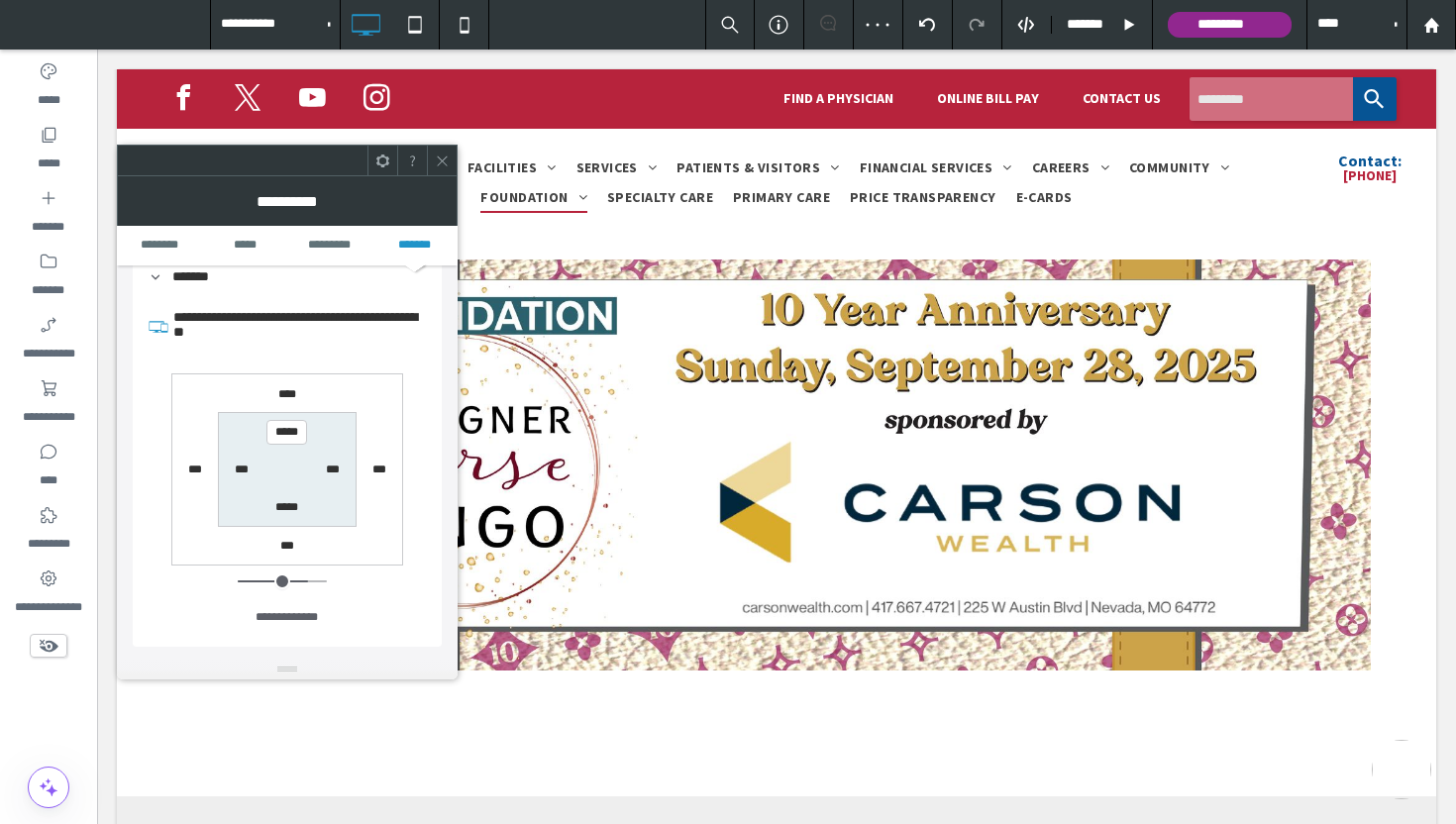 type on "***" 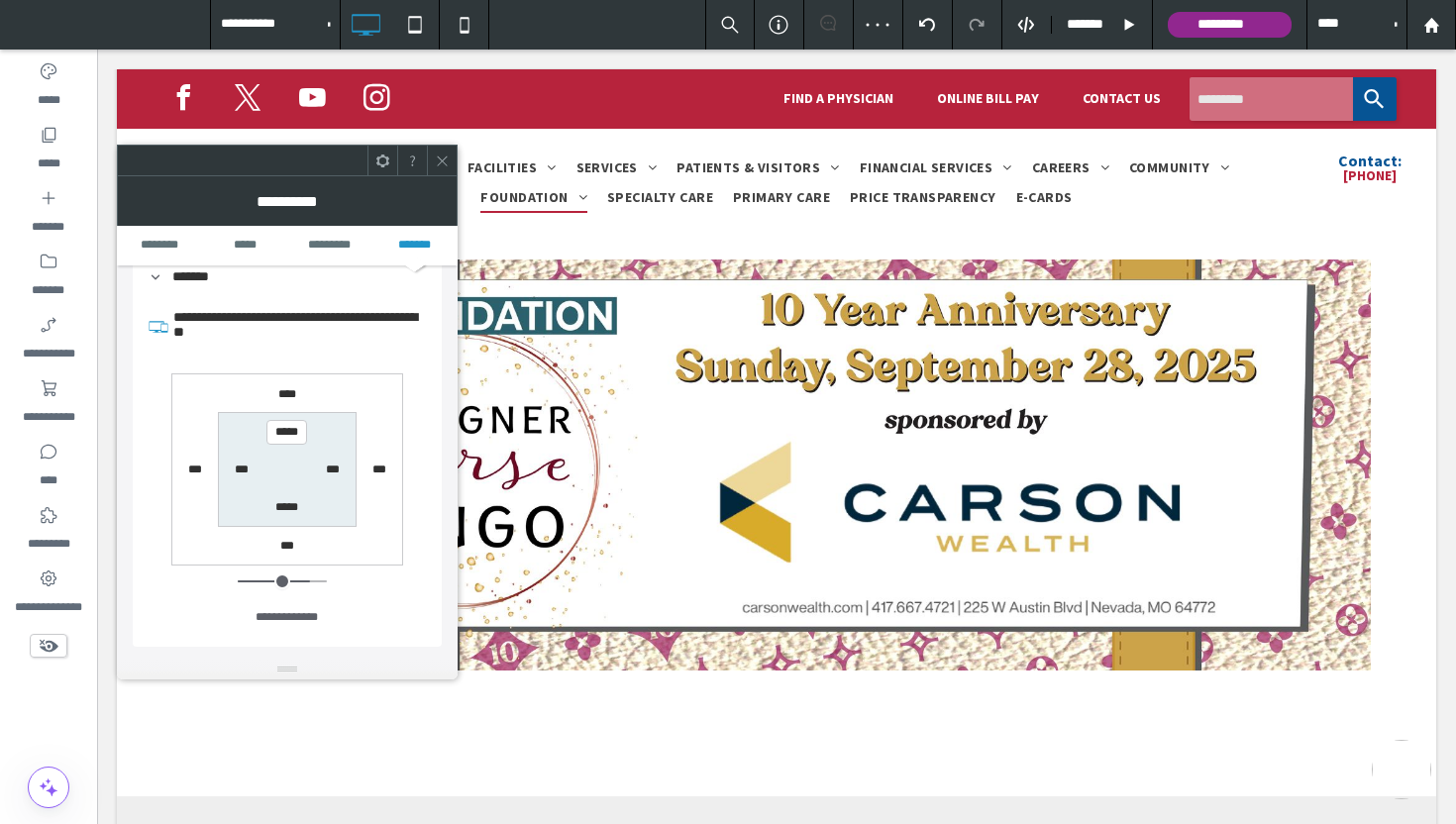 type on "***" 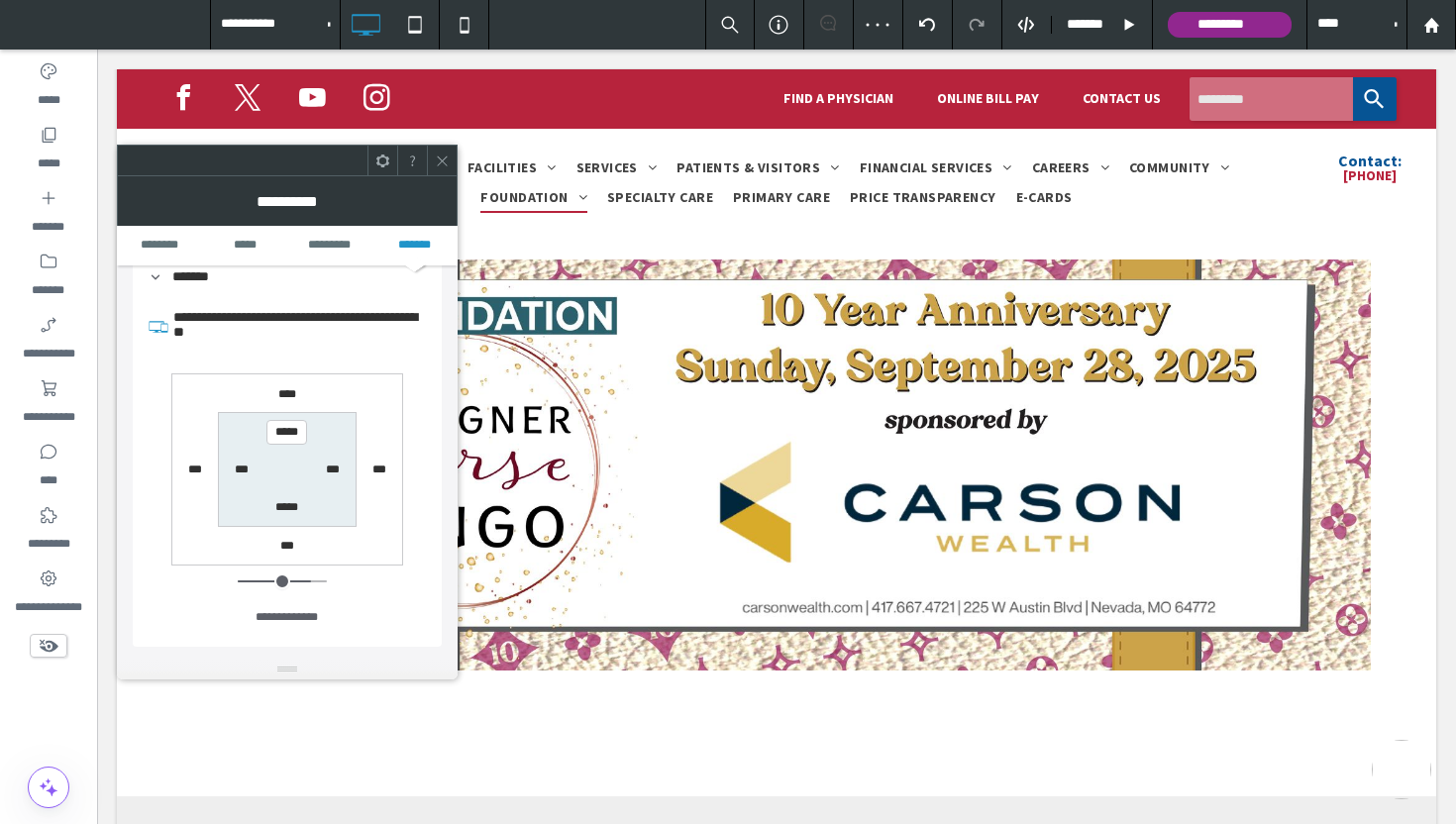 type on "***" 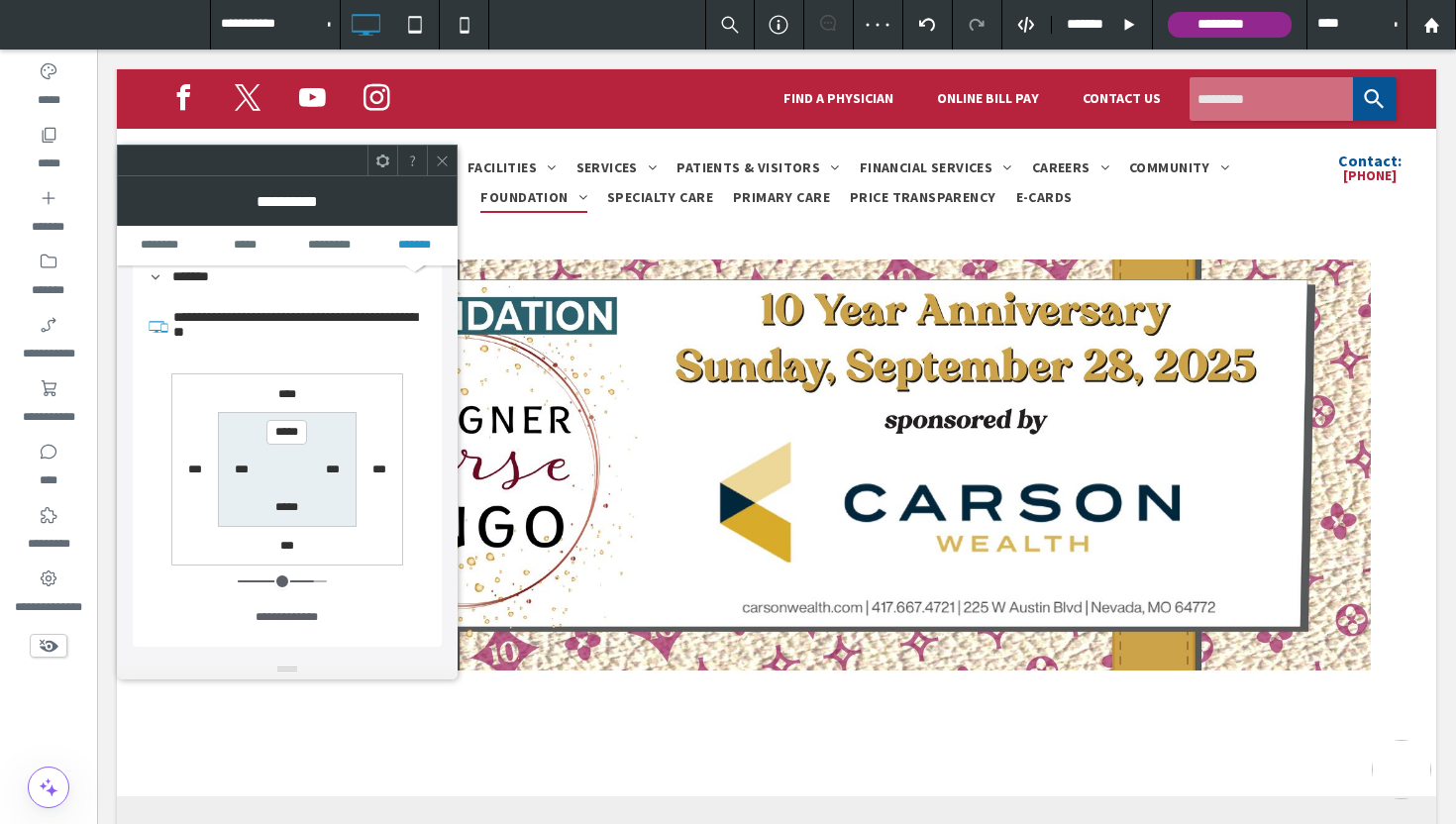 type on "***" 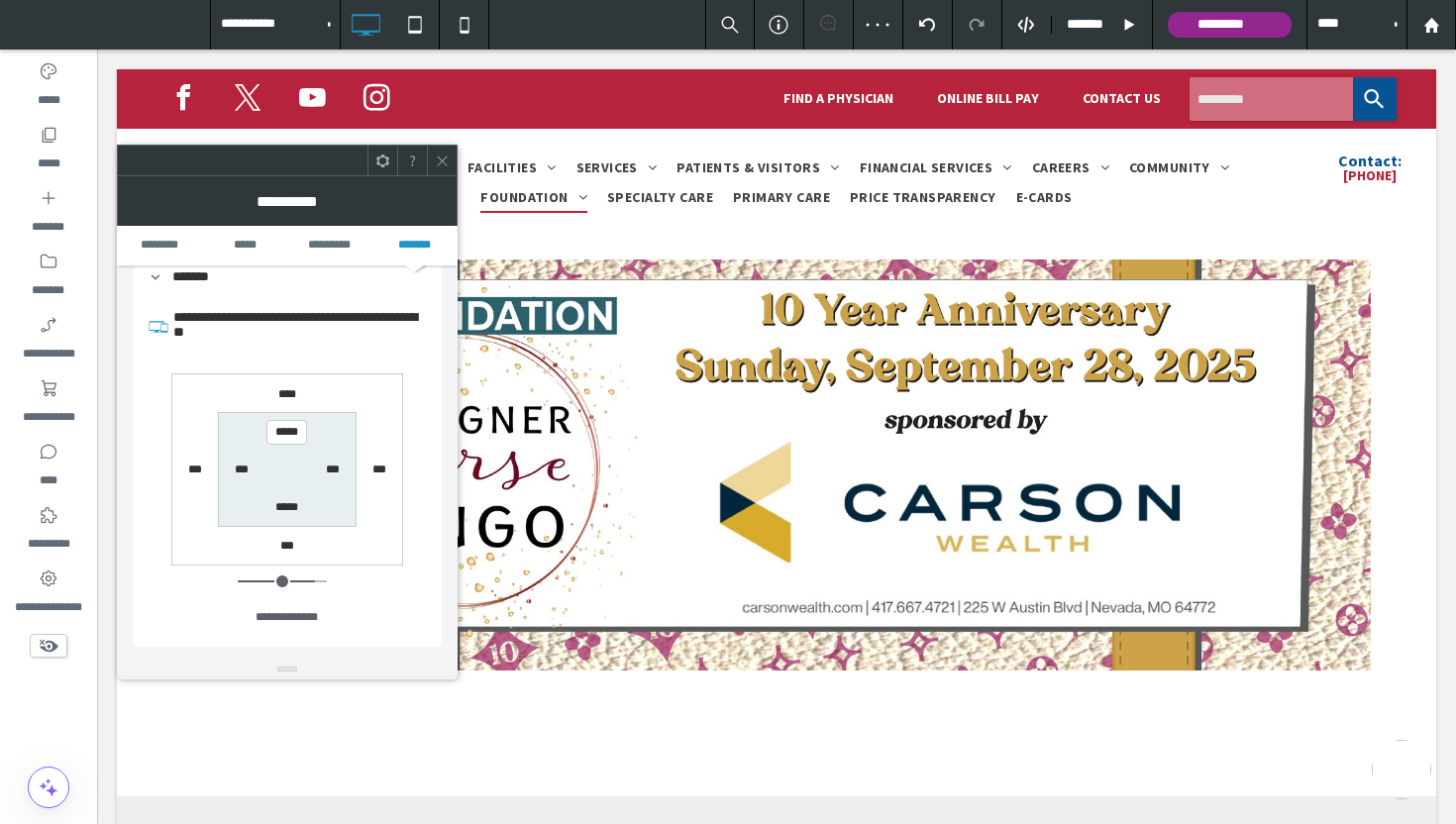 type on "***" 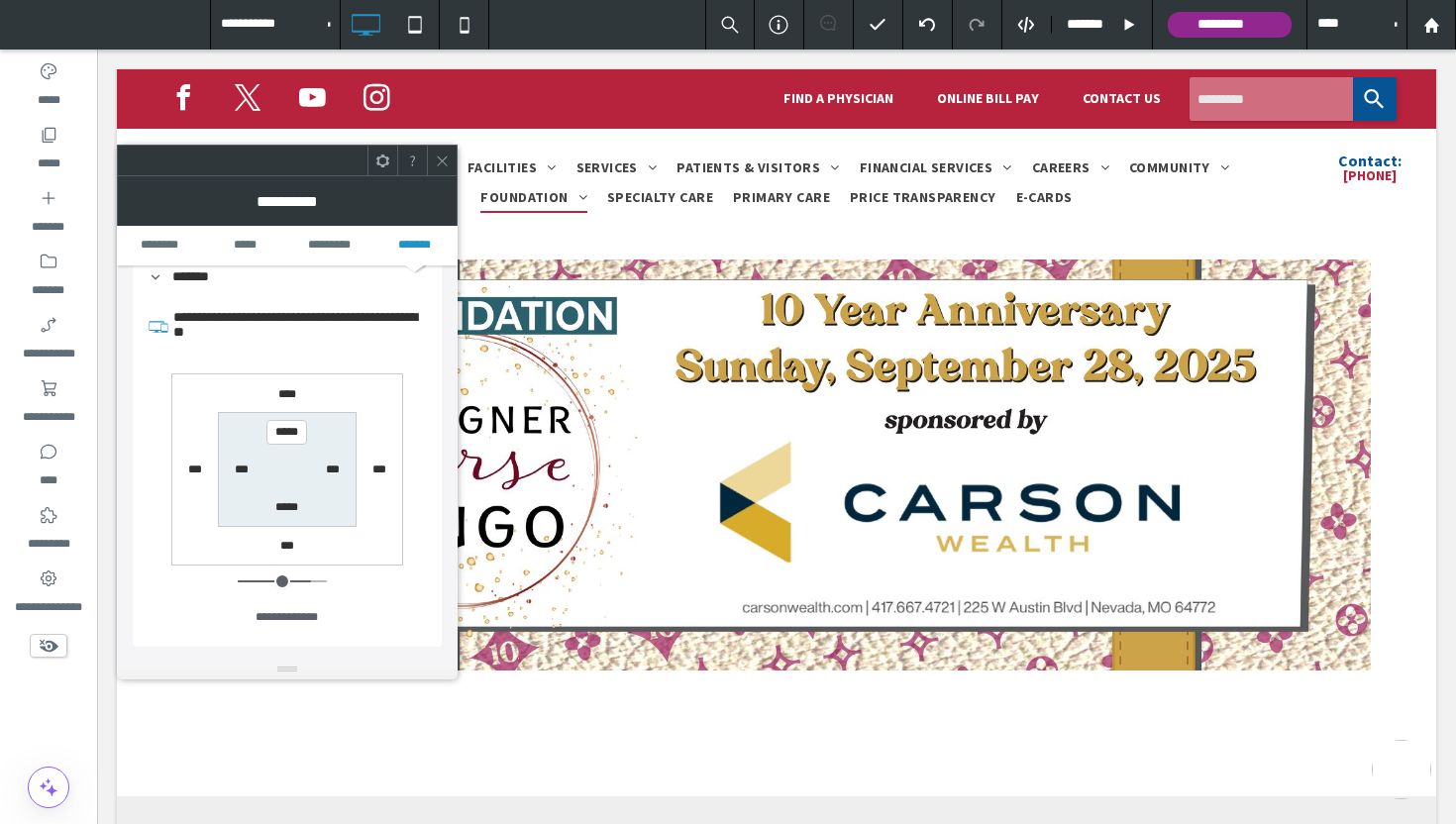 drag, startPoint x: 275, startPoint y: 608, endPoint x: 305, endPoint y: 610, distance: 30.066593 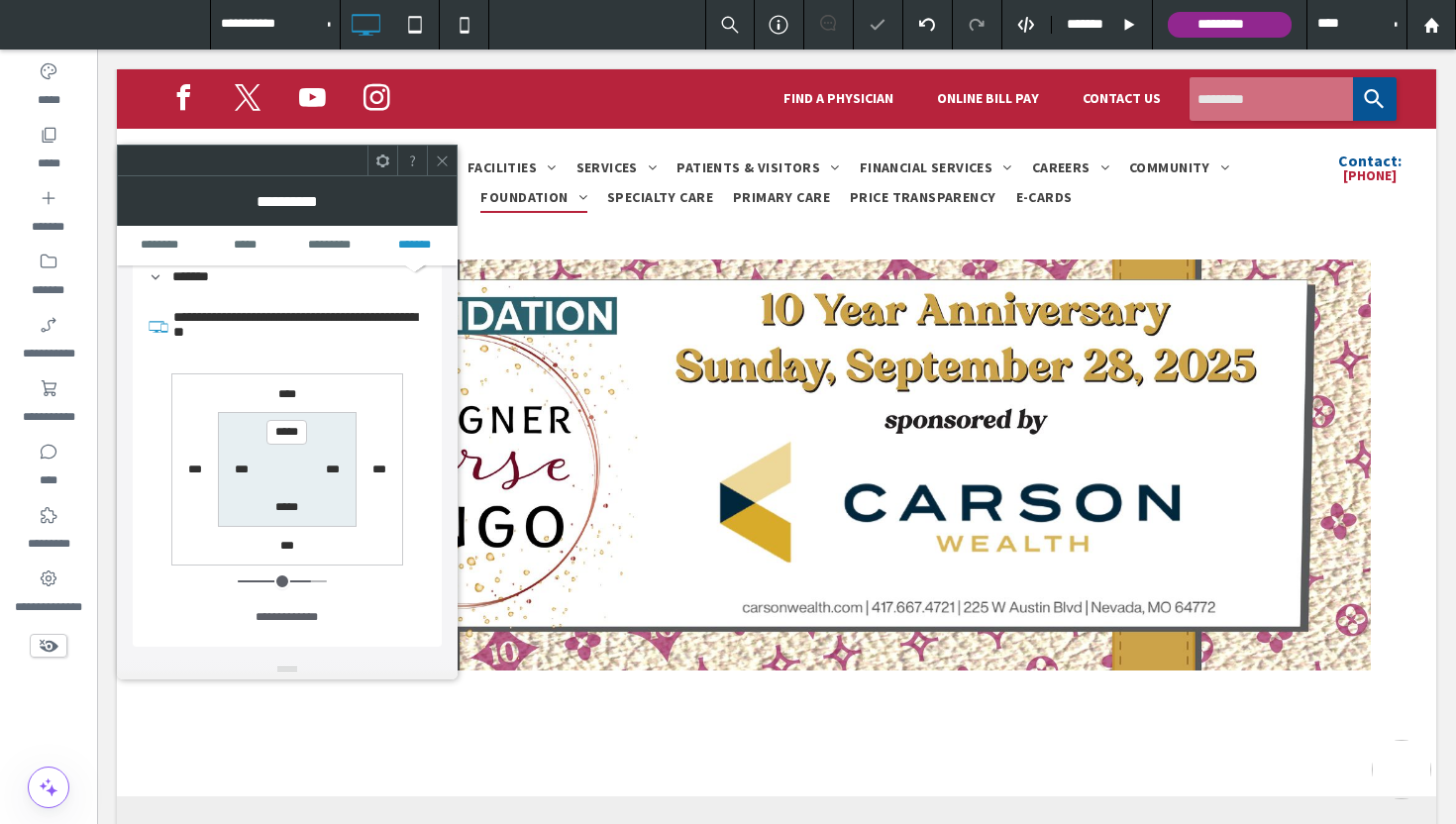 click 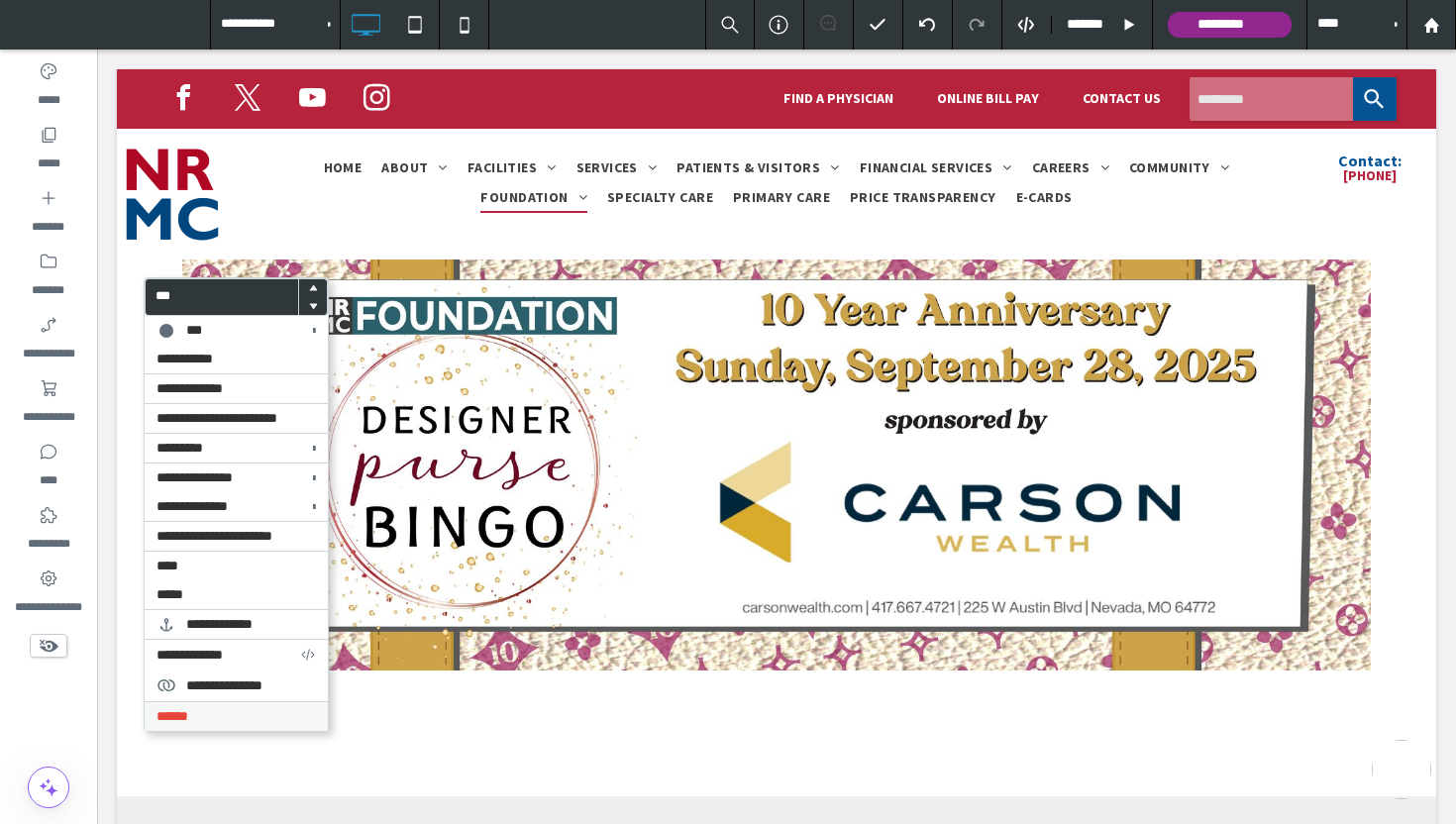 click on "******" at bounding box center [236, 716] 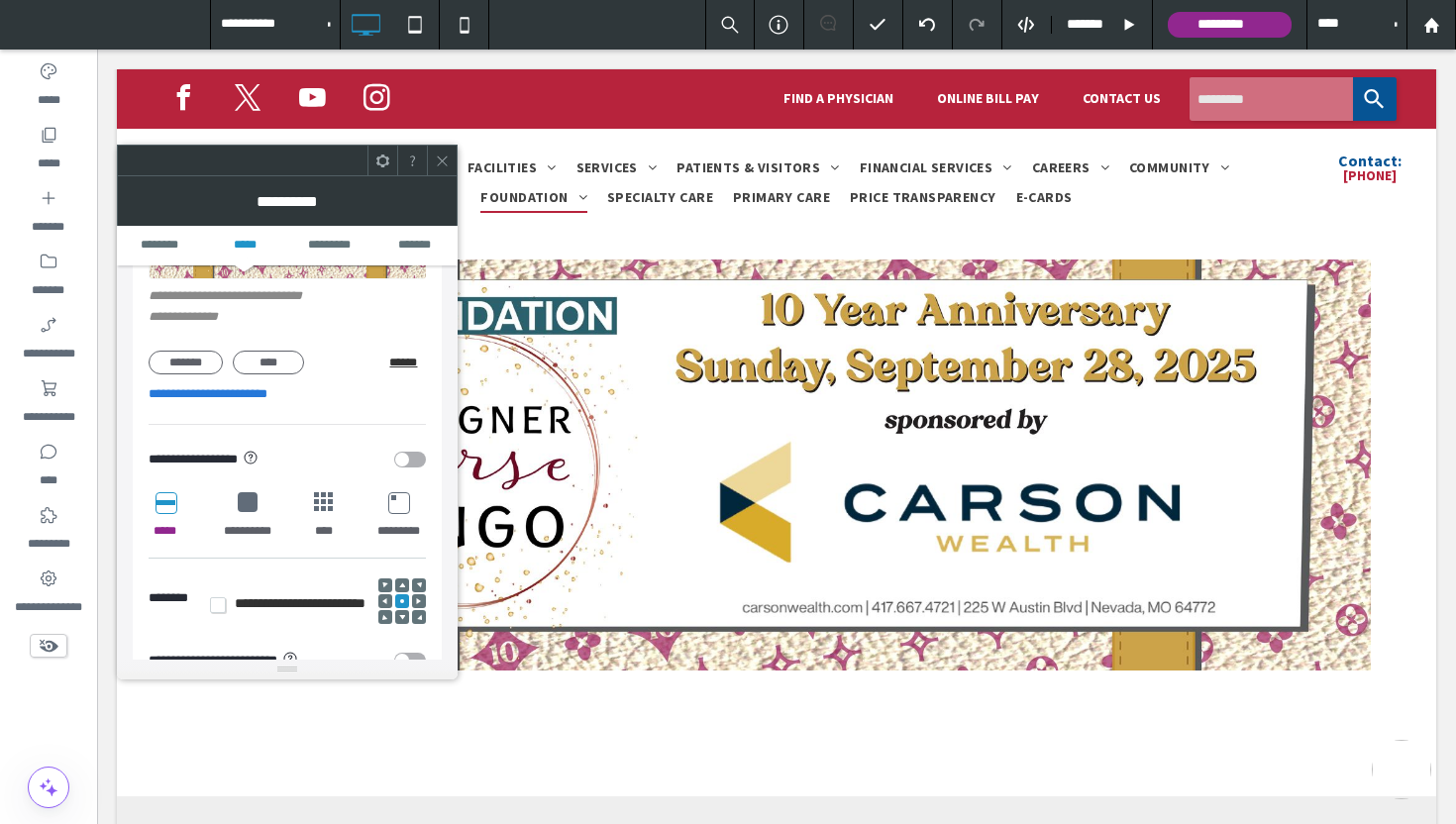 scroll, scrollTop: 509, scrollLeft: 0, axis: vertical 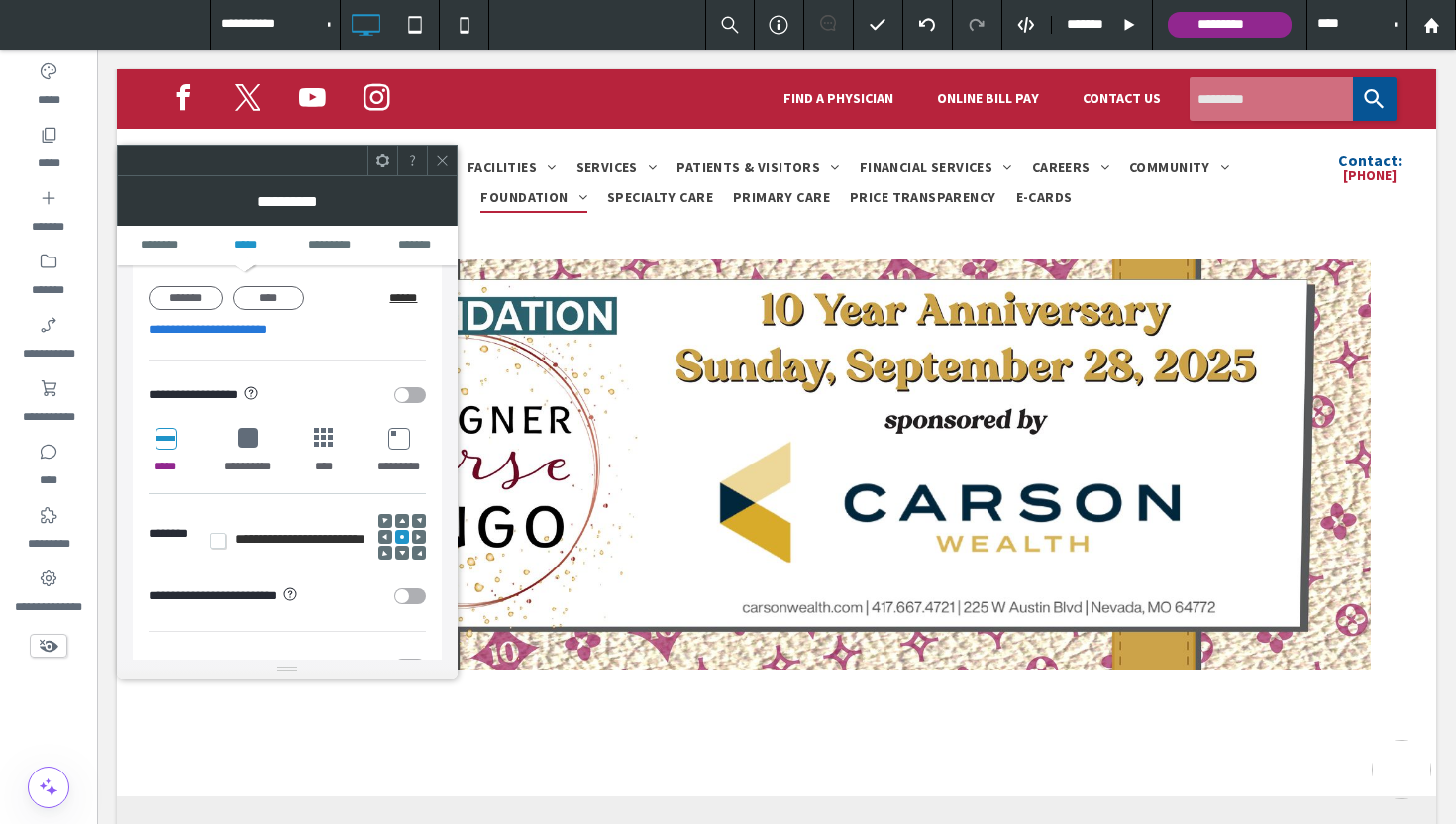 click on "[NUMBER] [STREET] [CITY], [STATE] [POSTAL_CODE]" at bounding box center [287, 246] 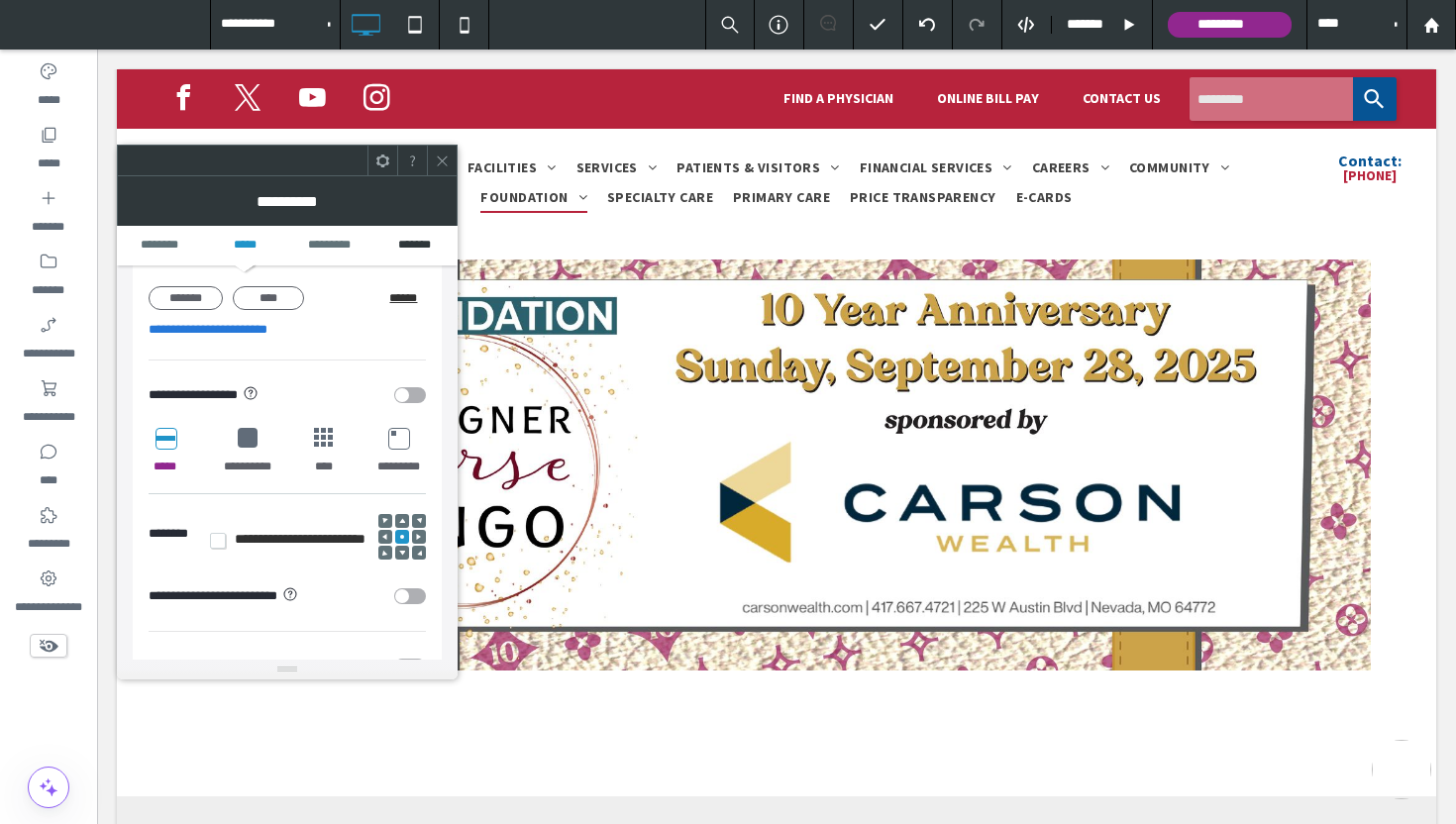 click on "*******" at bounding box center [415, 246] 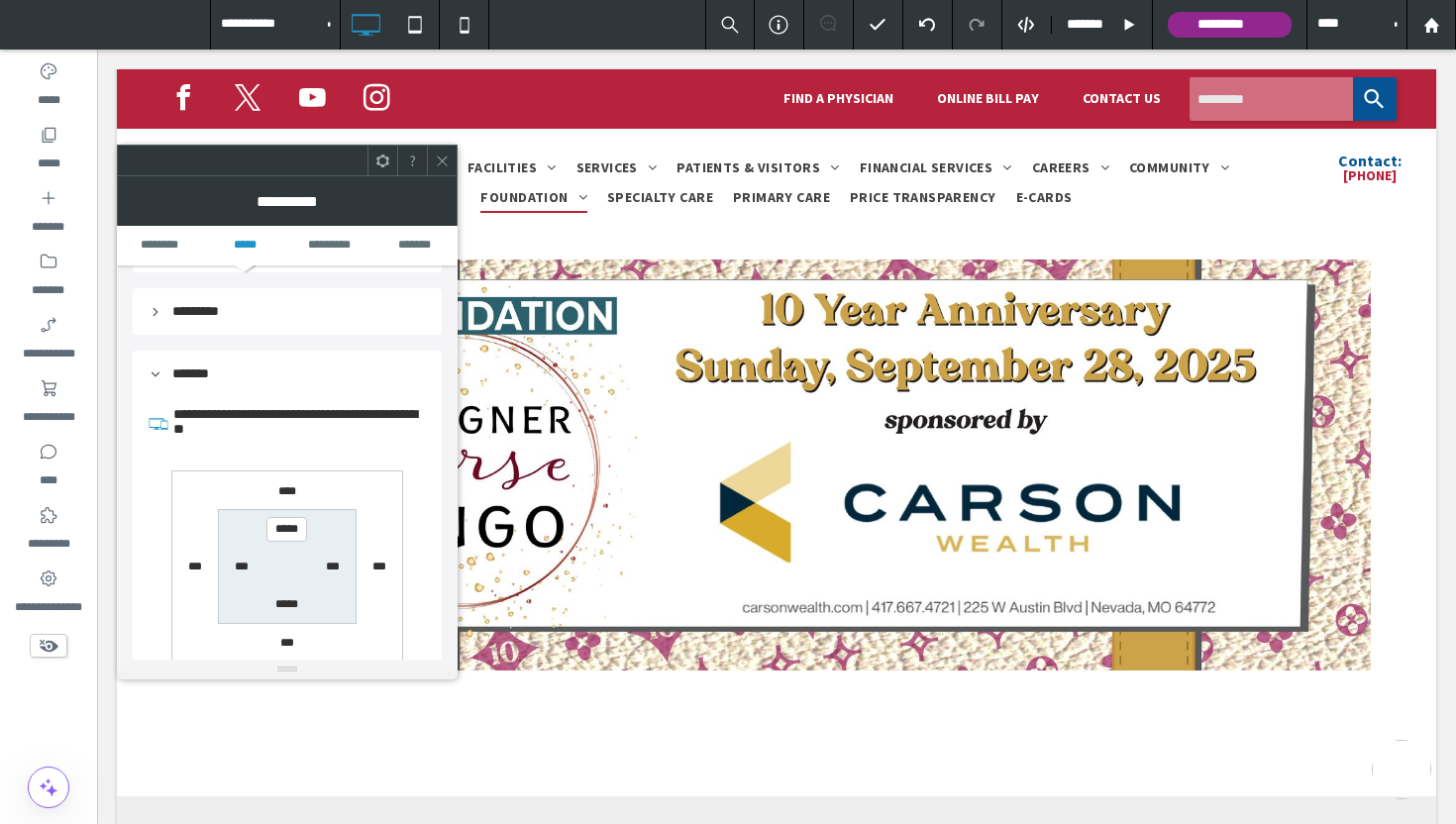scroll, scrollTop: 1192, scrollLeft: 0, axis: vertical 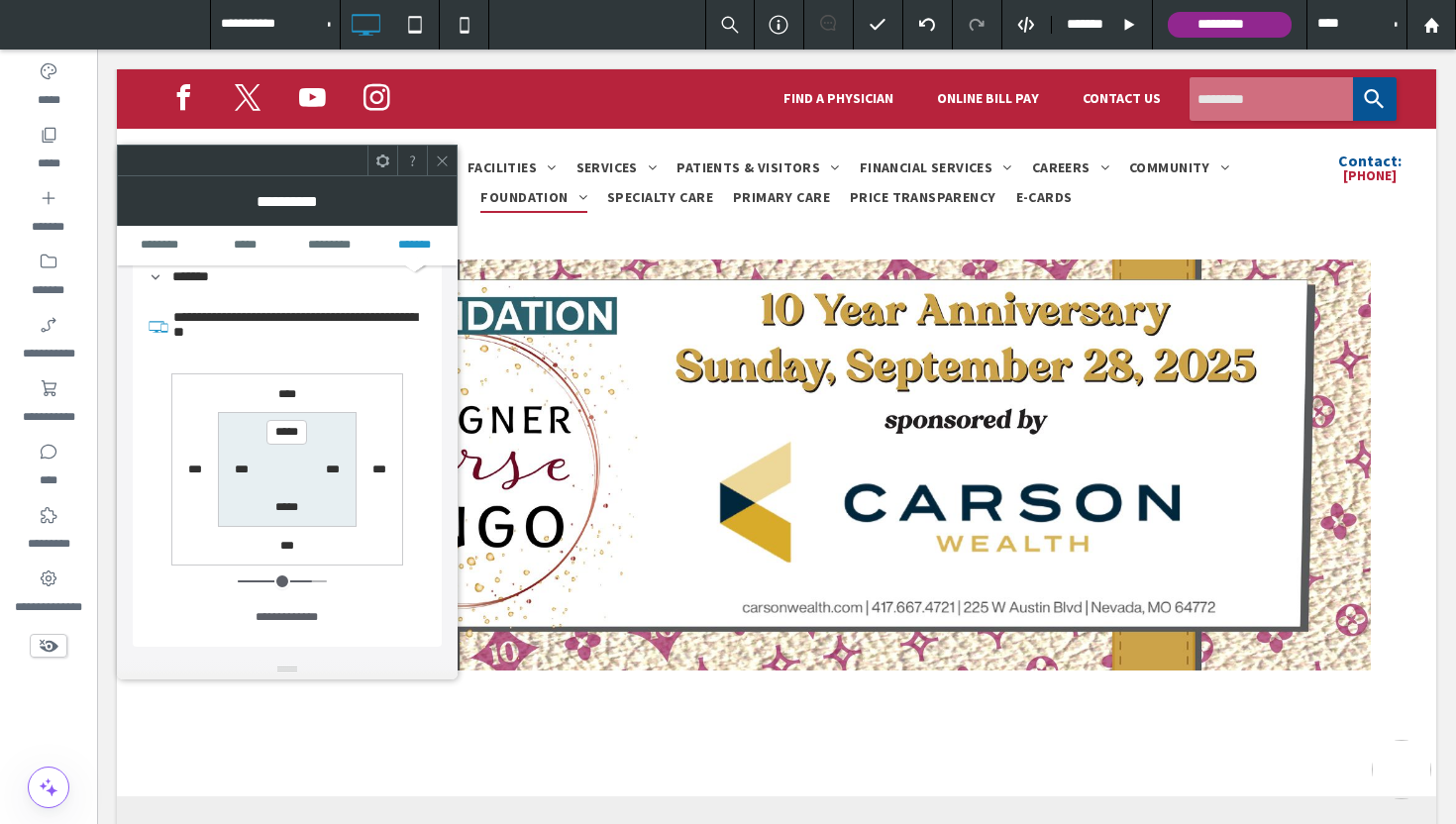 click at bounding box center [282, 581] 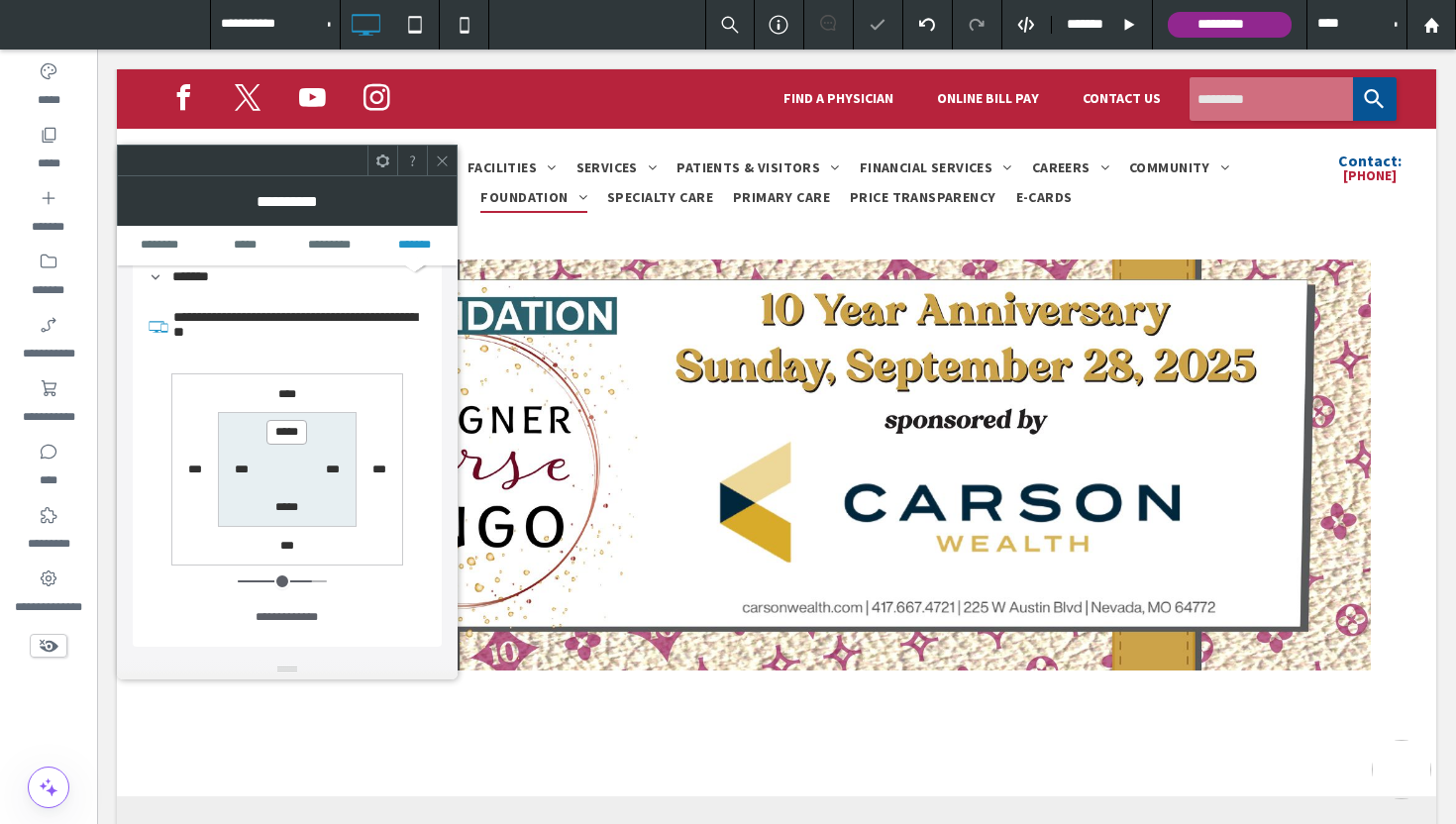 click on "*****" at bounding box center [286, 432] 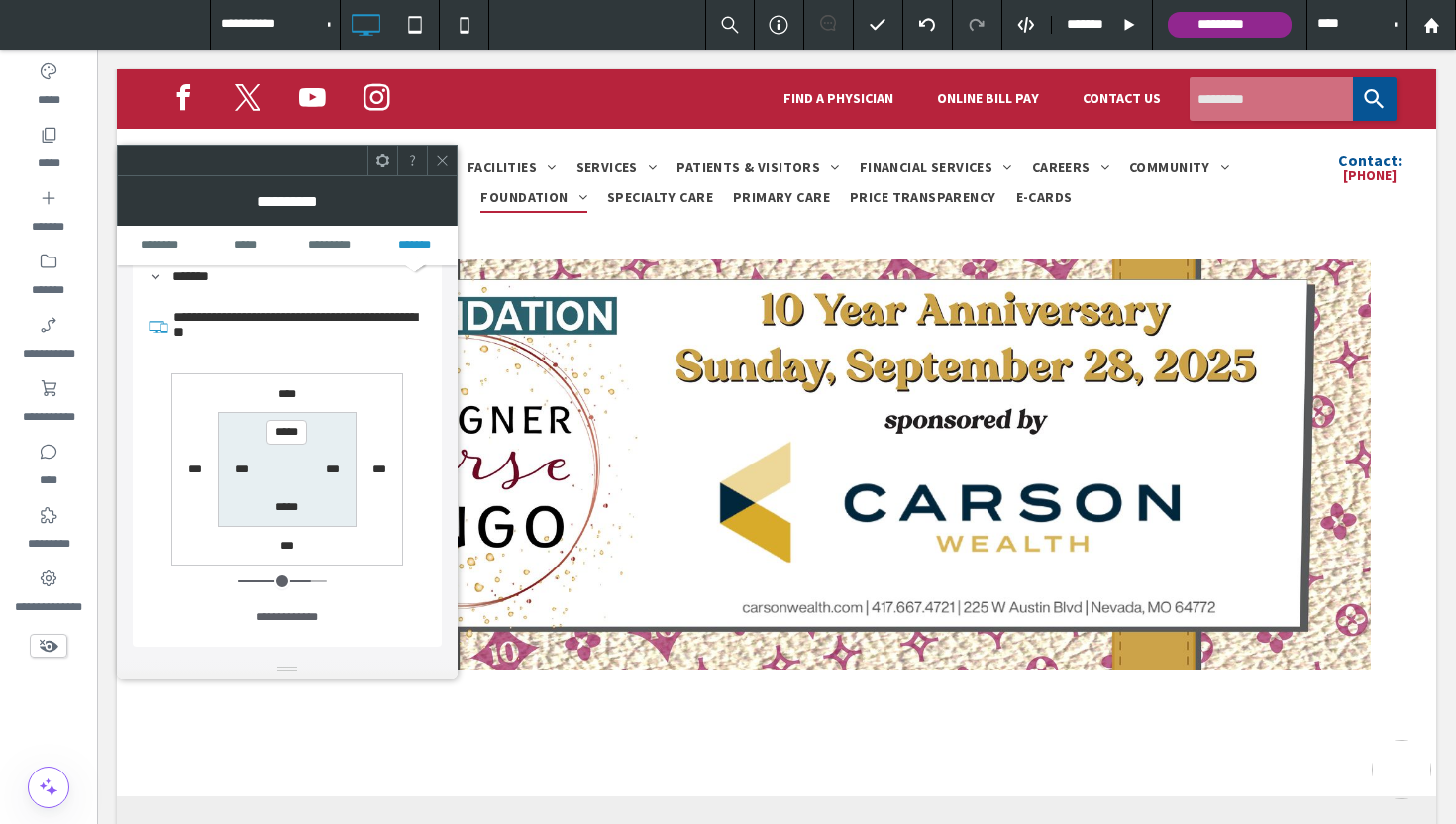 click 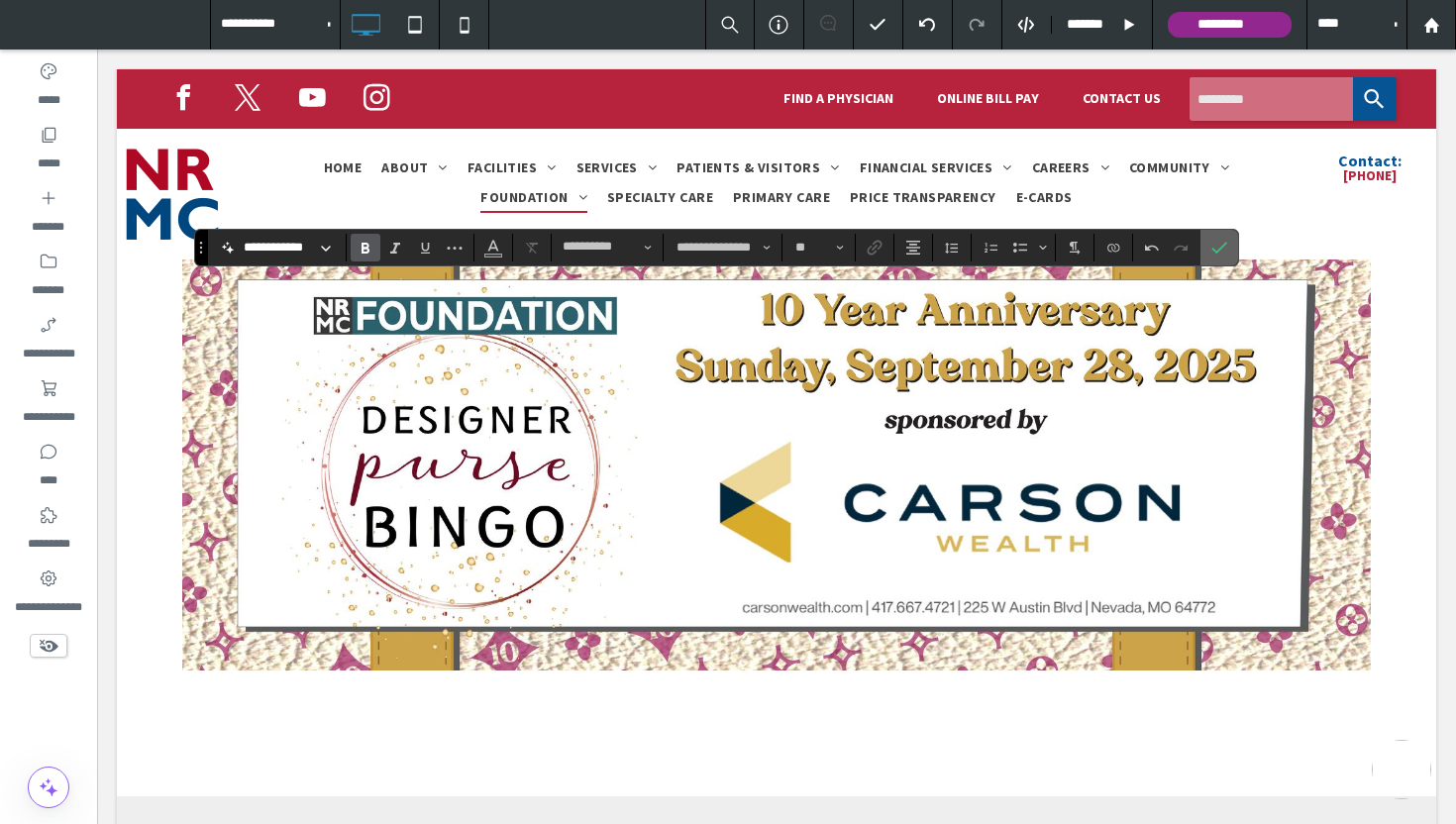 click 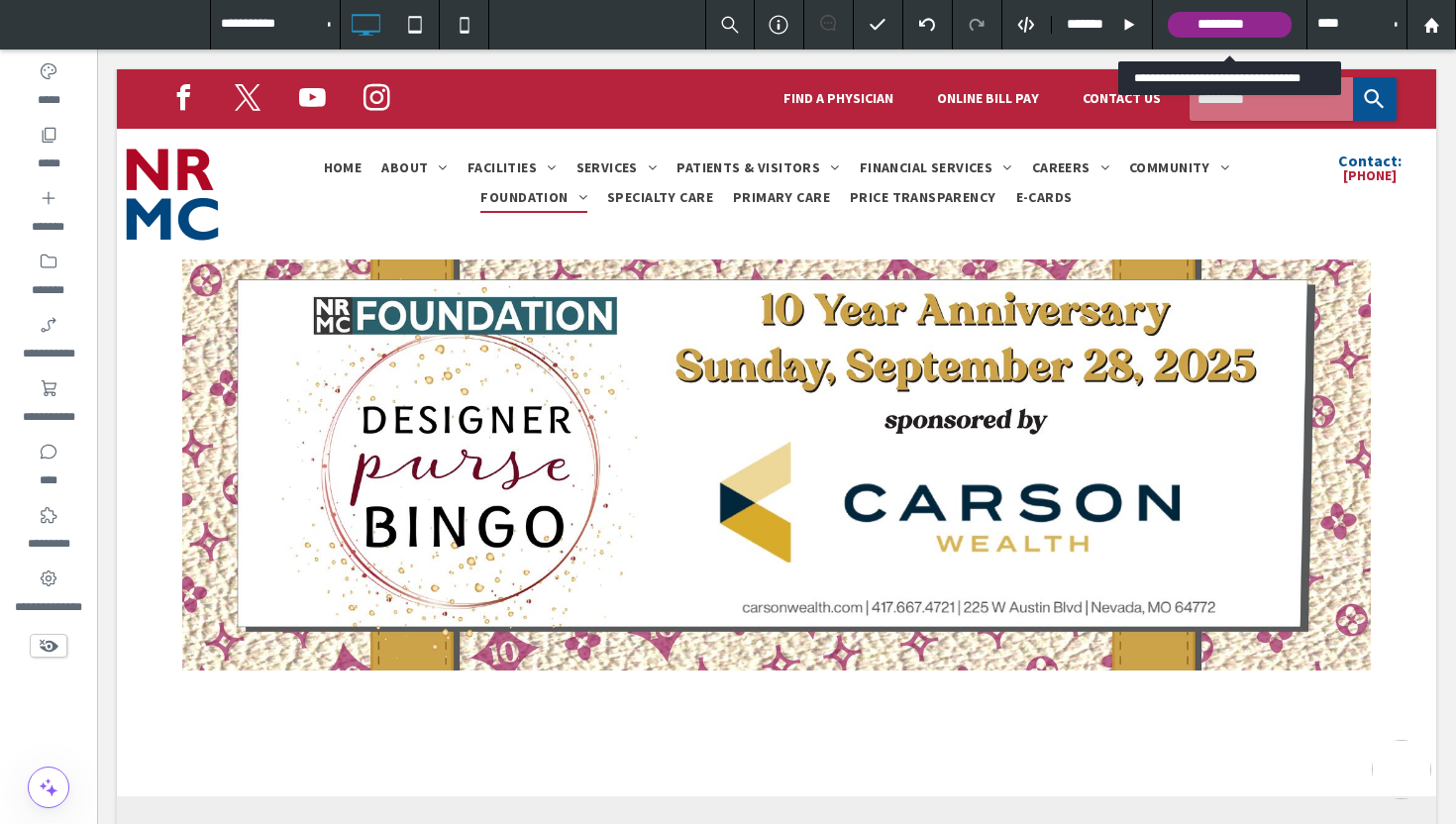 click on "*********" at bounding box center (1229, 25) 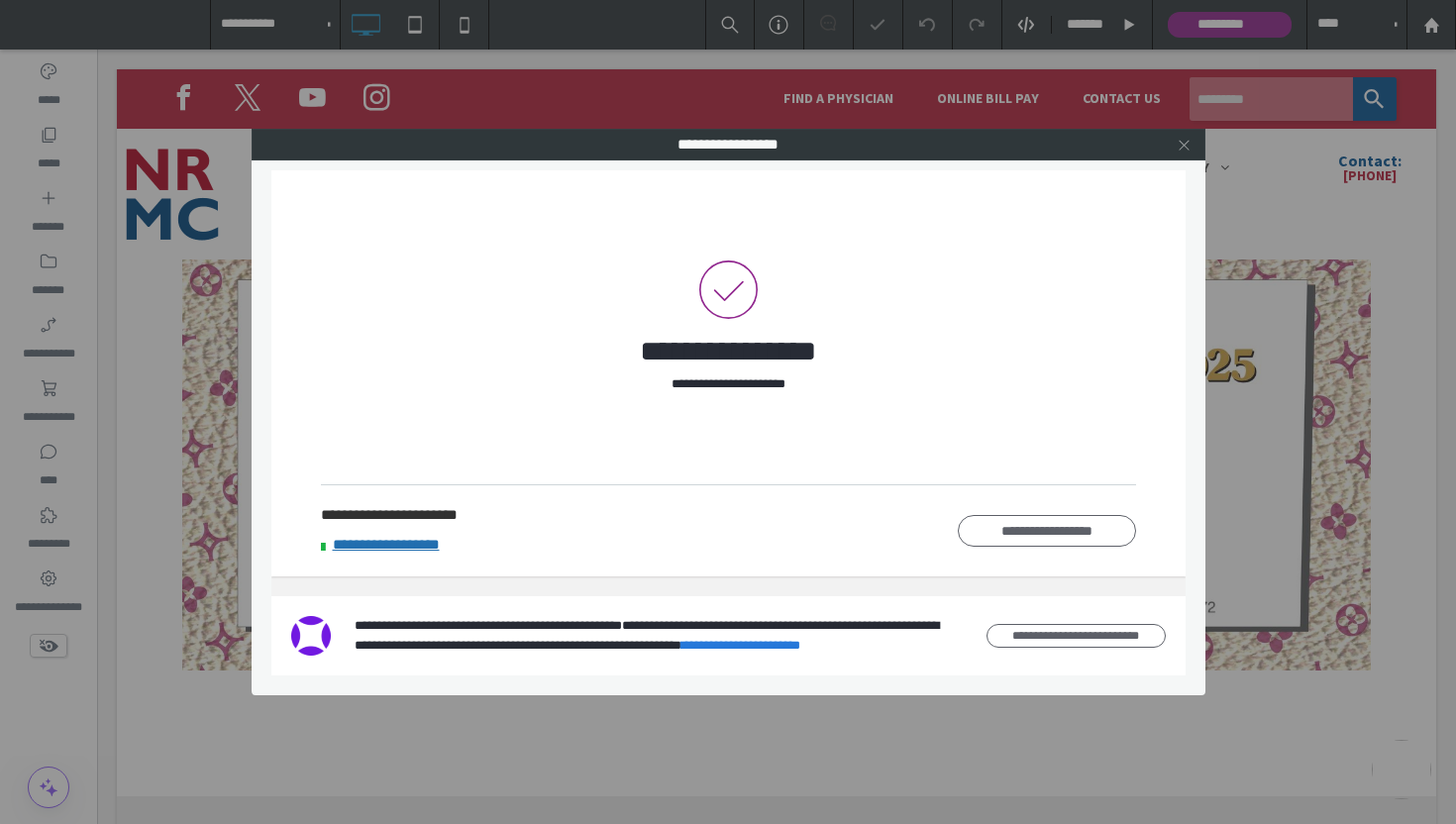click at bounding box center [1184, 145] 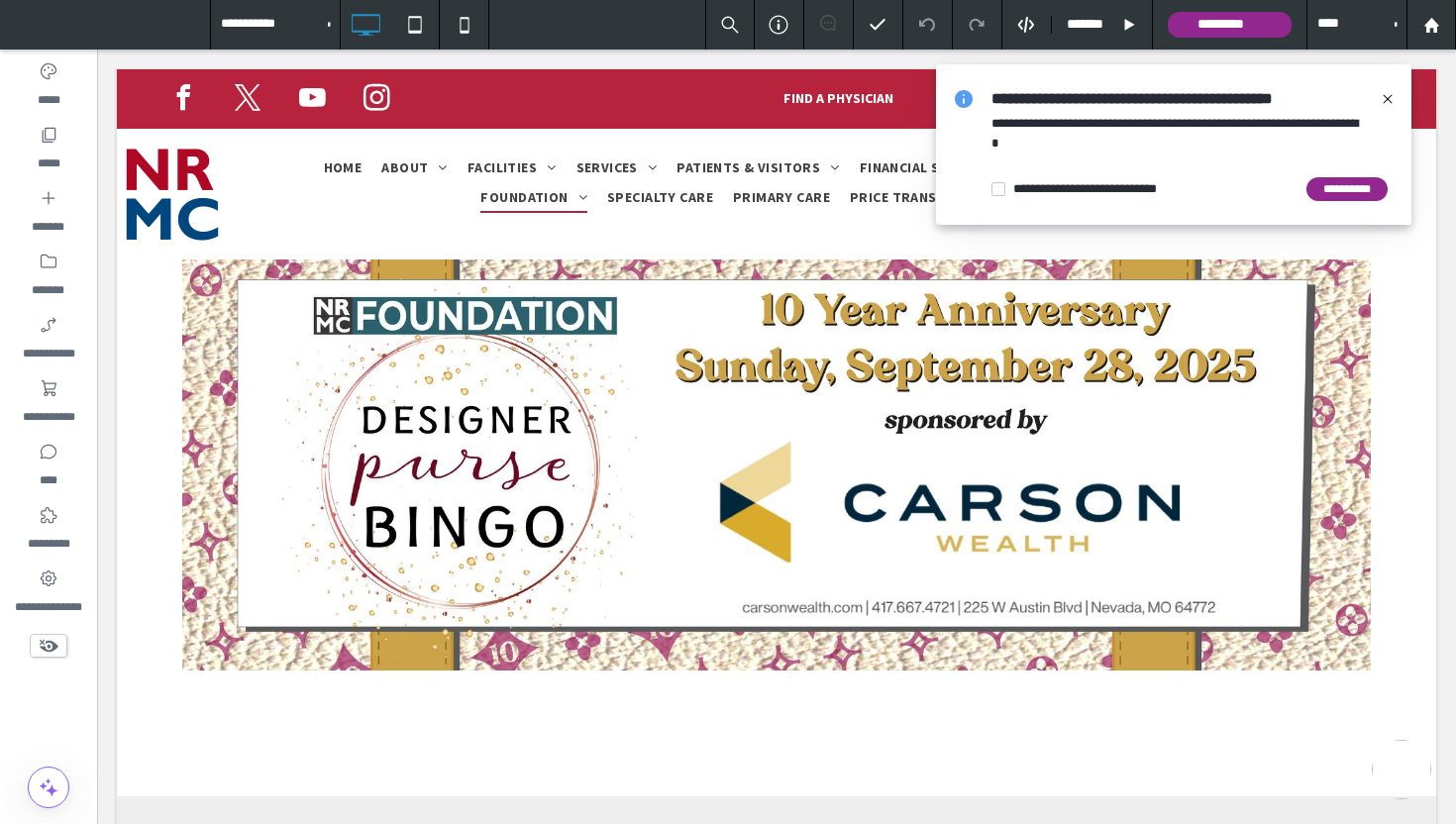 click 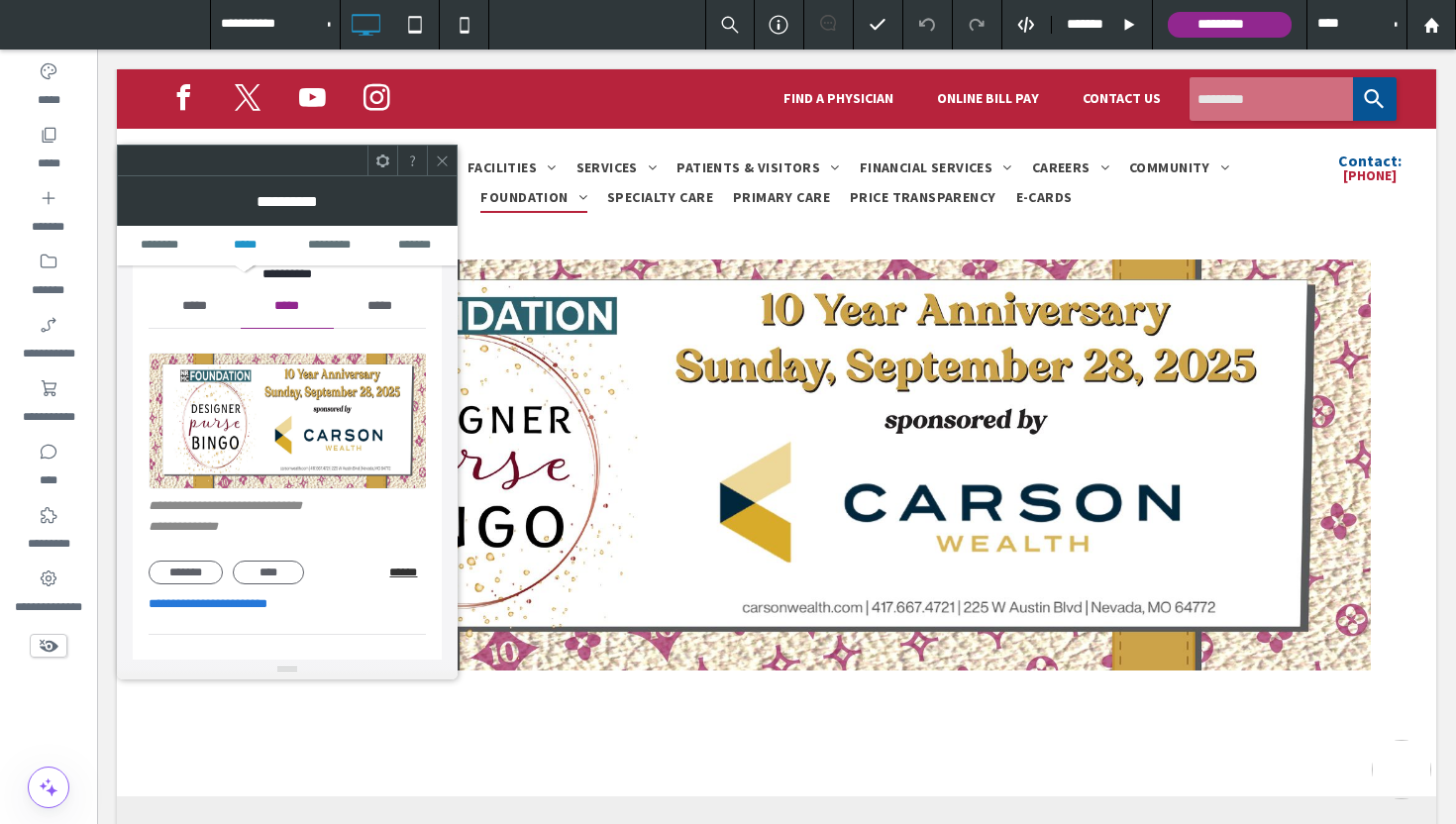 scroll, scrollTop: 224, scrollLeft: 0, axis: vertical 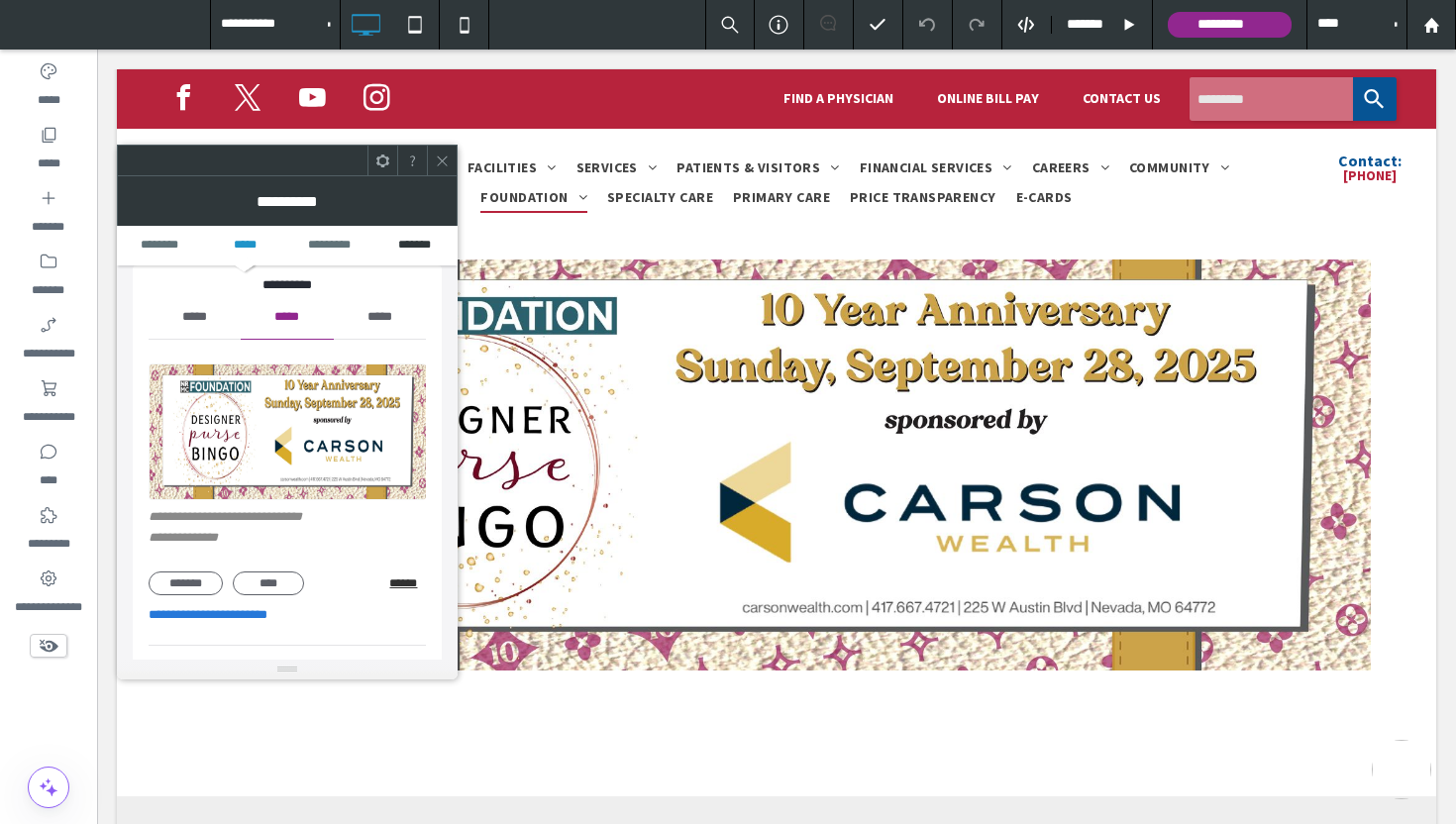 click on "*******" at bounding box center [415, 246] 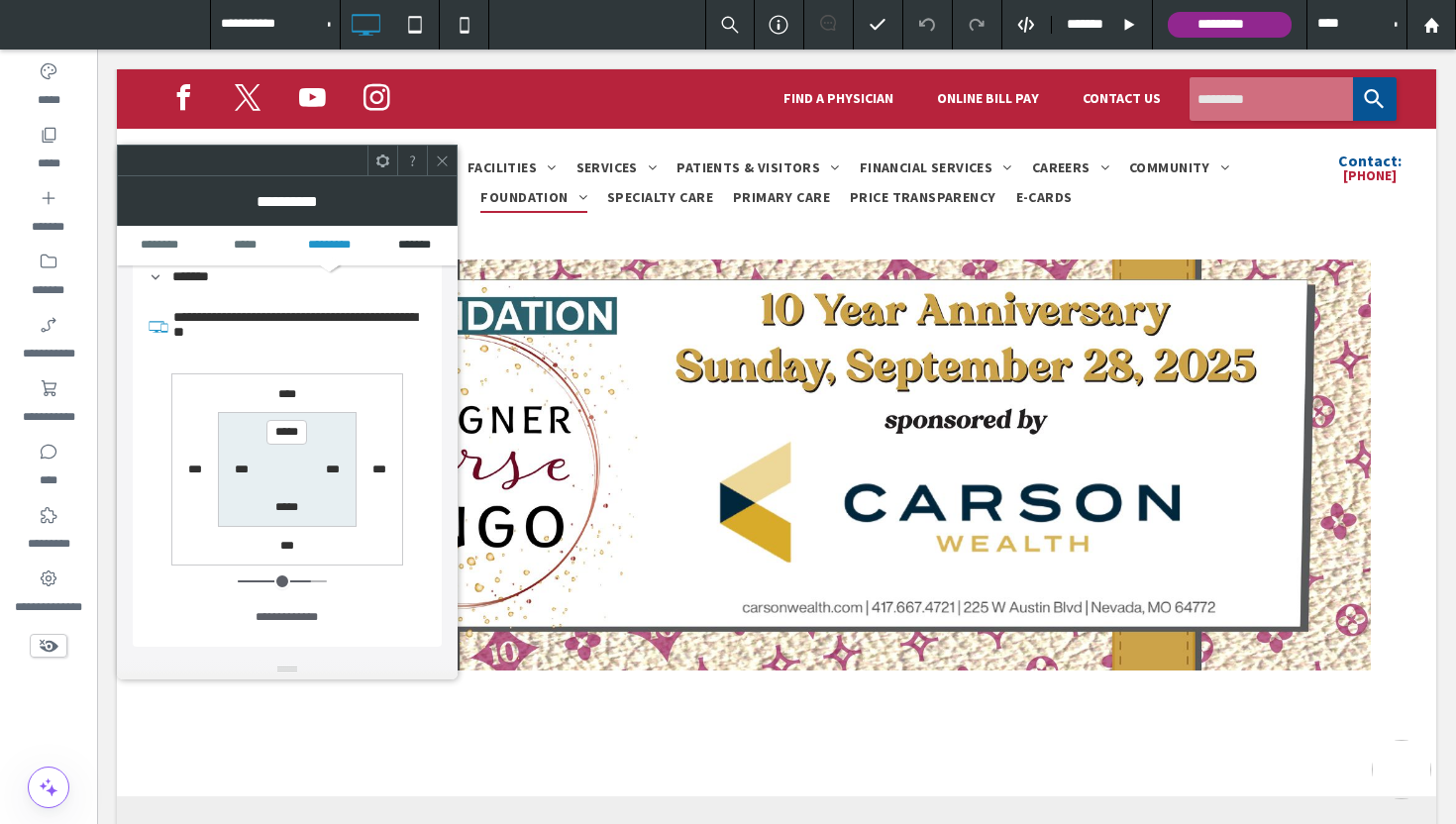 scroll, scrollTop: 1192, scrollLeft: 0, axis: vertical 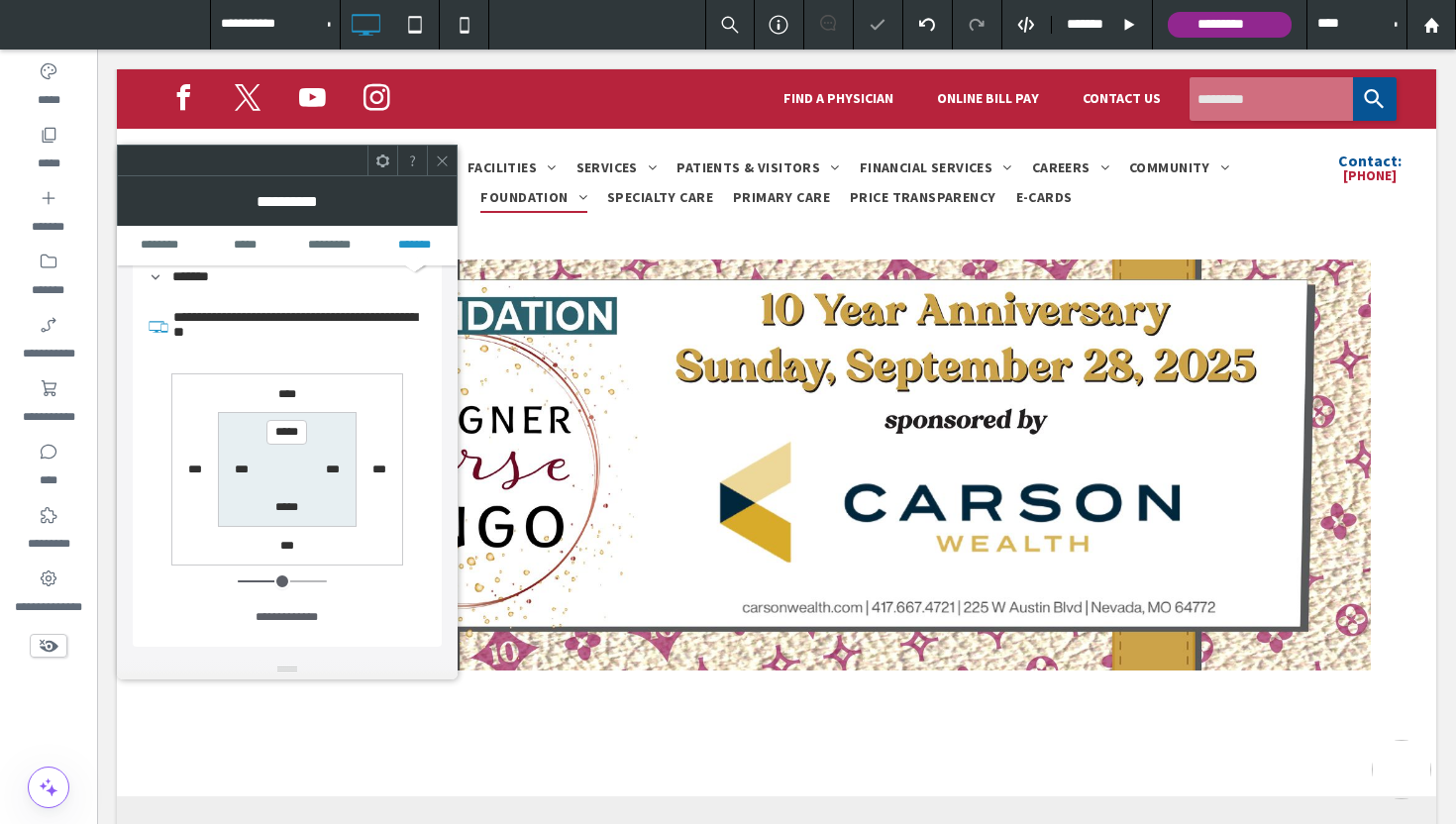 click 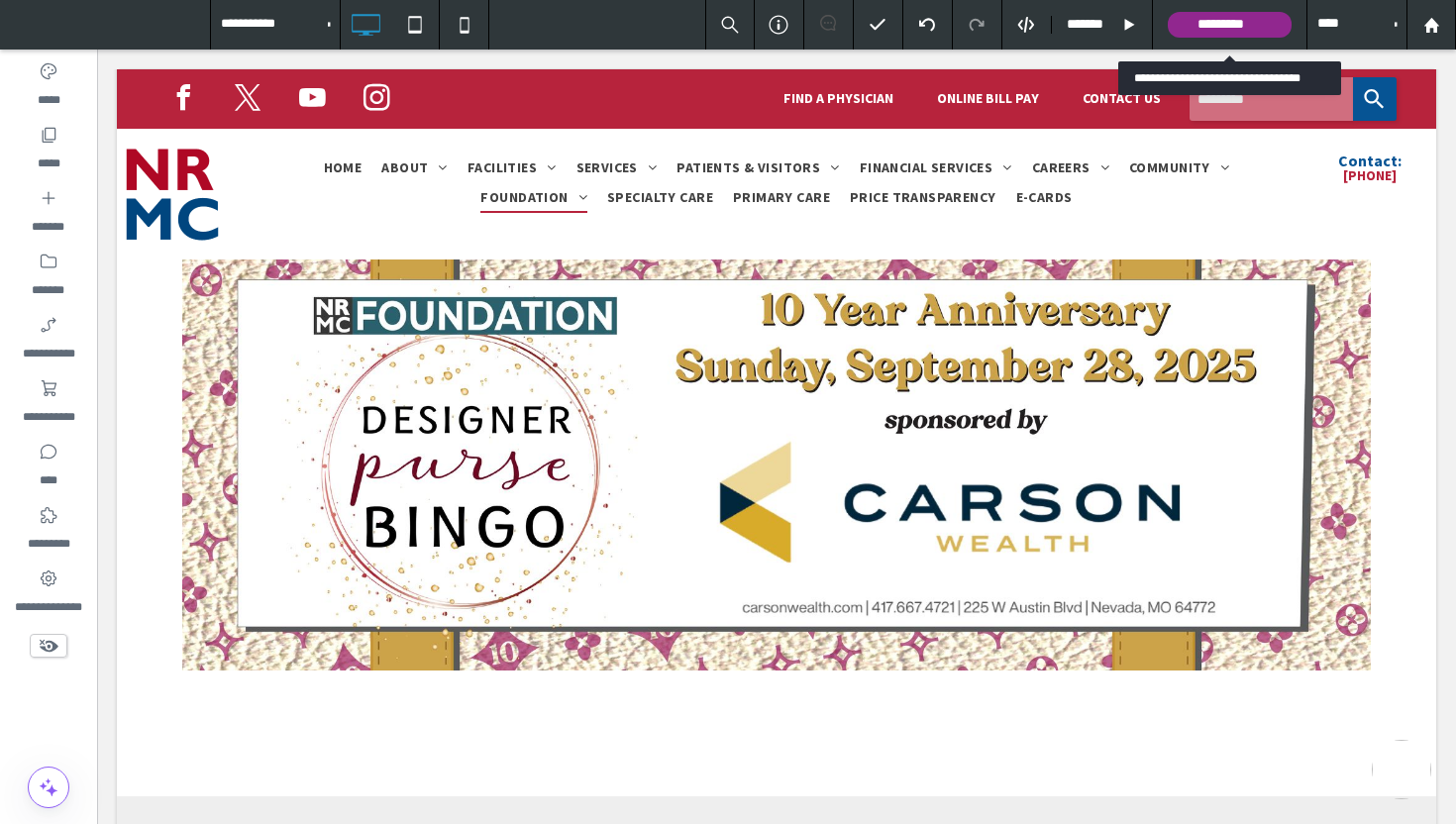 click on "*********" at bounding box center [1229, 25] 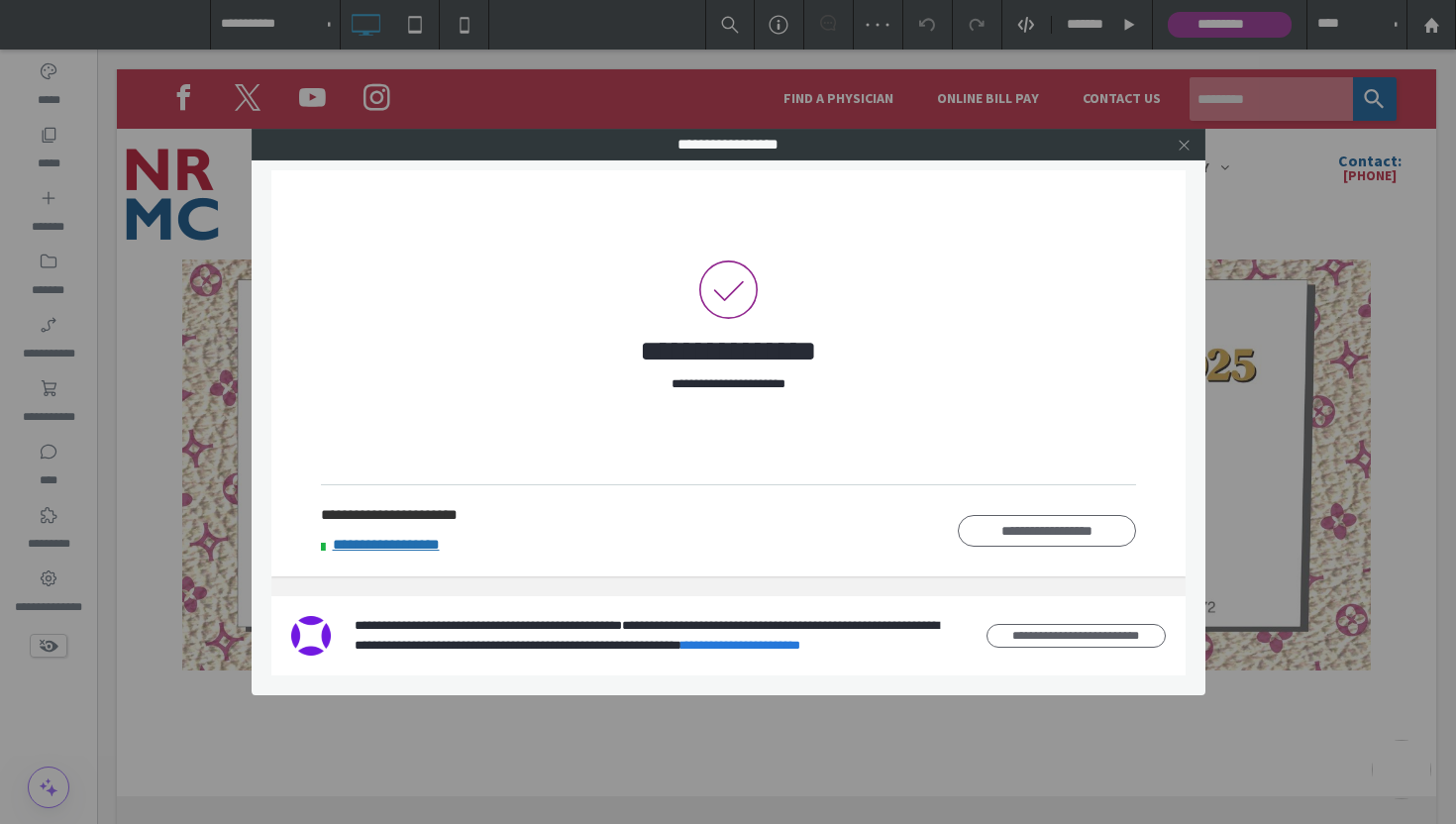 click 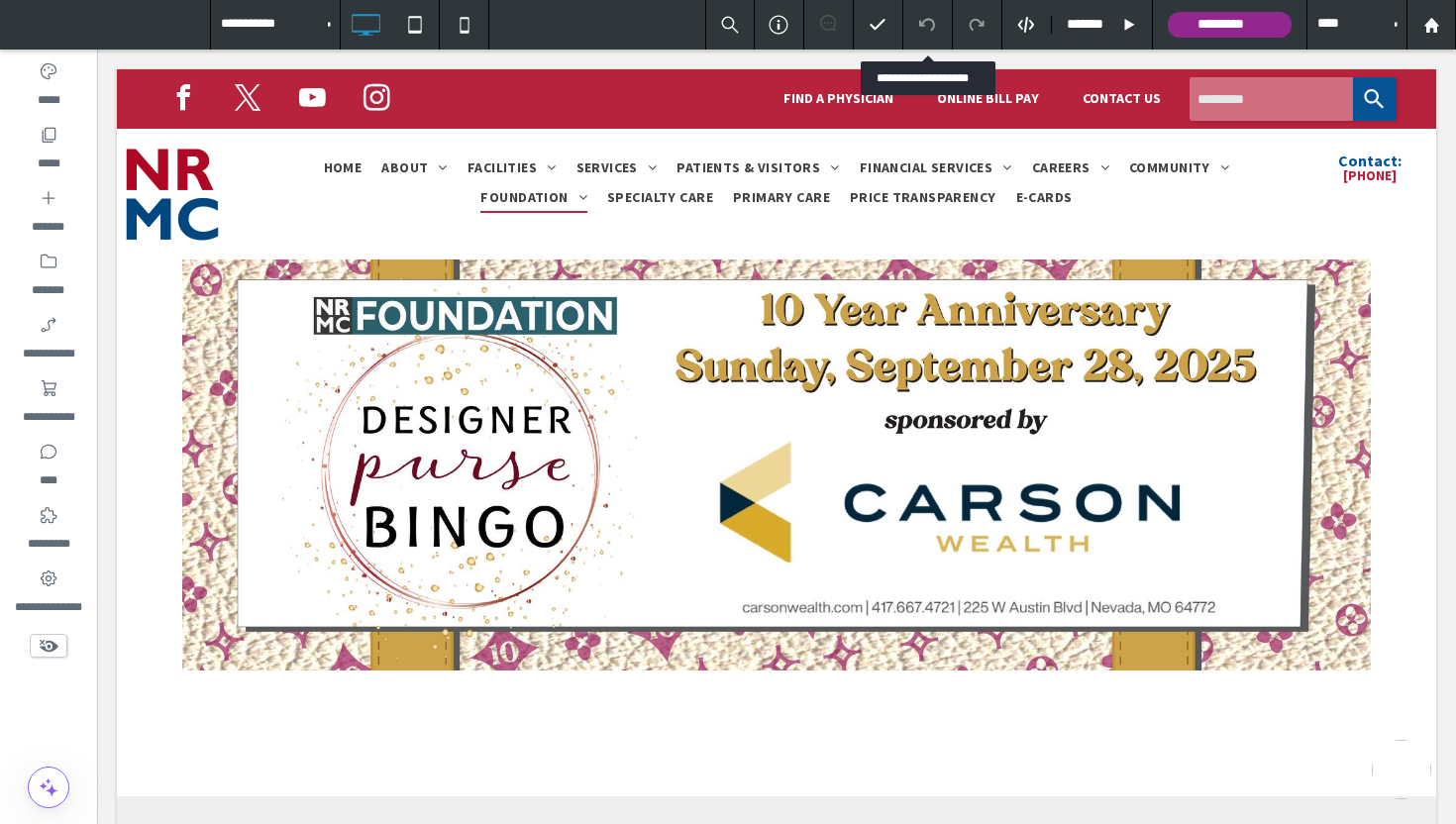 click 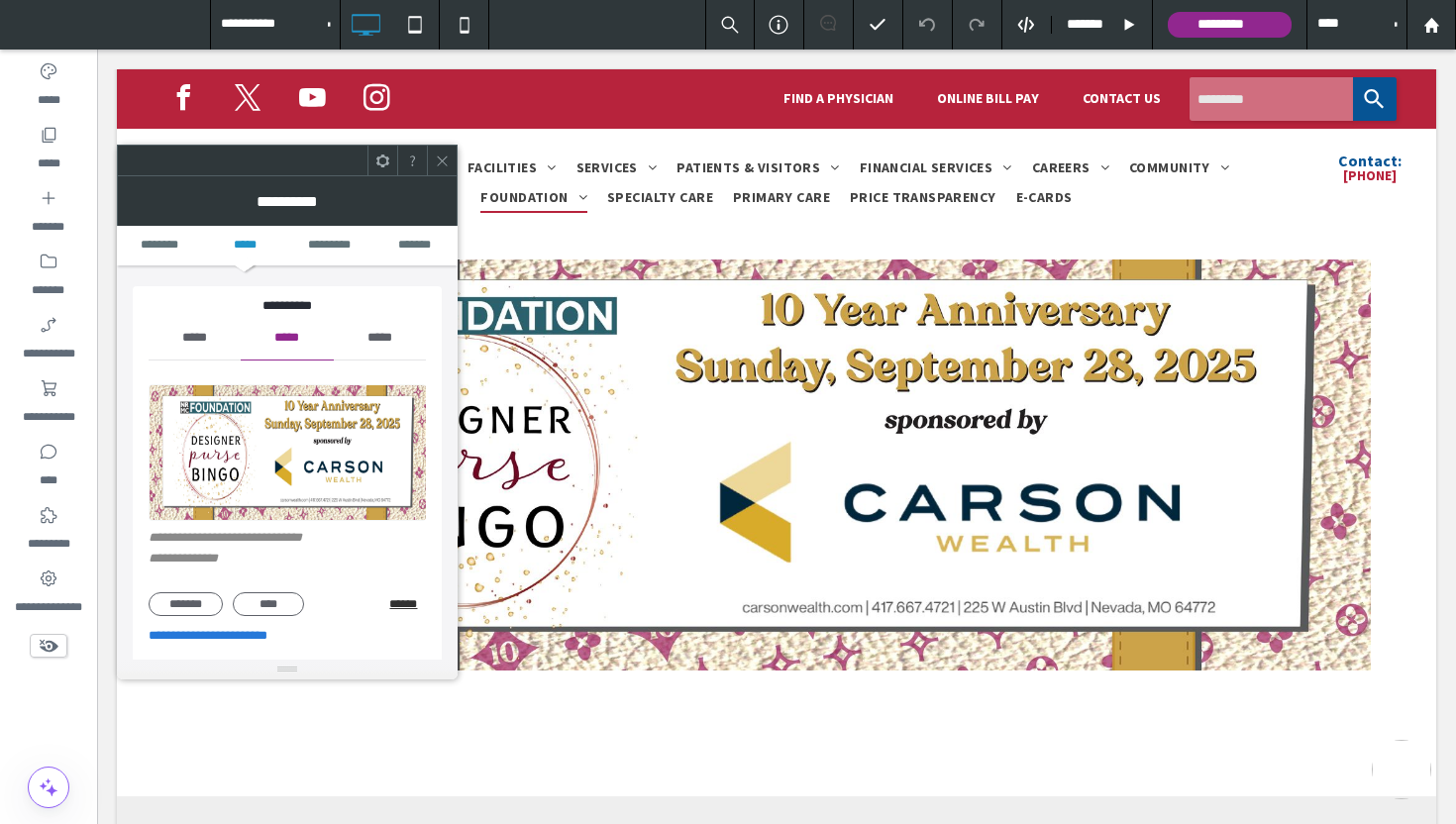 scroll, scrollTop: 237, scrollLeft: 0, axis: vertical 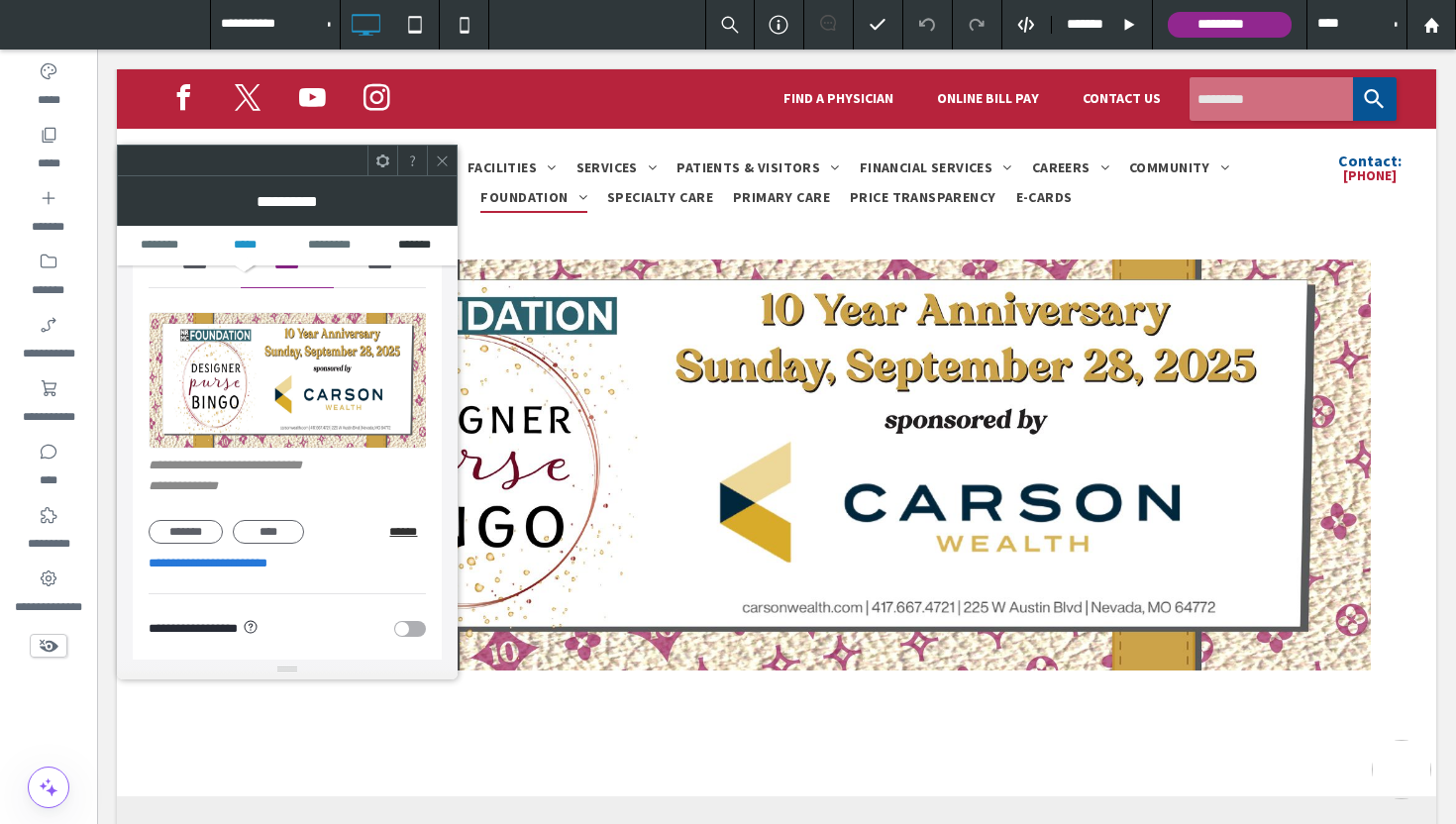 click on "*******" at bounding box center (415, 246) 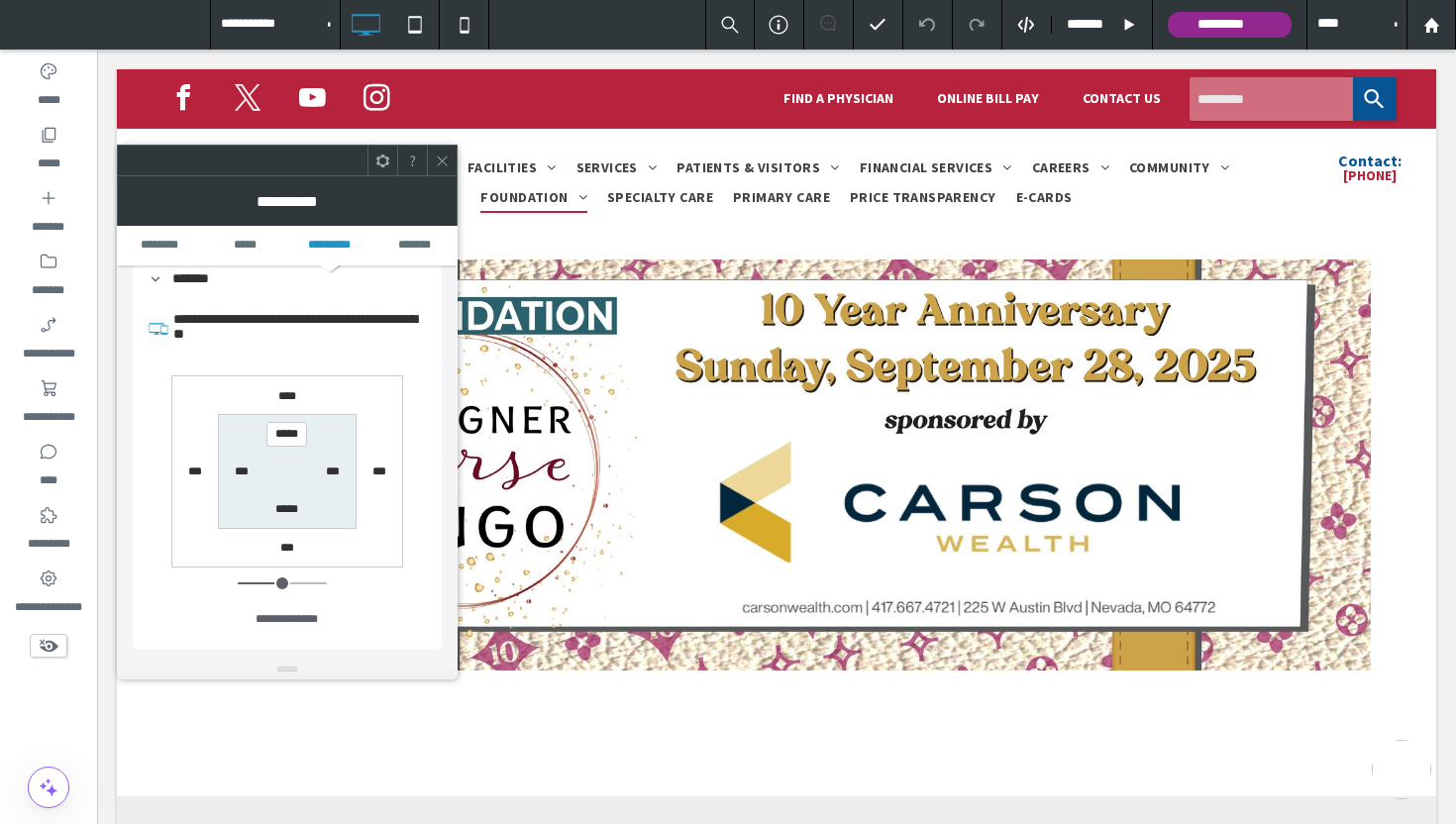 scroll, scrollTop: 1192, scrollLeft: 0, axis: vertical 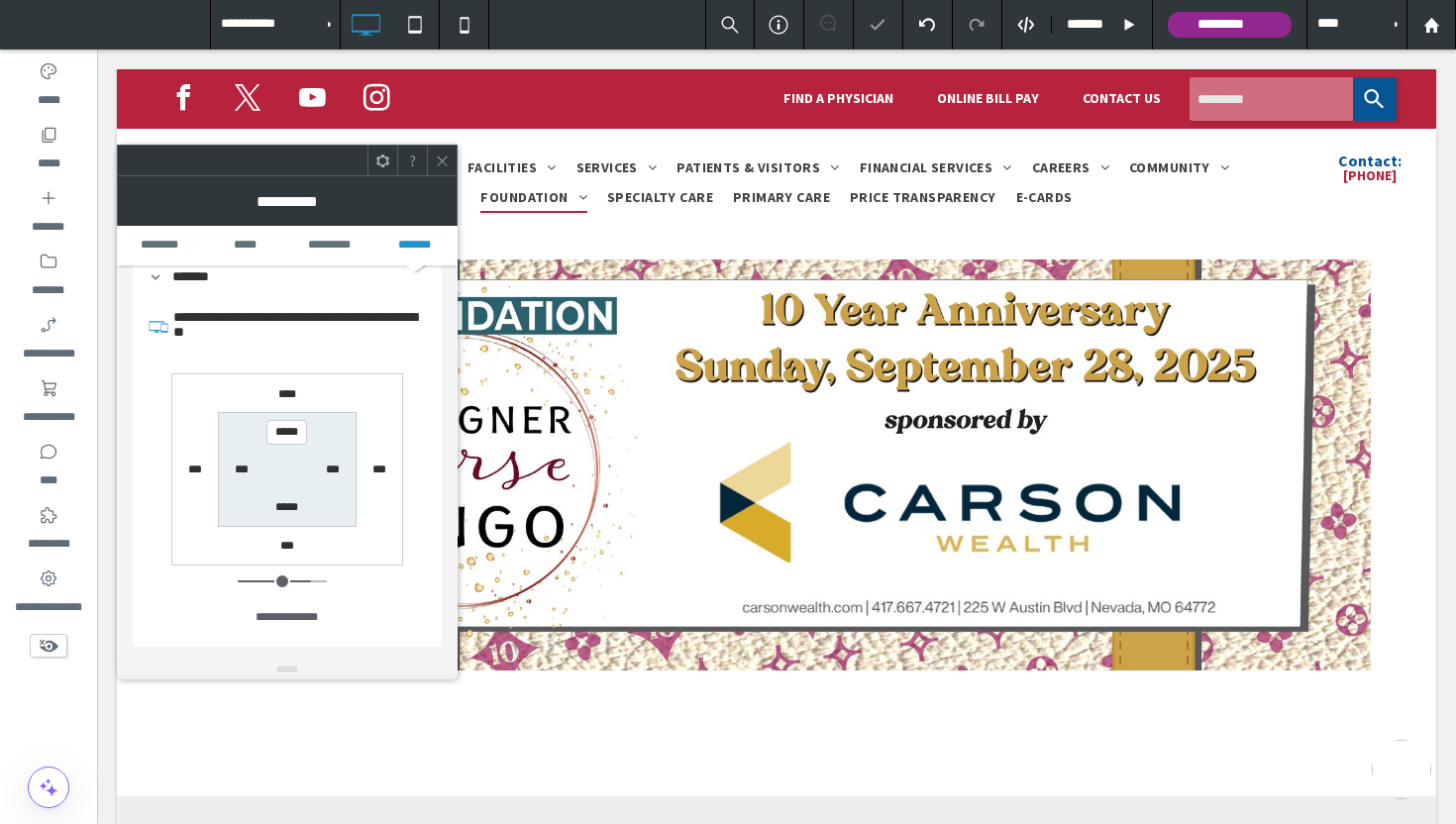 click on "*****" at bounding box center [286, 507] 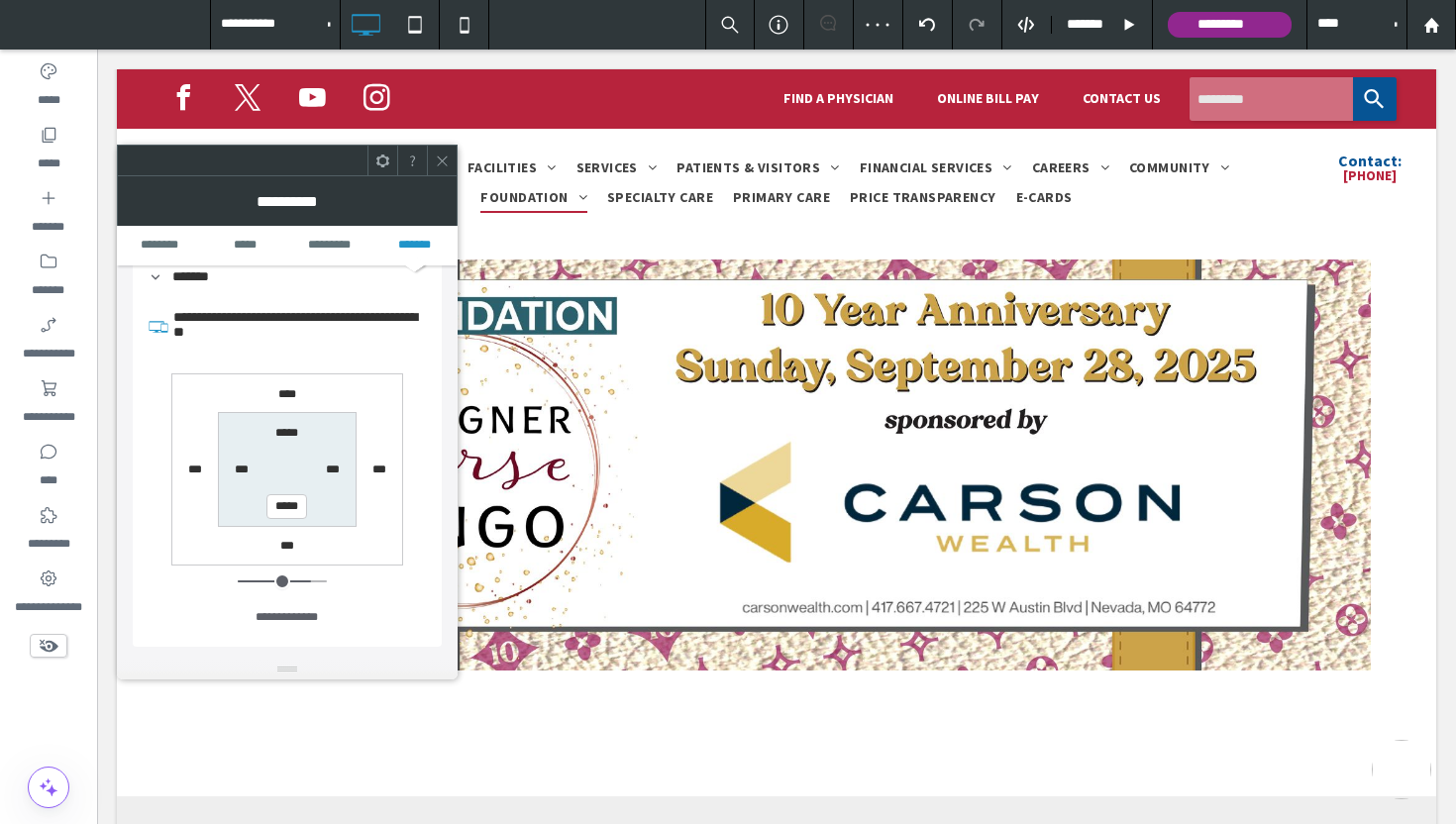 click 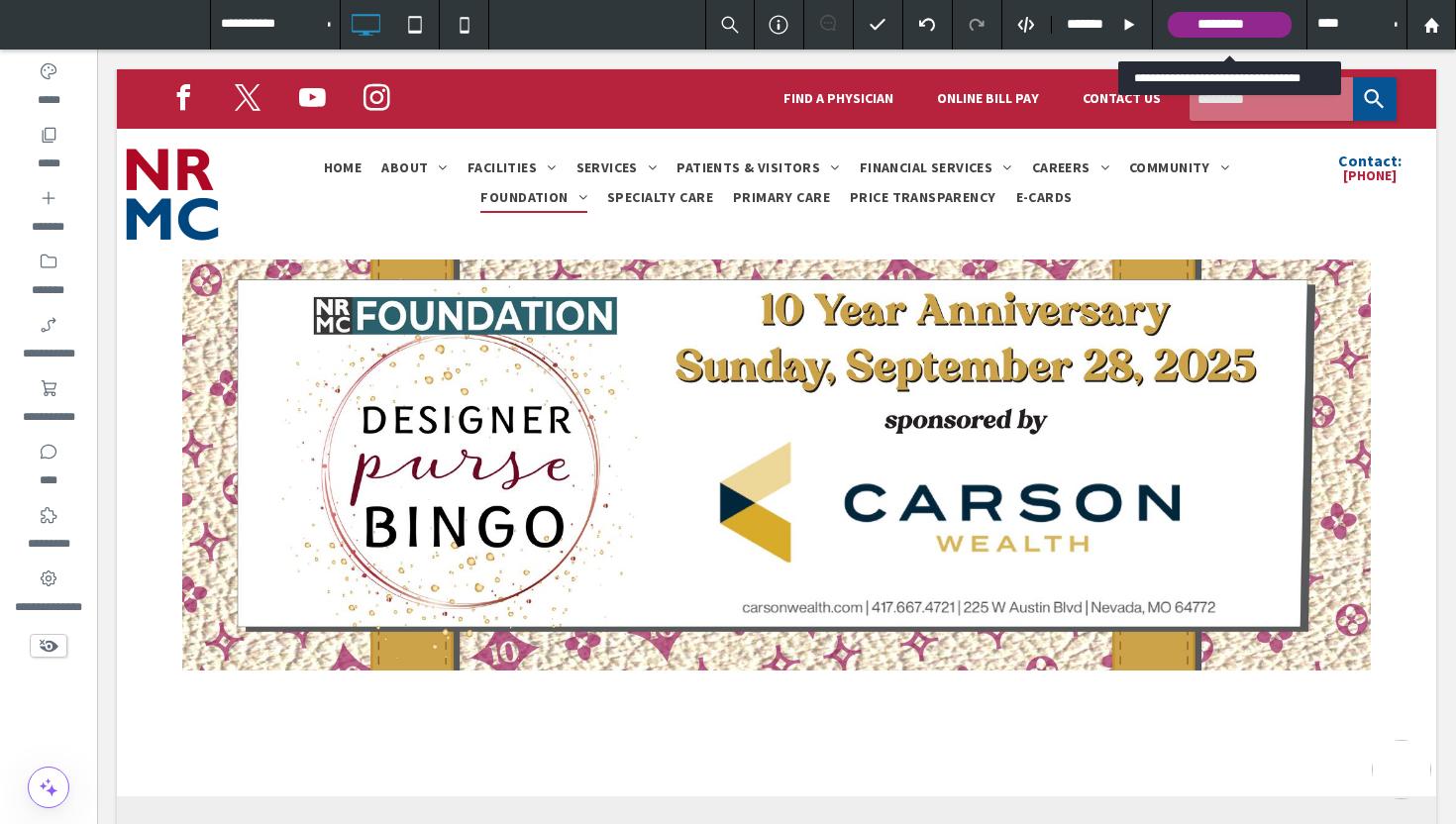 click on "*********" at bounding box center [1229, 25] 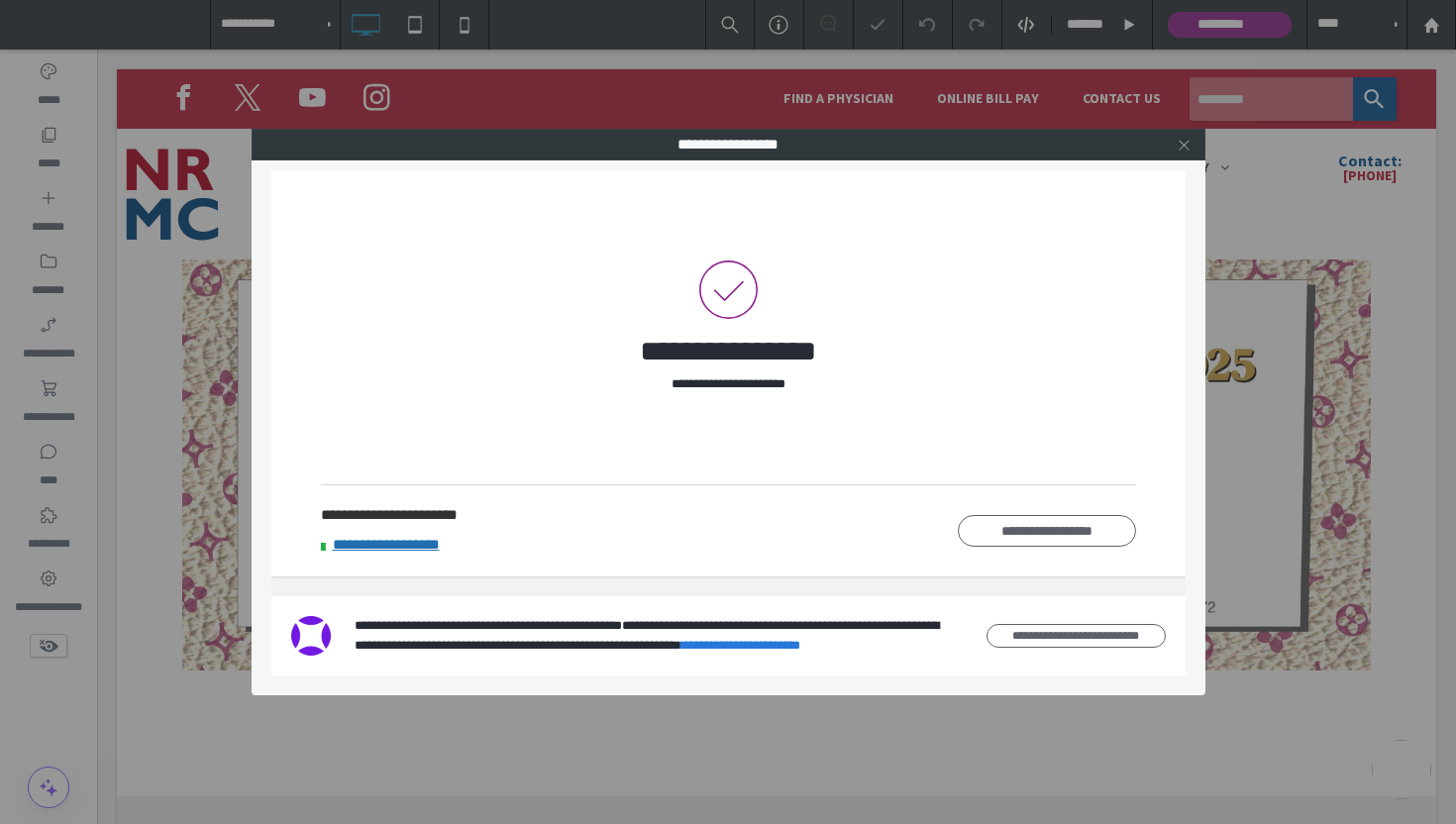 click 